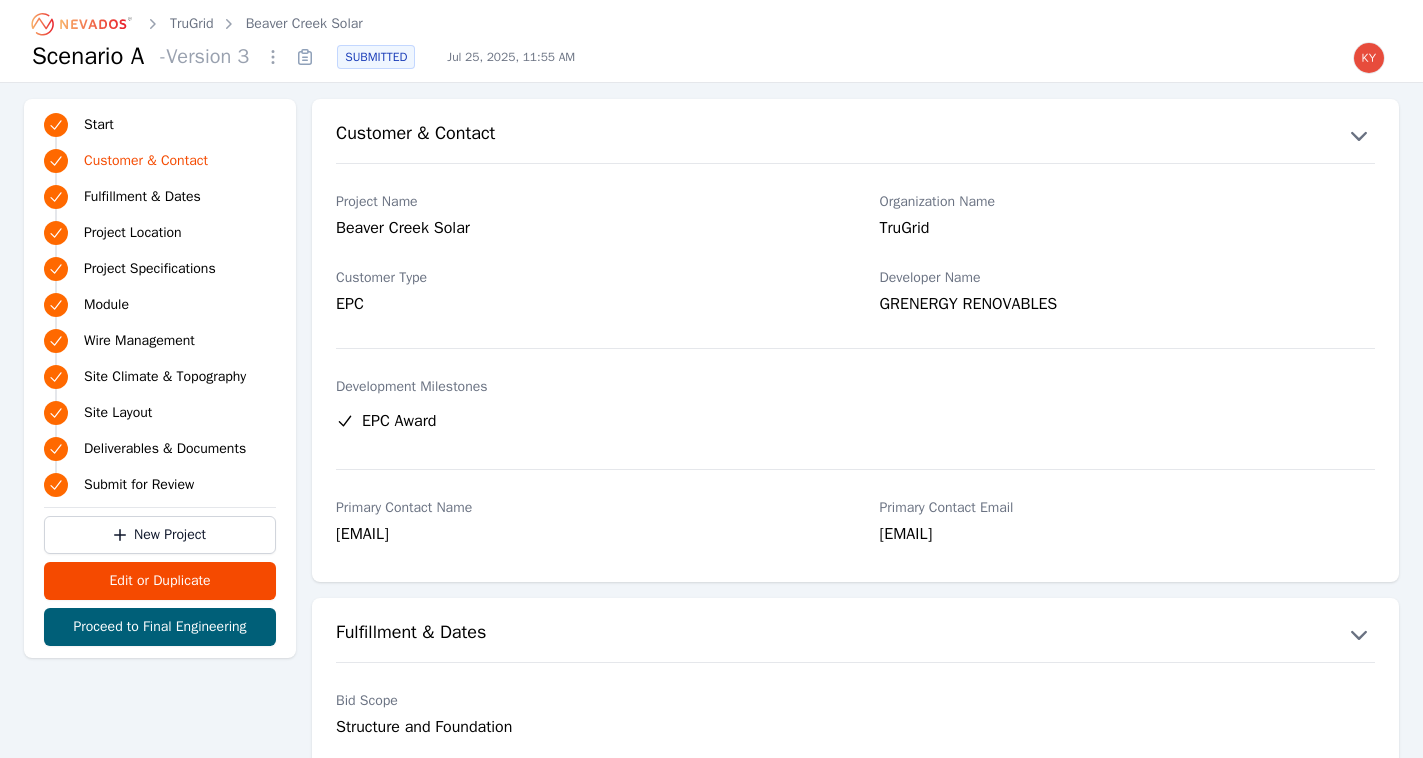 scroll, scrollTop: 0, scrollLeft: 0, axis: both 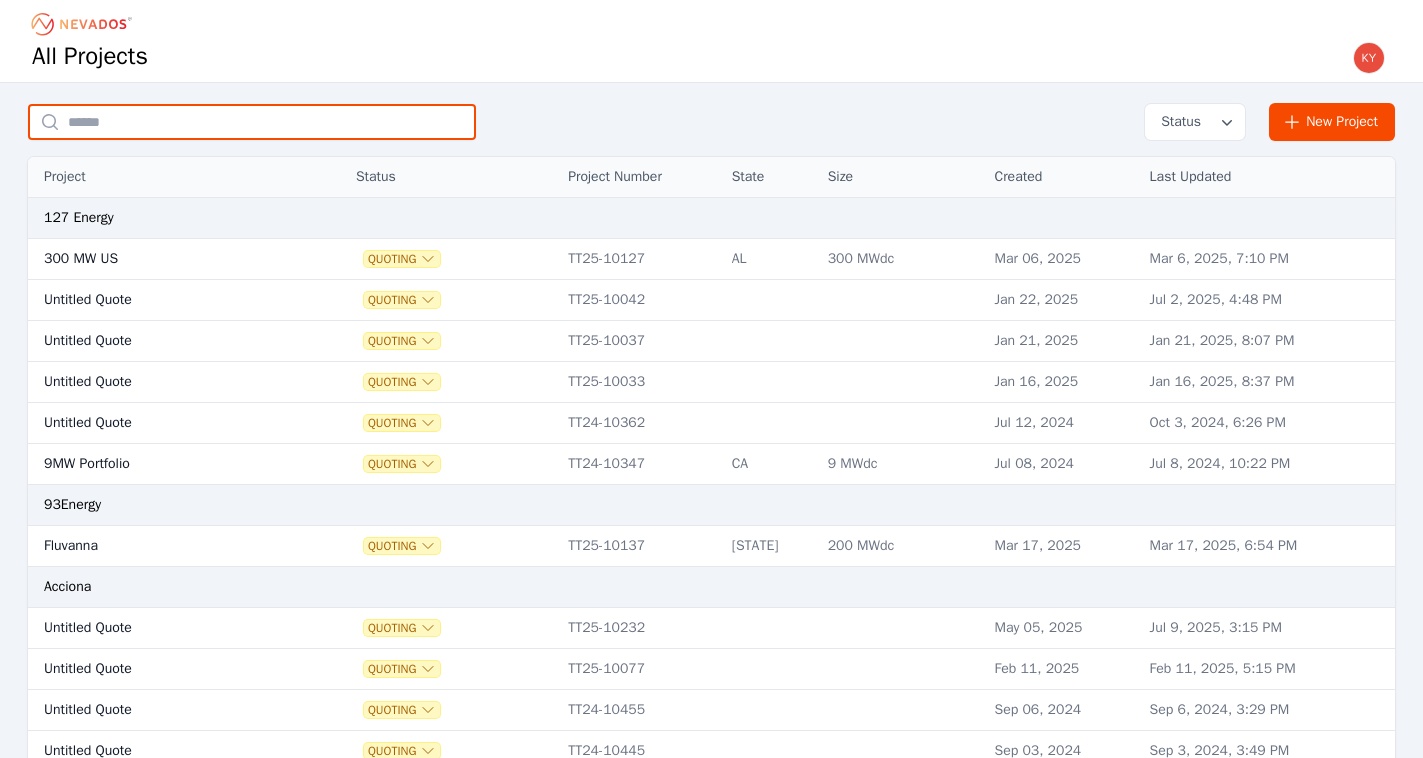 click at bounding box center (252, 122) 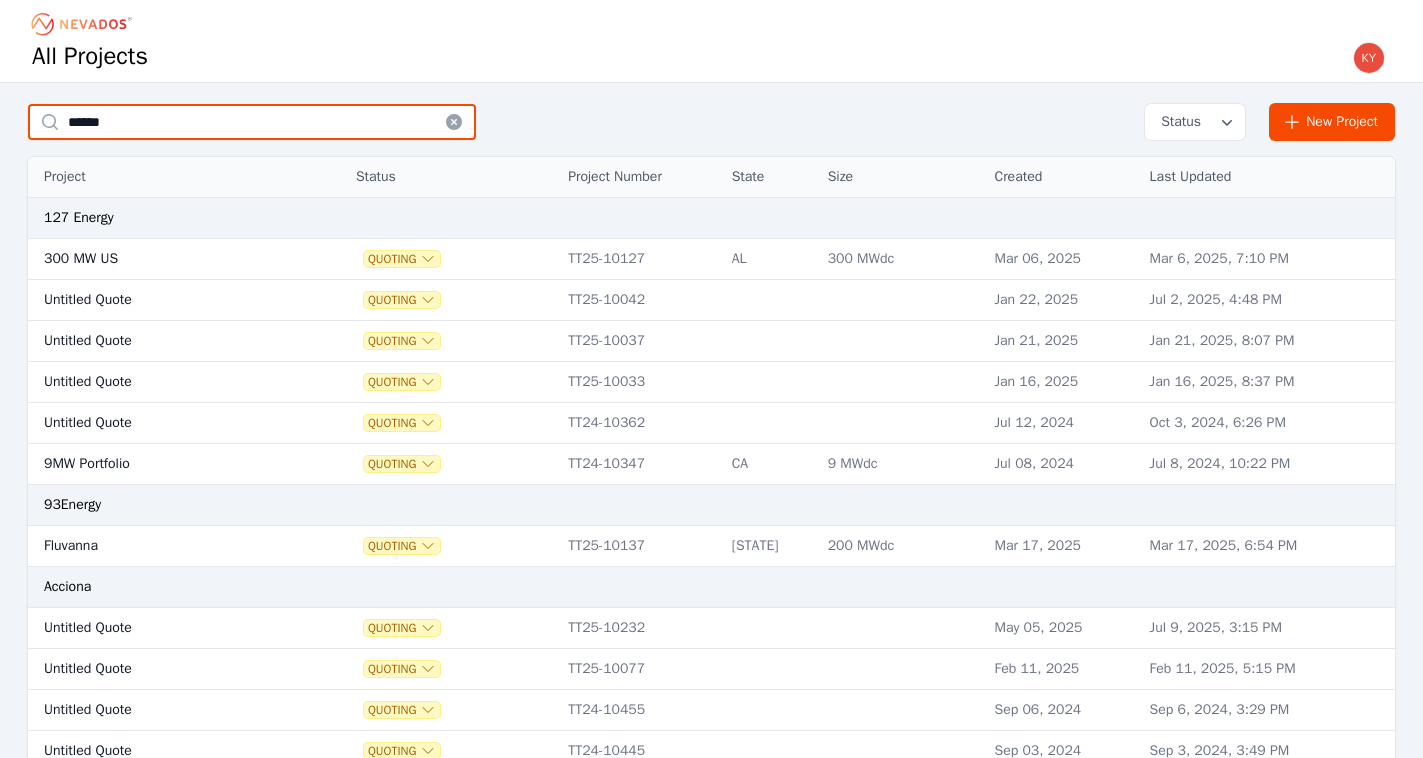 type on "******" 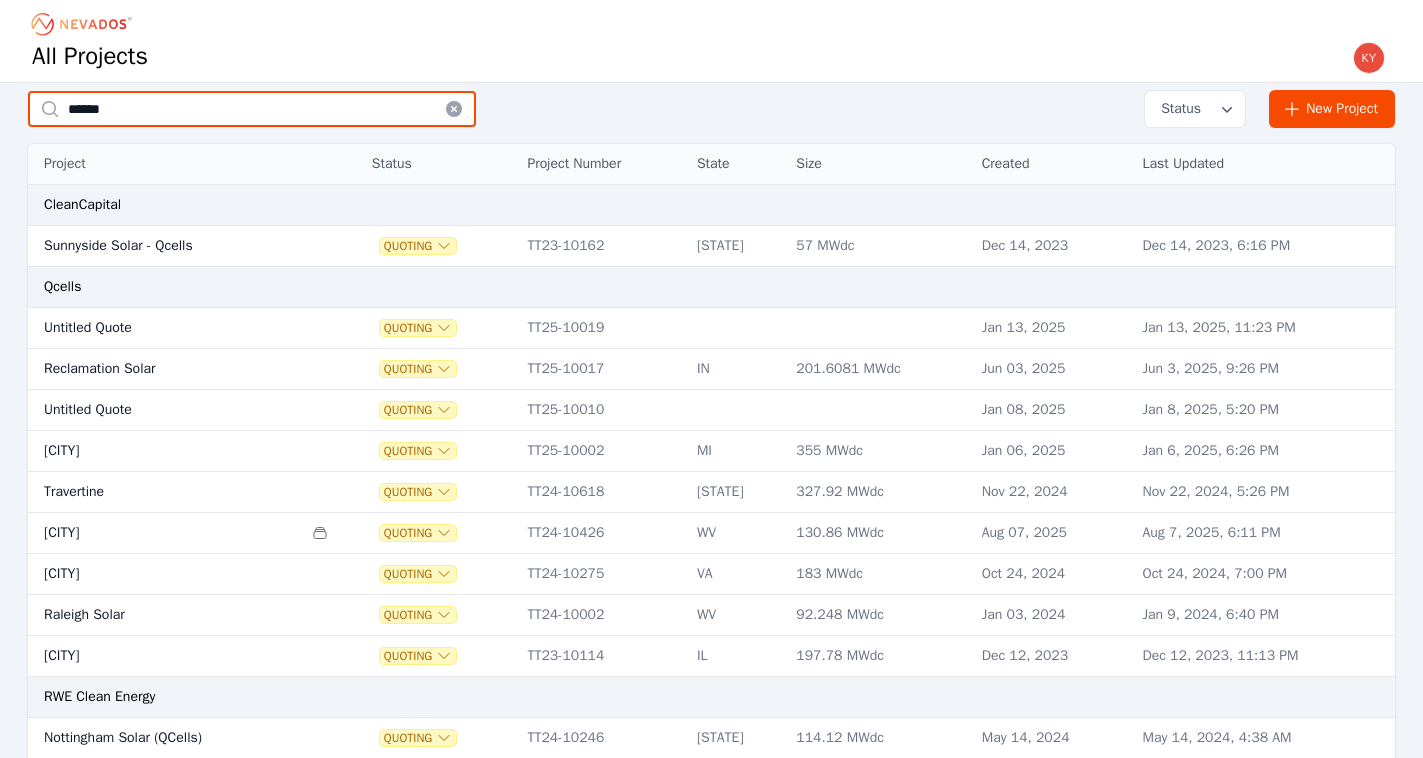 scroll, scrollTop: 31, scrollLeft: 0, axis: vertical 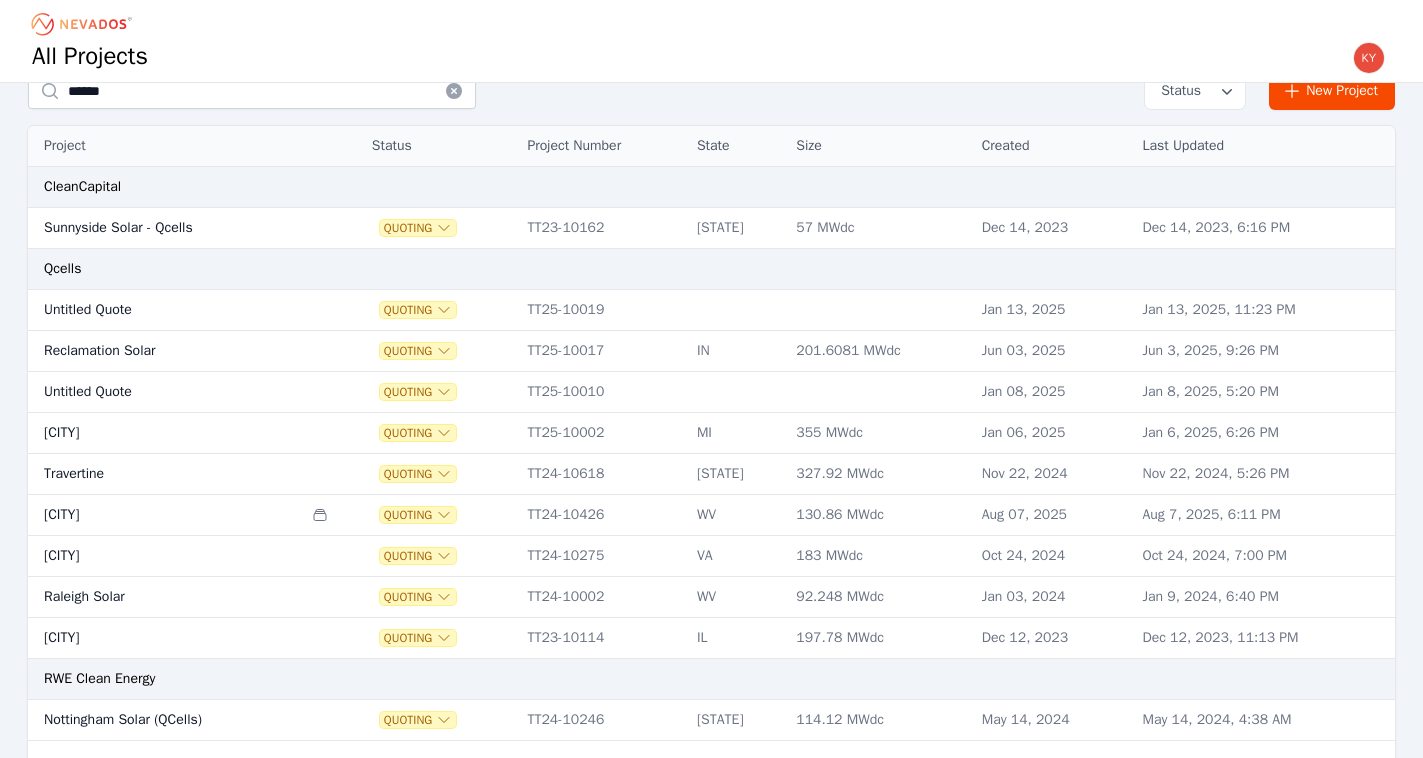 click 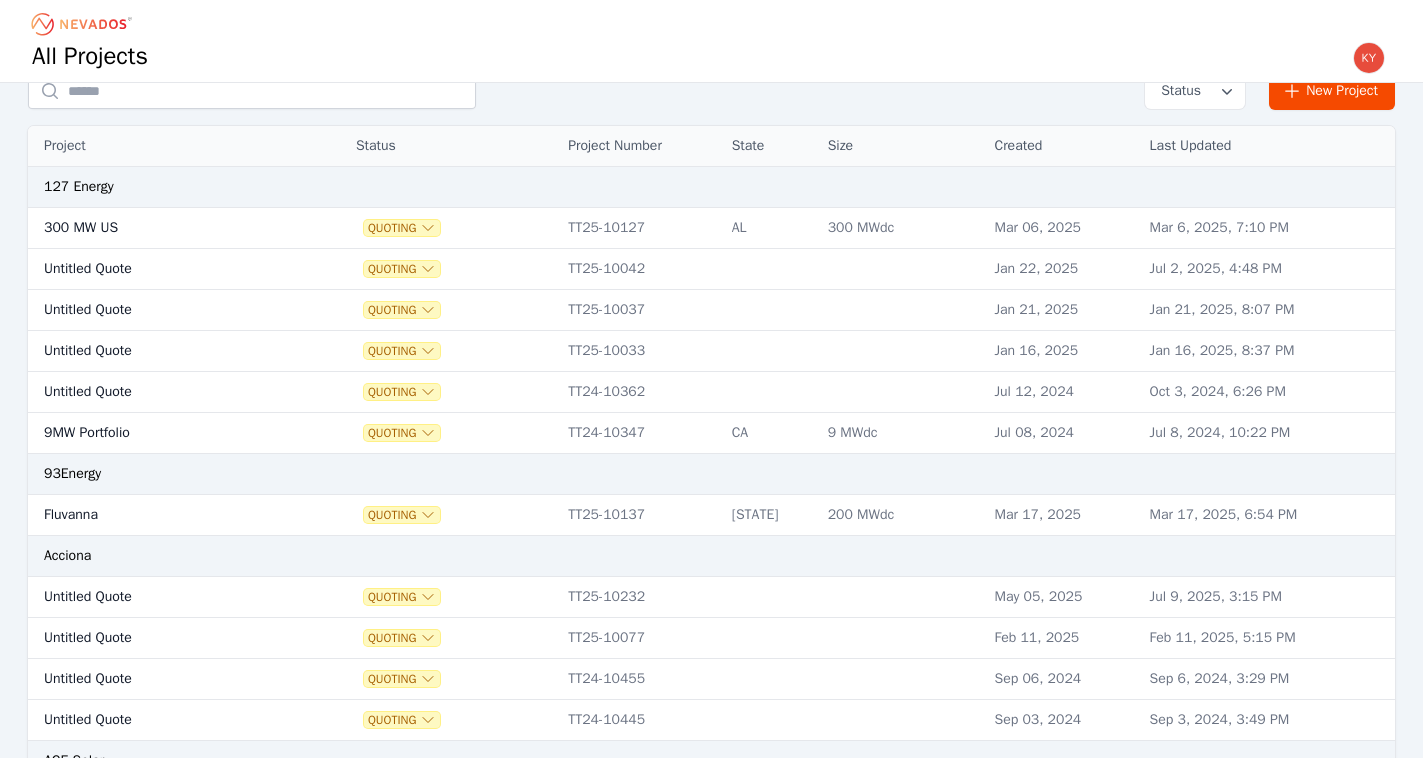 scroll, scrollTop: 0, scrollLeft: 0, axis: both 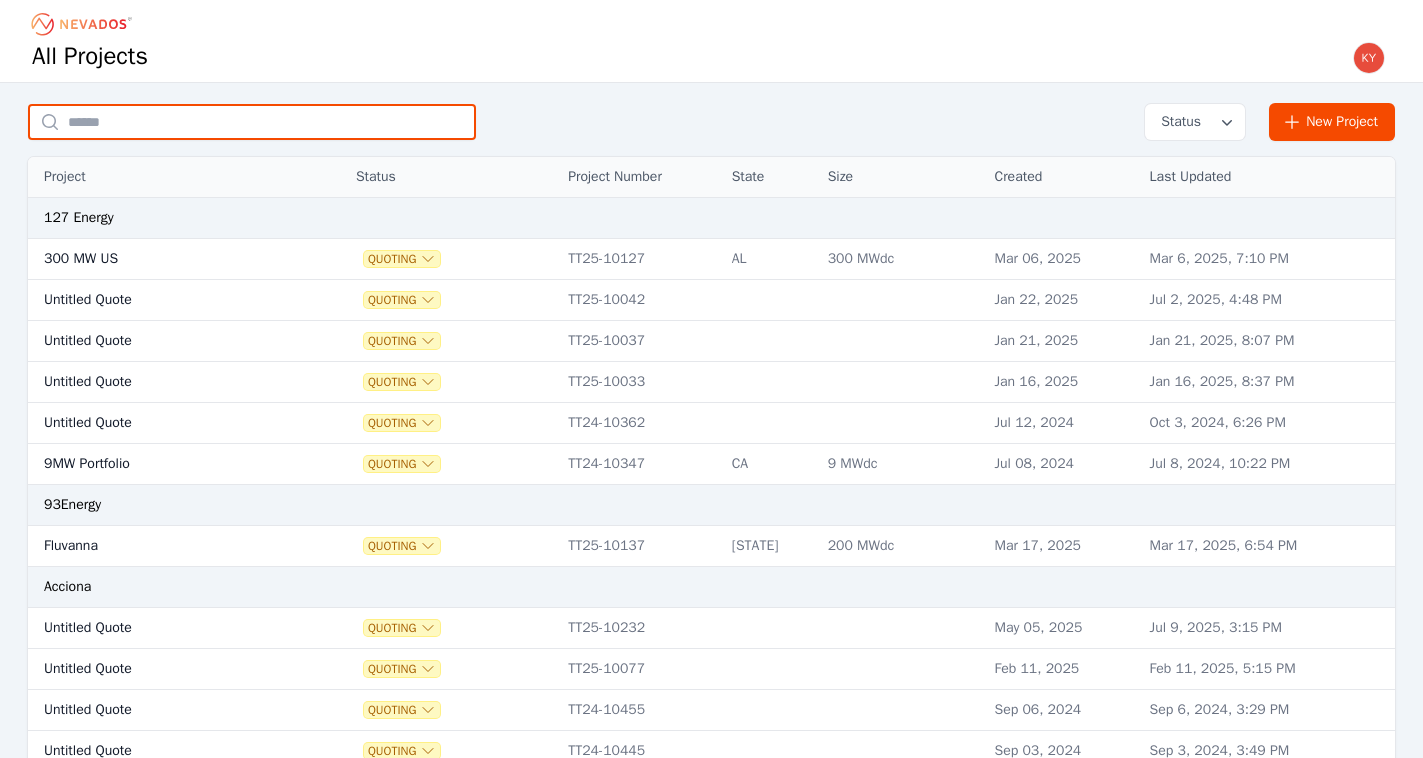 click at bounding box center [252, 122] 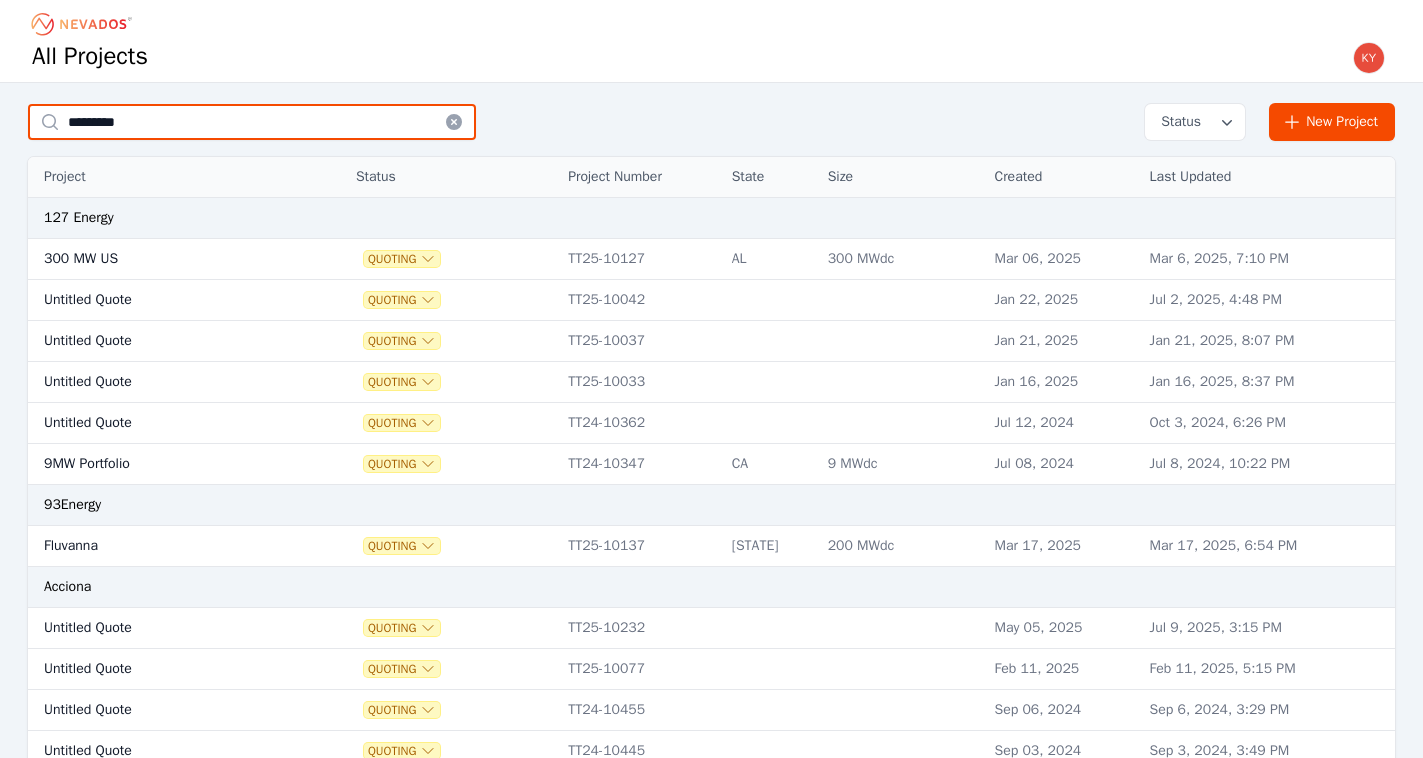 type on "*********" 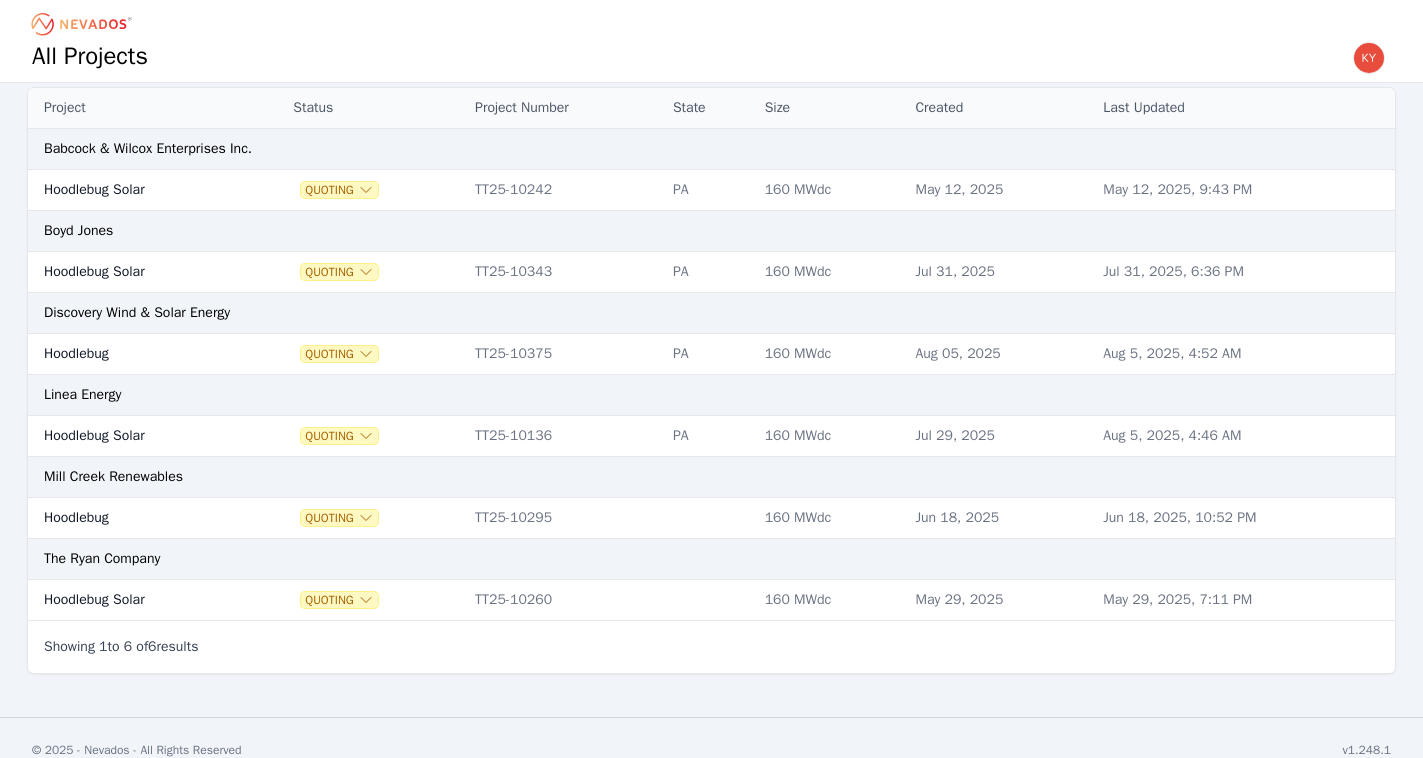 scroll, scrollTop: 65, scrollLeft: 0, axis: vertical 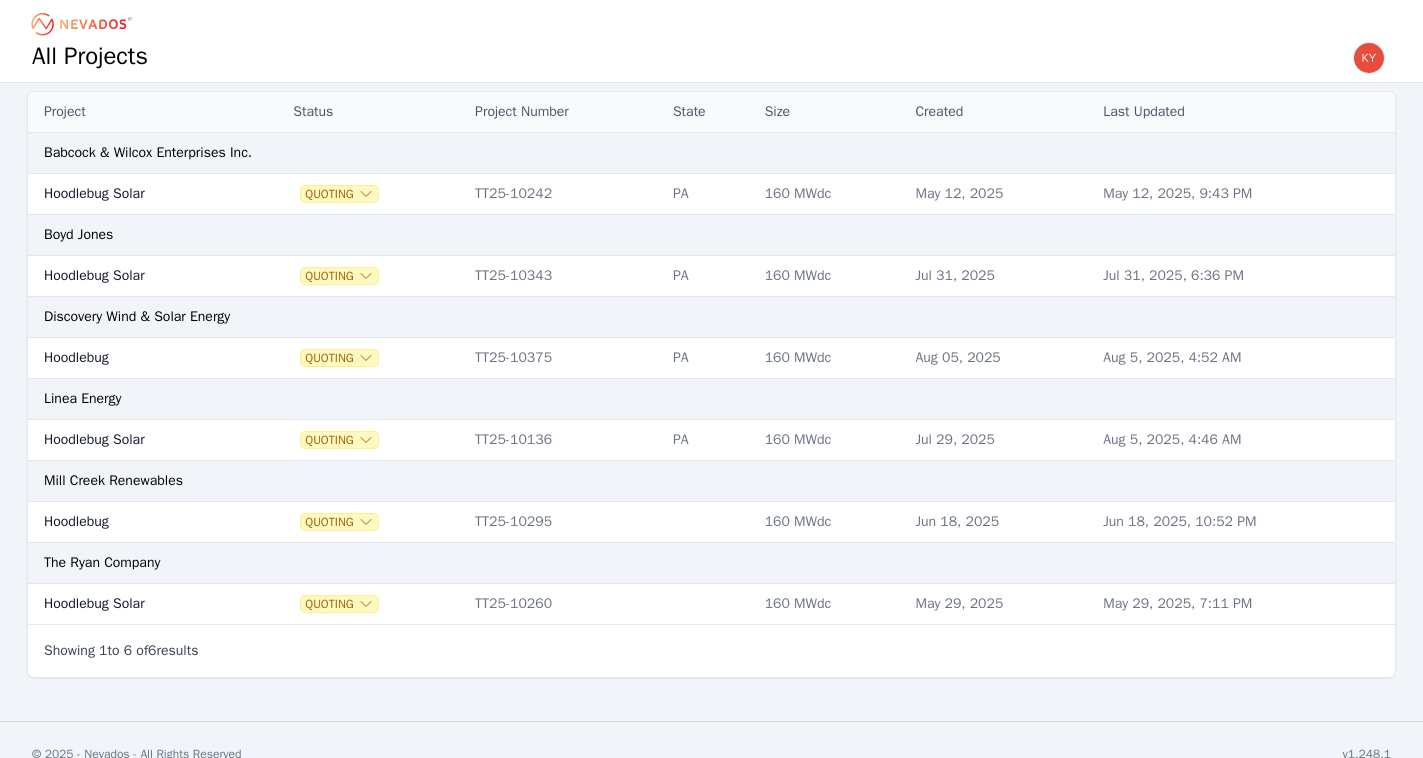 click on "Hoodlebug Solar" at bounding box center [138, 440] 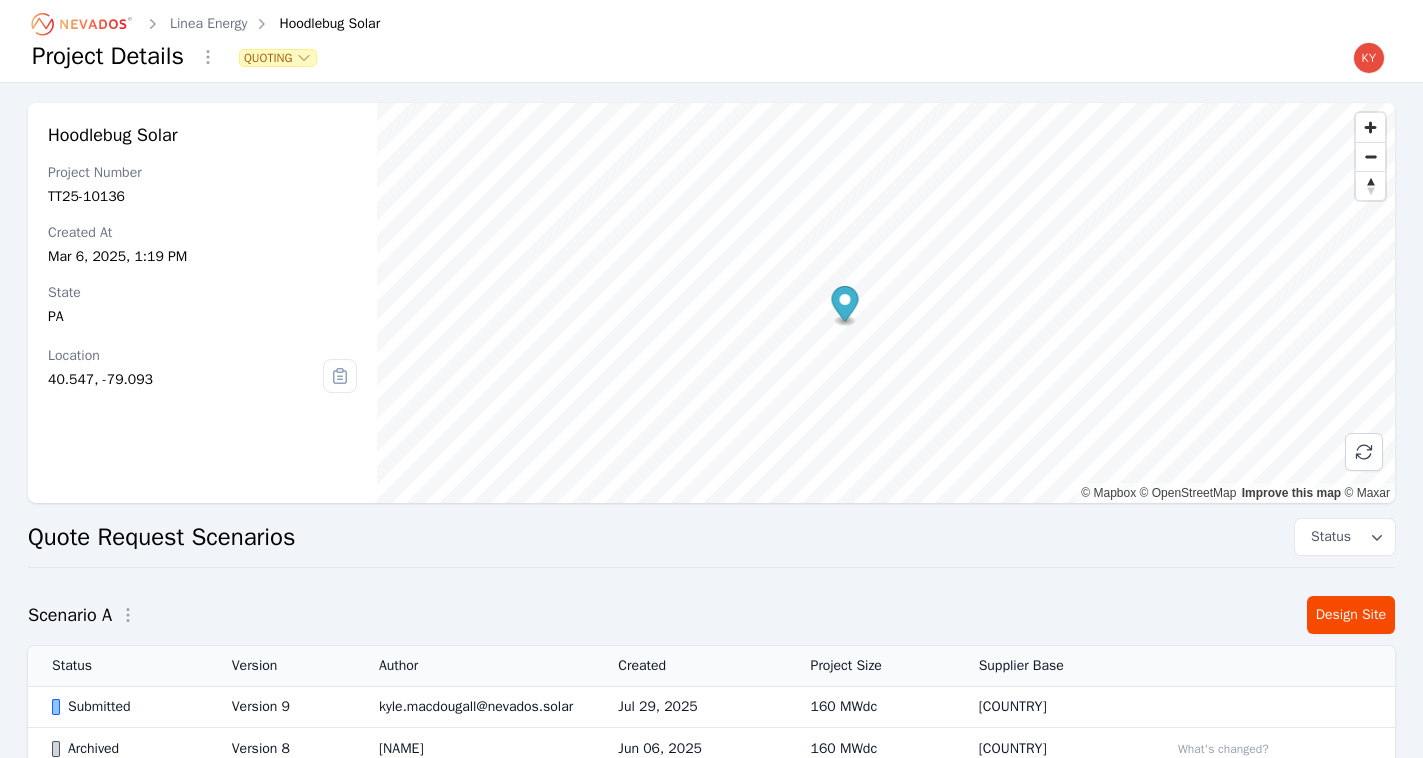 scroll, scrollTop: 190, scrollLeft: 0, axis: vertical 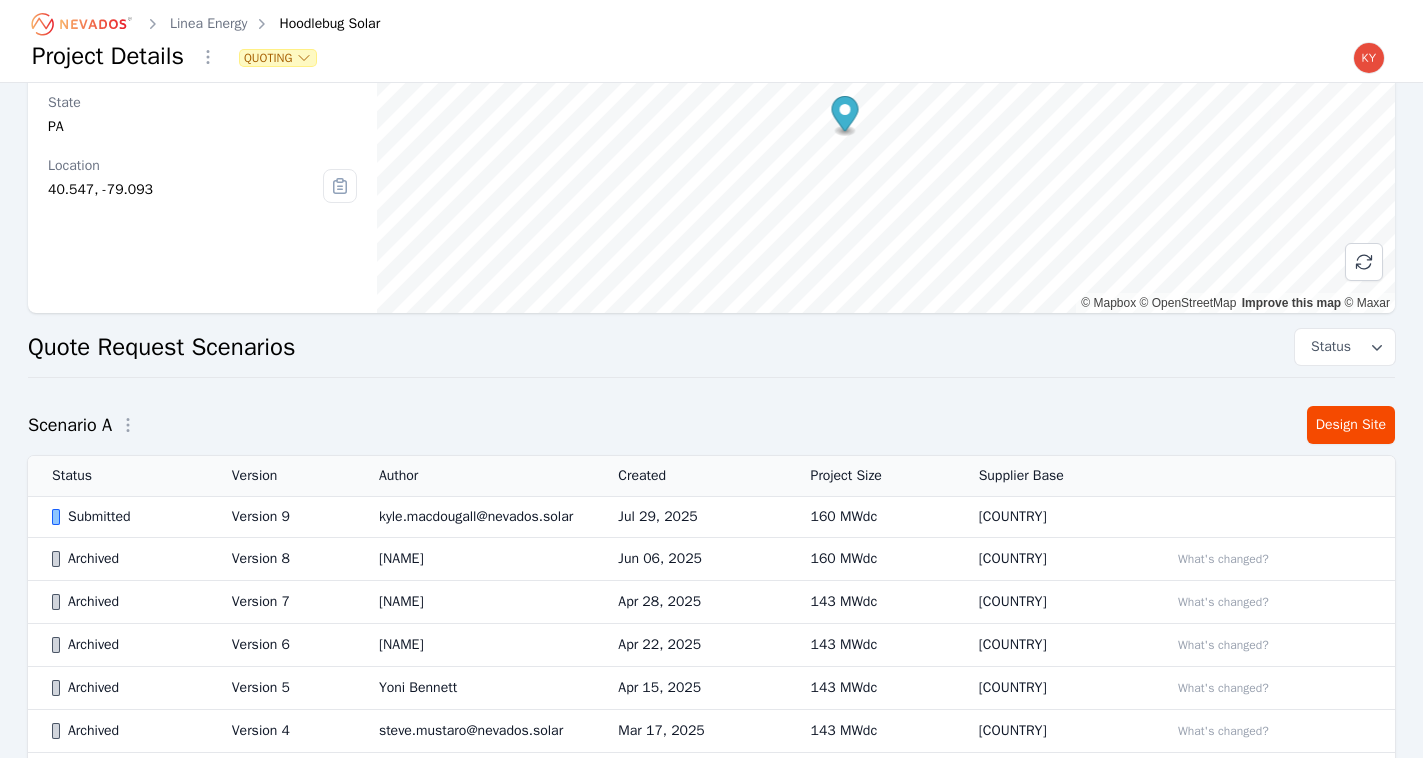 click on "kyle.macdougall@nevados.solar" at bounding box center [474, 517] 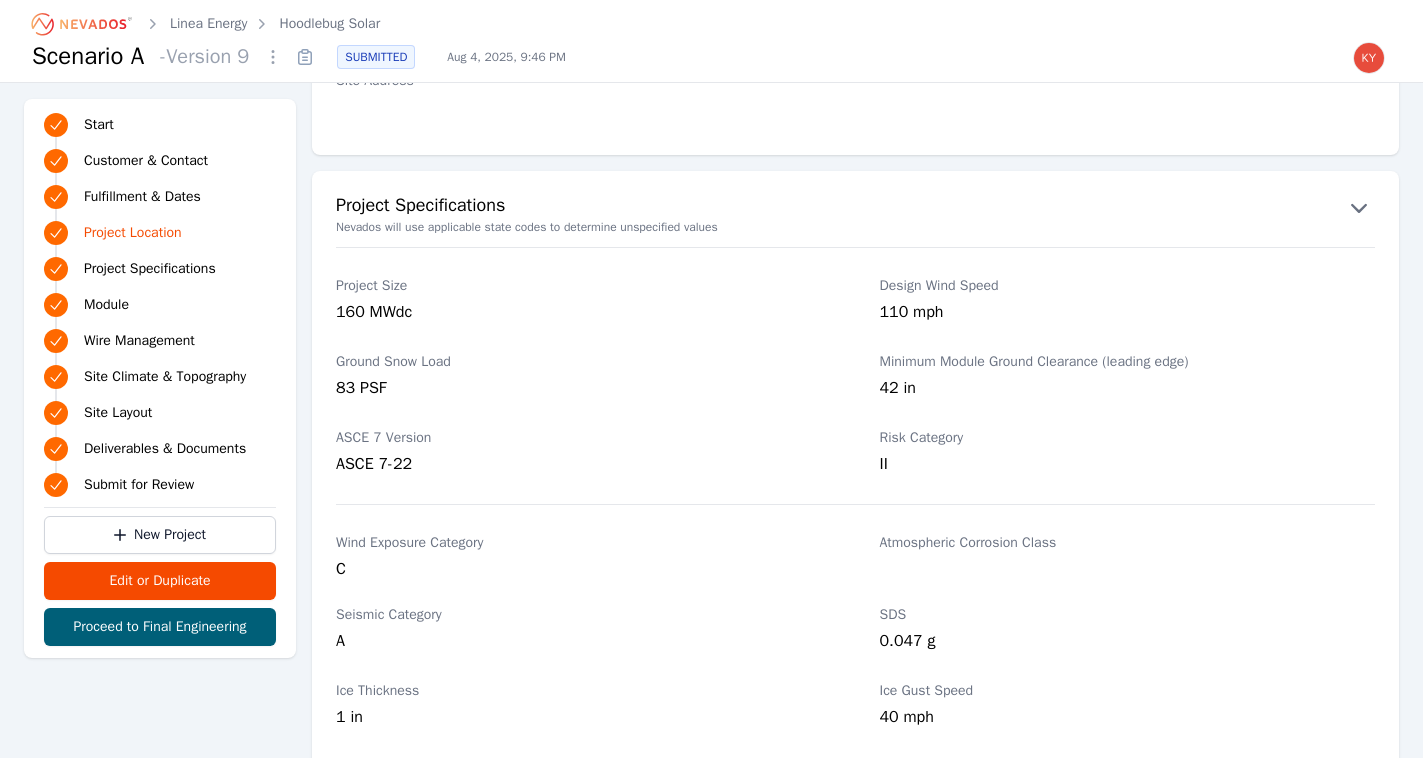 scroll, scrollTop: 1132, scrollLeft: 0, axis: vertical 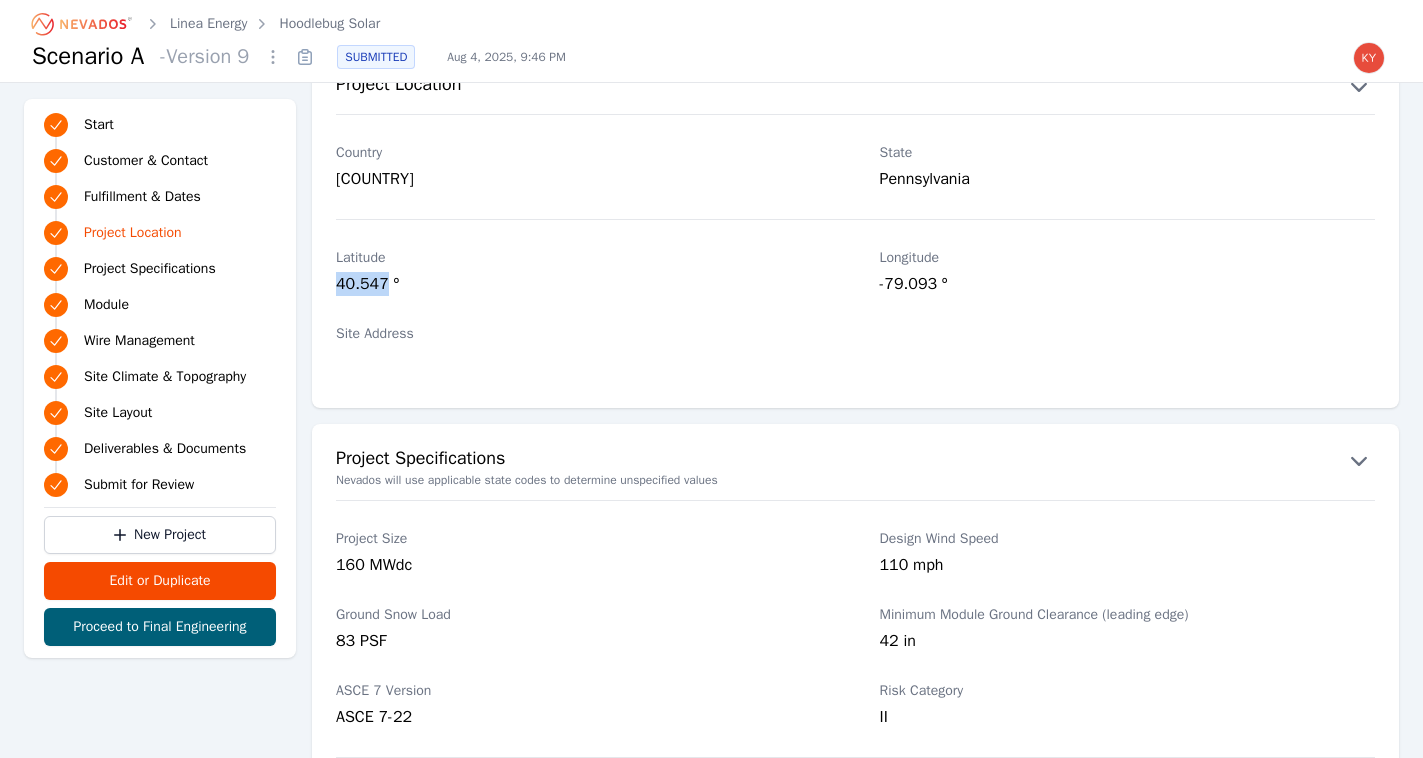 drag, startPoint x: 337, startPoint y: 281, endPoint x: 389, endPoint y: 272, distance: 52.773098 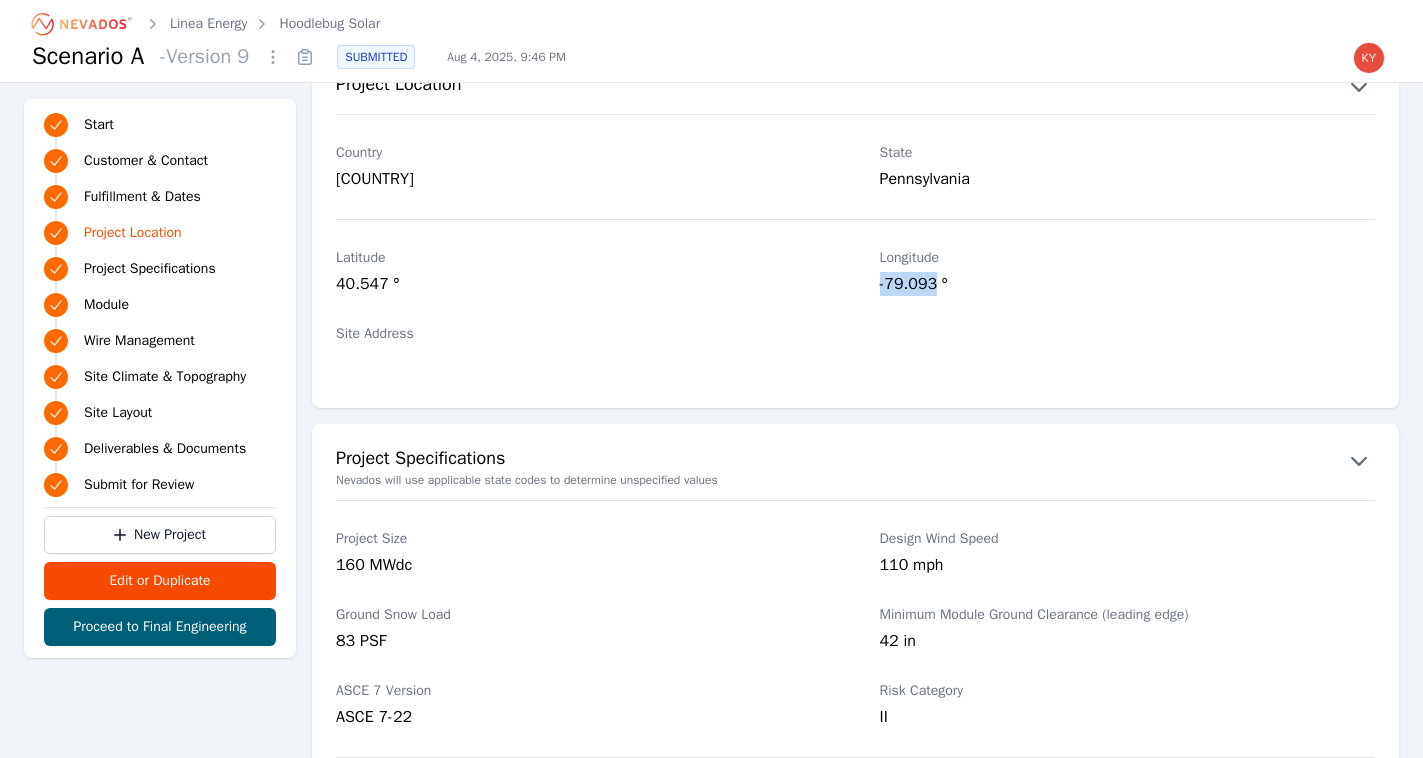 drag, startPoint x: 880, startPoint y: 282, endPoint x: 938, endPoint y: 279, distance: 58.077534 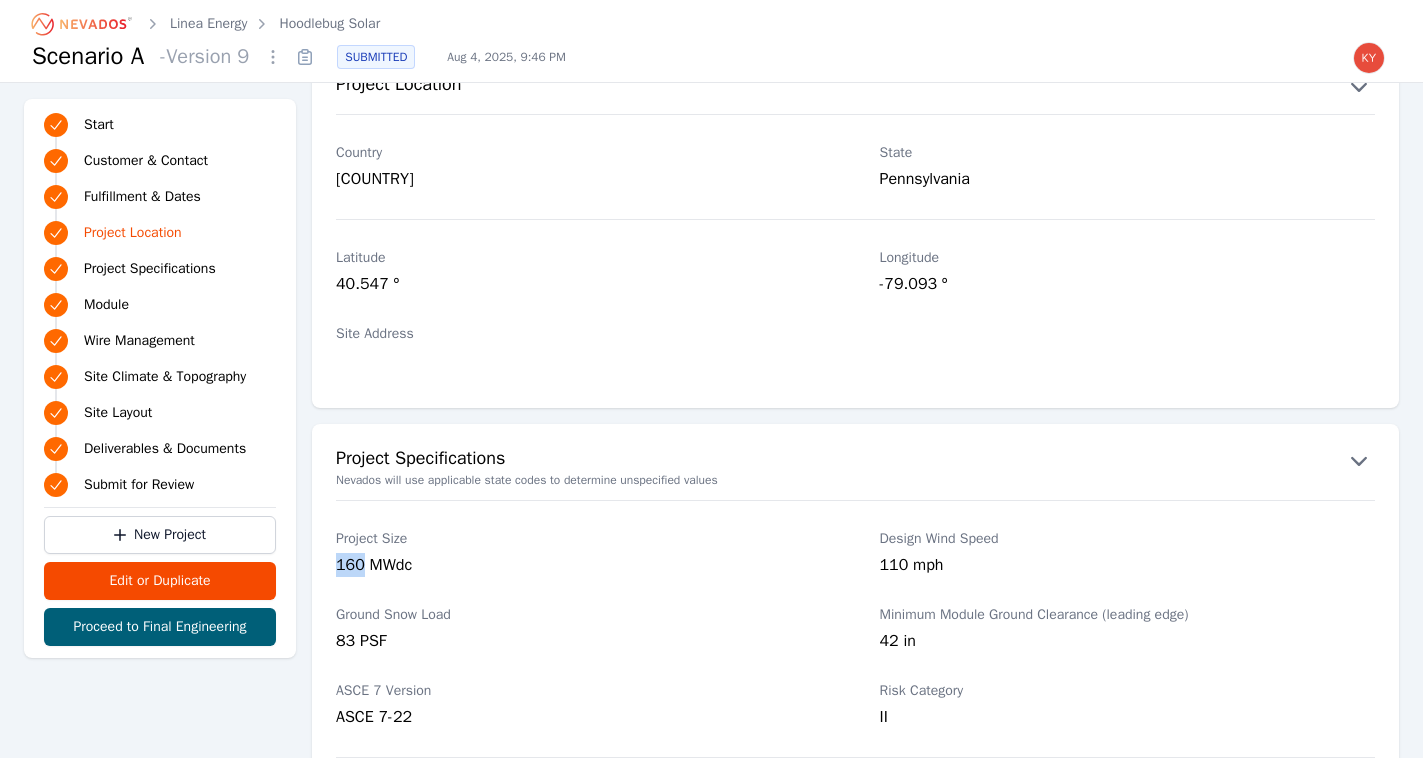 drag, startPoint x: 337, startPoint y: 562, endPoint x: 359, endPoint y: 560, distance: 22.090721 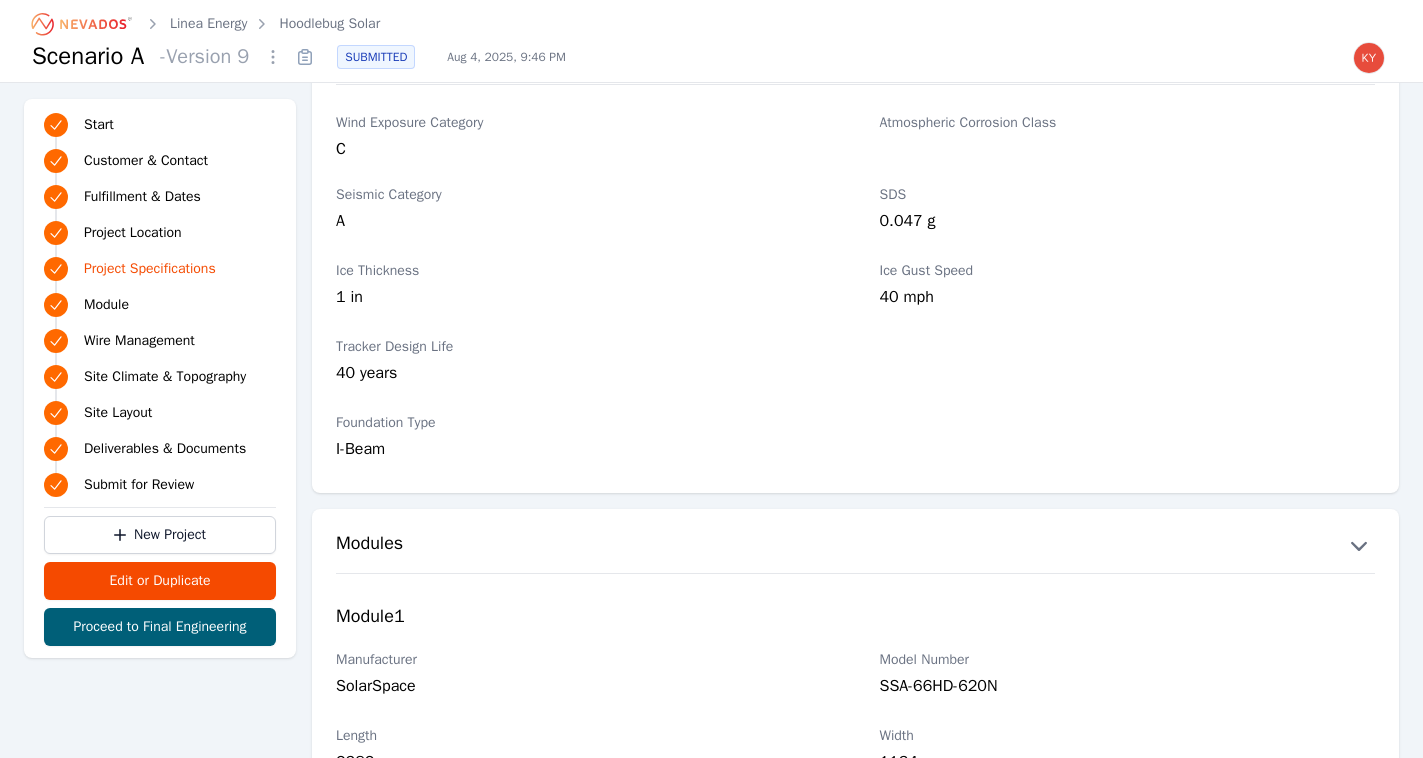 scroll, scrollTop: 2009, scrollLeft: 0, axis: vertical 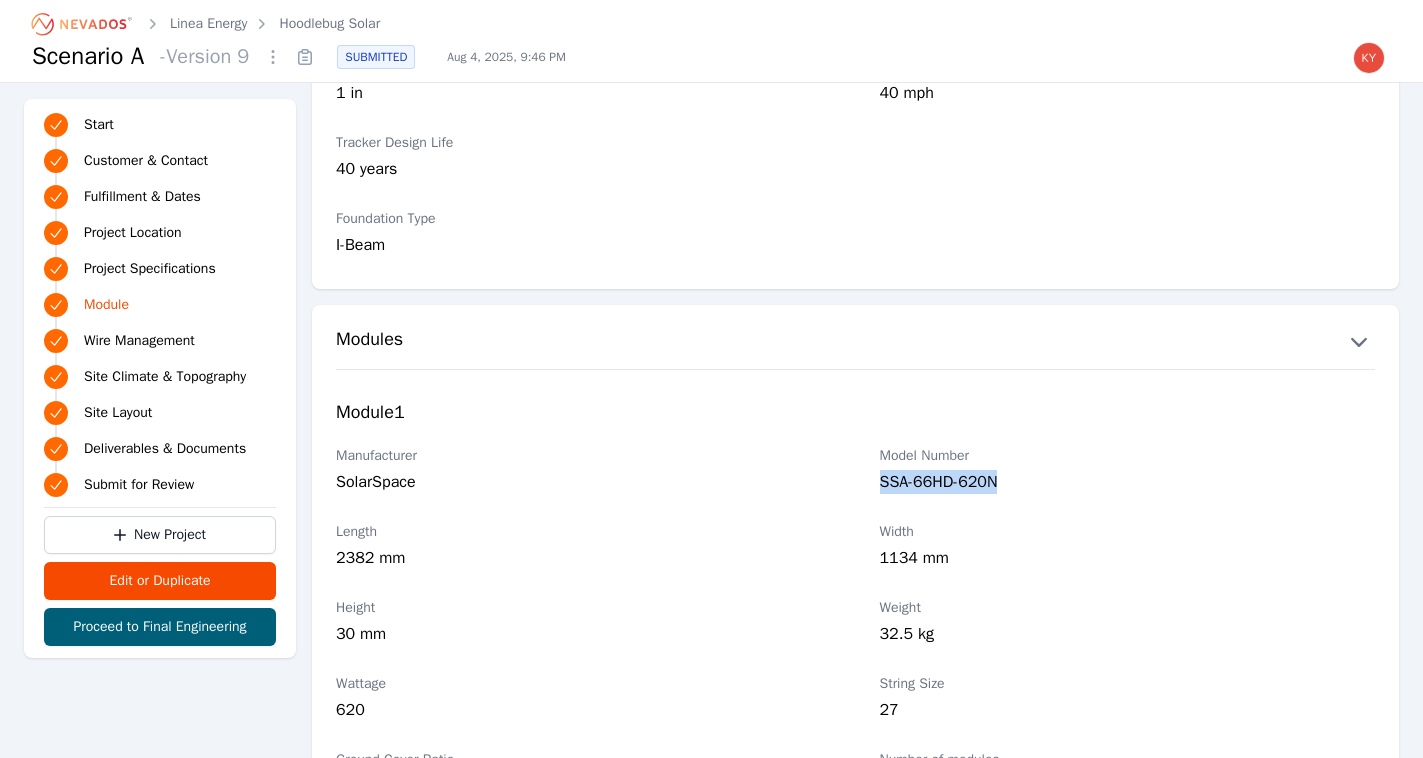 drag, startPoint x: 884, startPoint y: 475, endPoint x: 1048, endPoint y: 486, distance: 164.36848 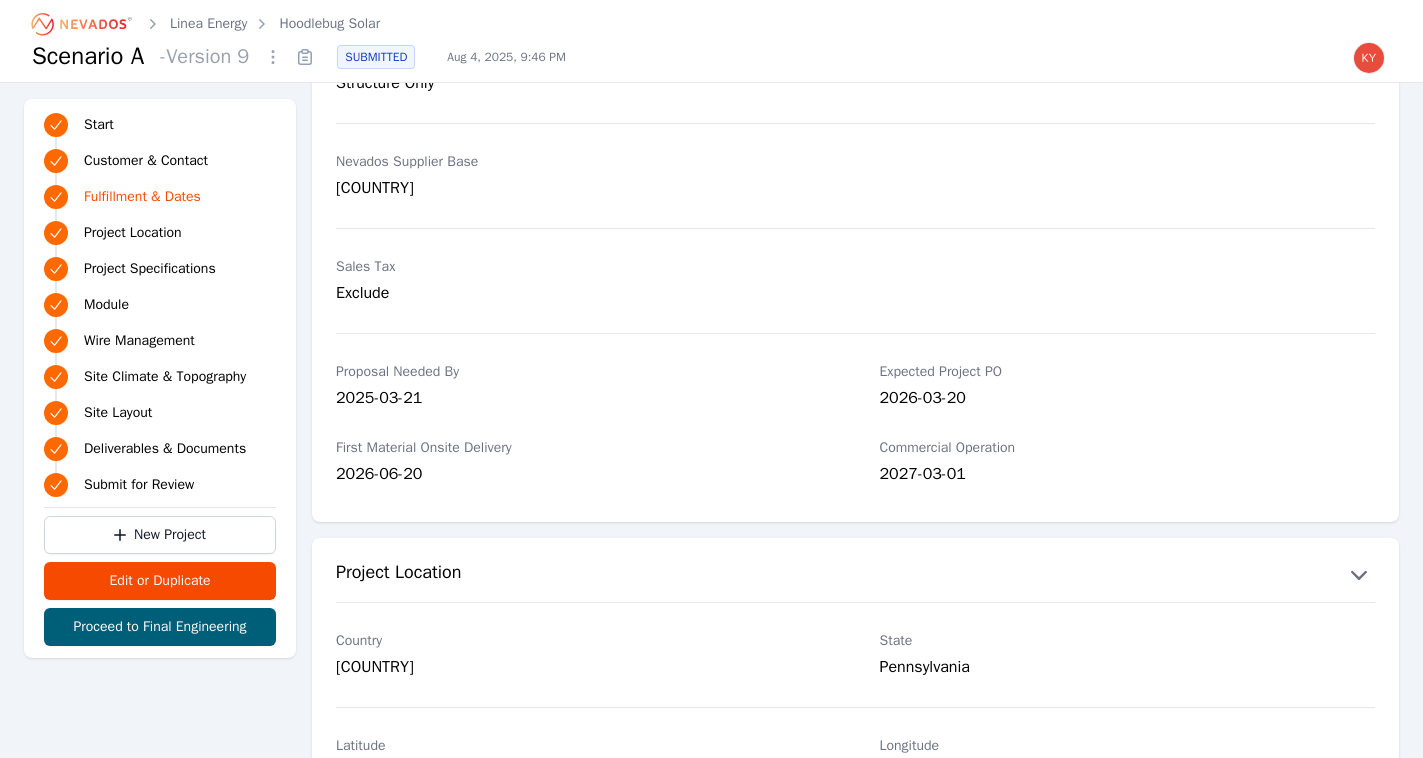 scroll, scrollTop: 0, scrollLeft: 0, axis: both 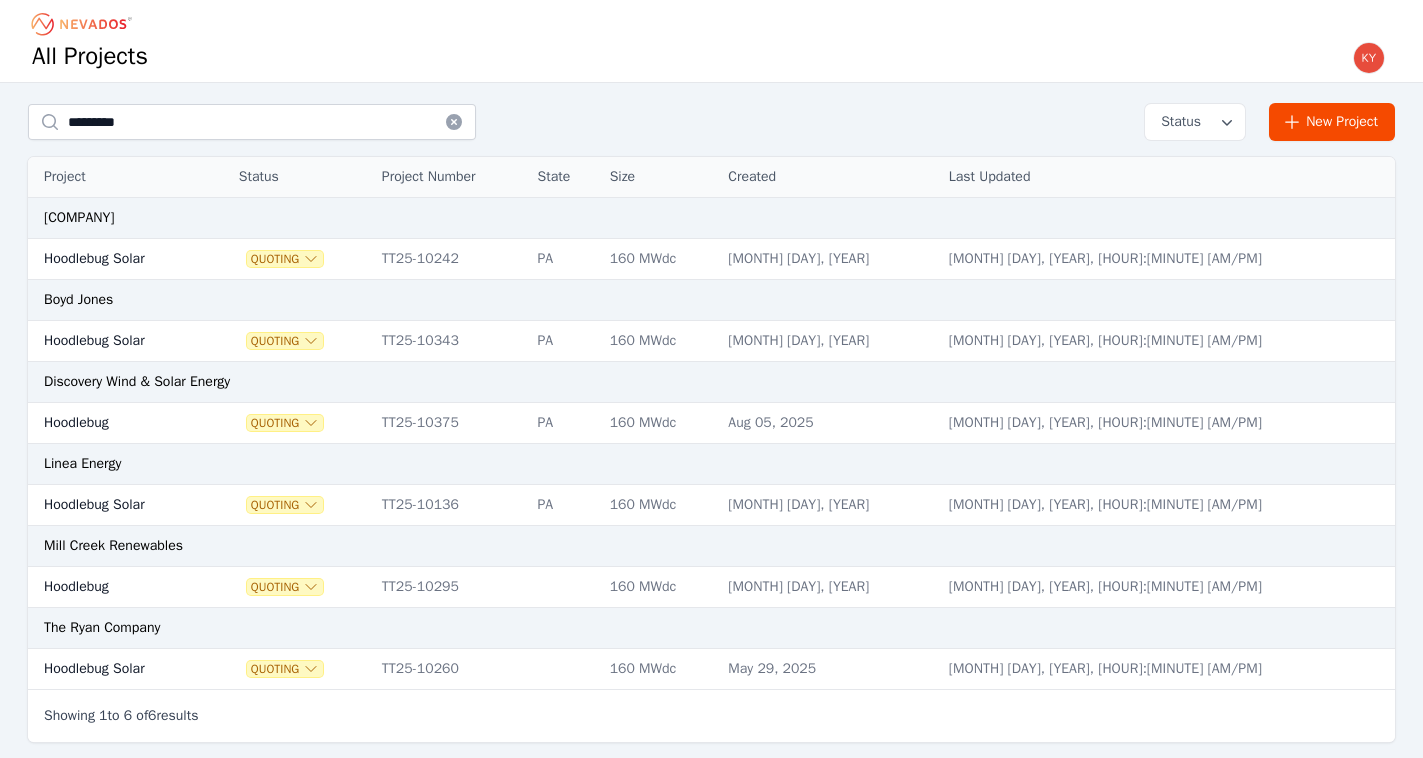 click 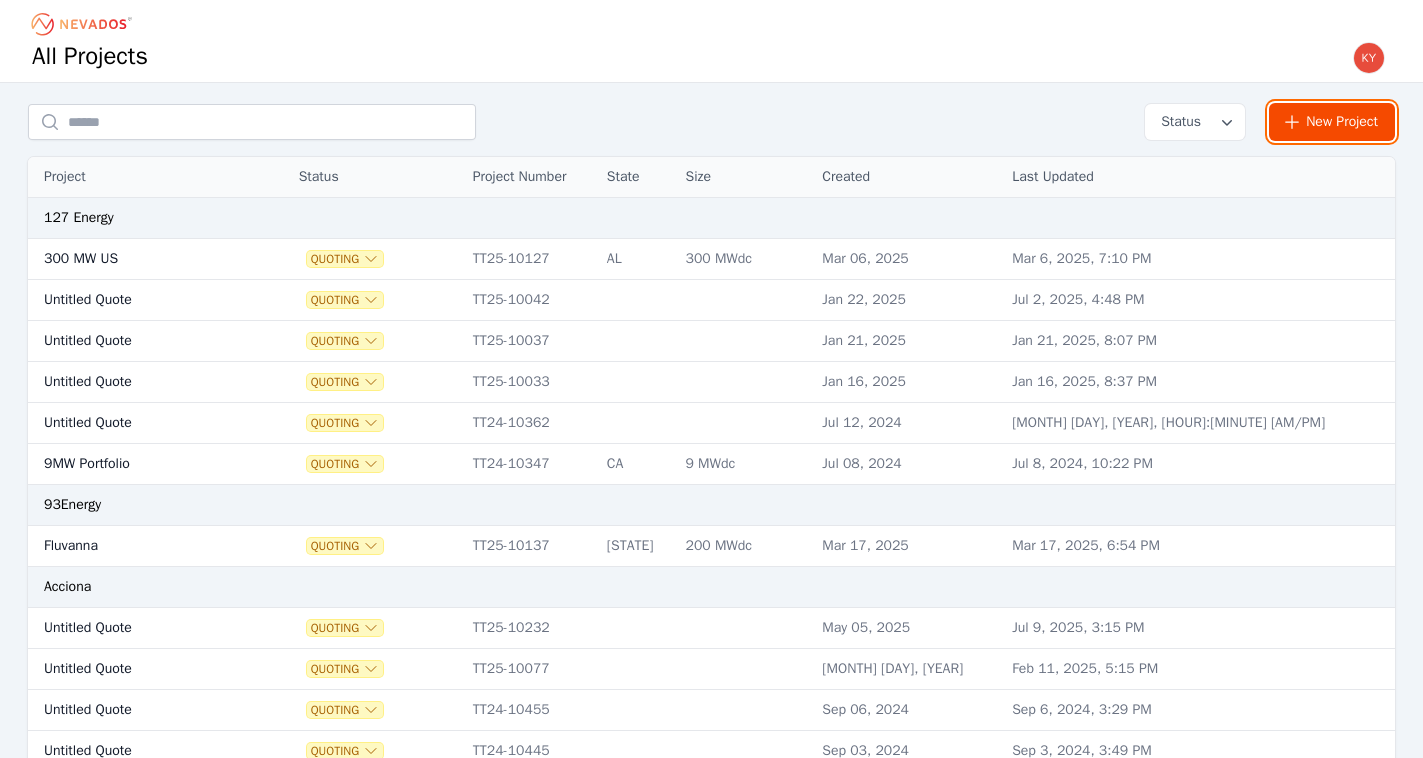 click on "New Project" at bounding box center [1332, 122] 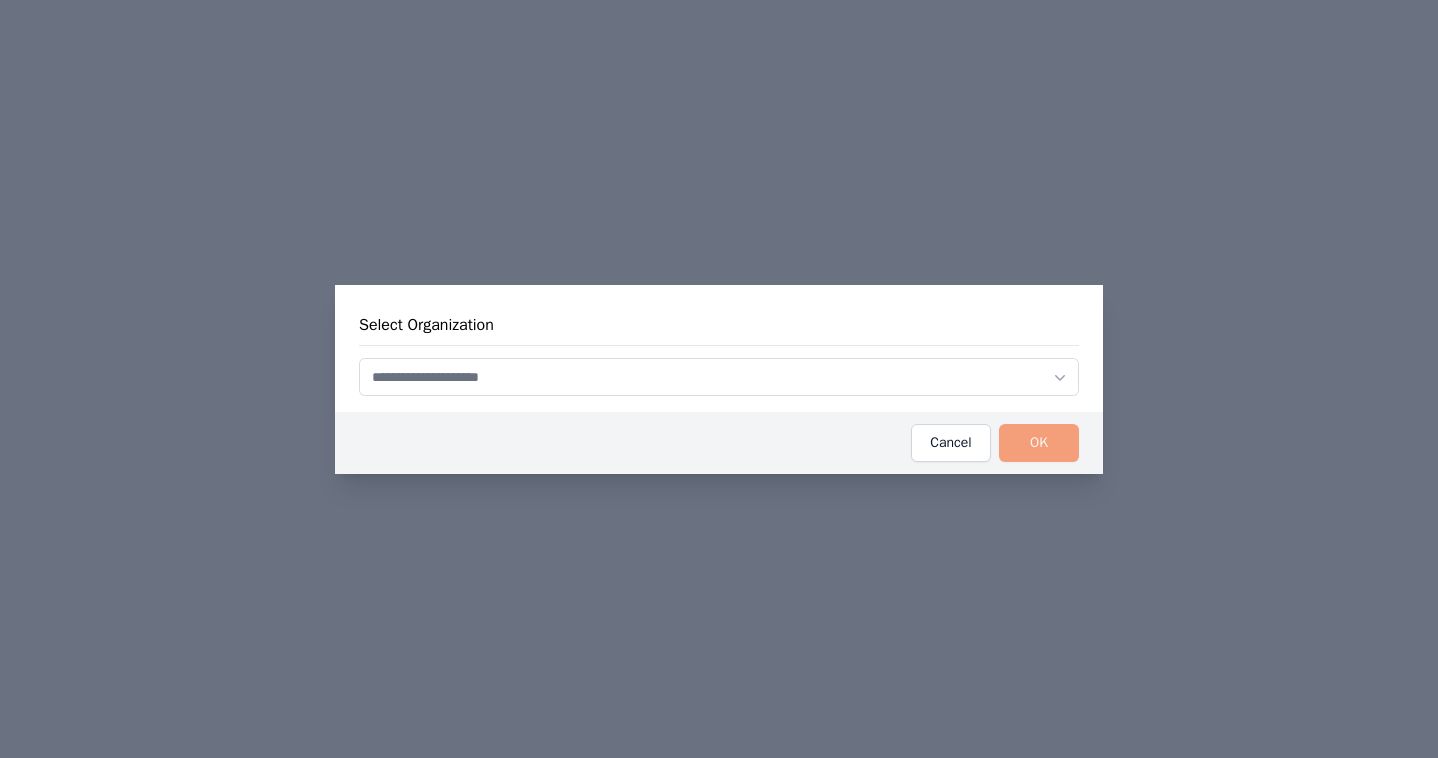 click at bounding box center (719, 377) 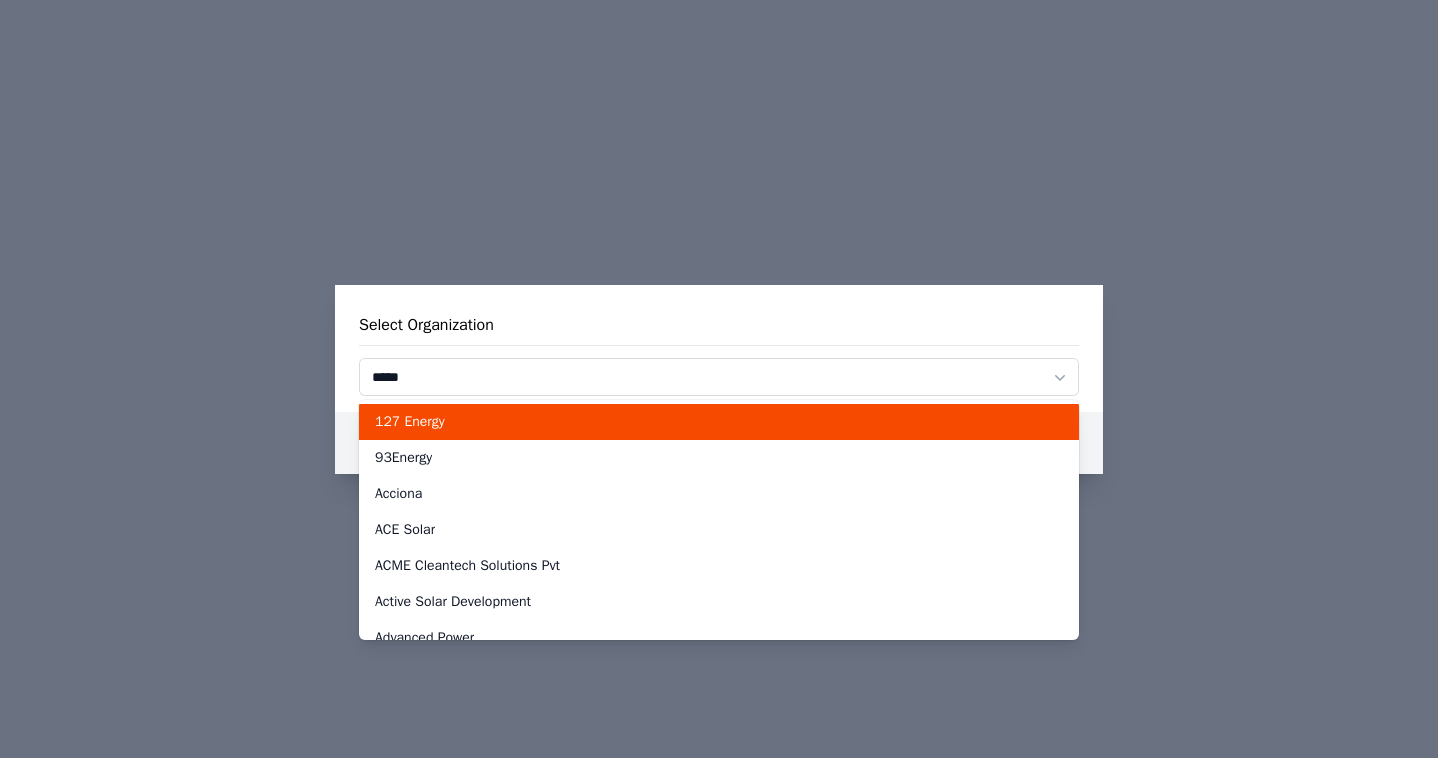 type on "******" 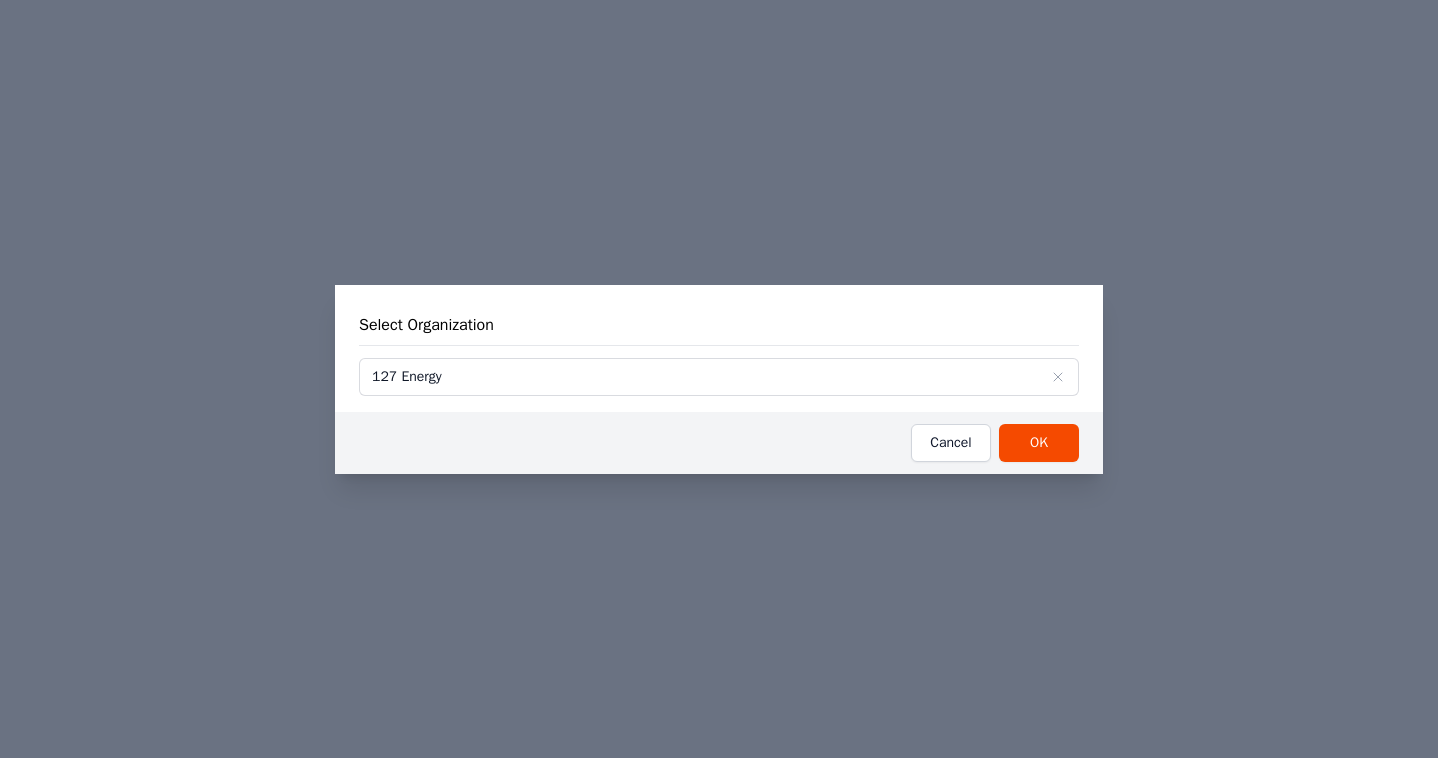 click on "127 Energy" at bounding box center [711, 377] 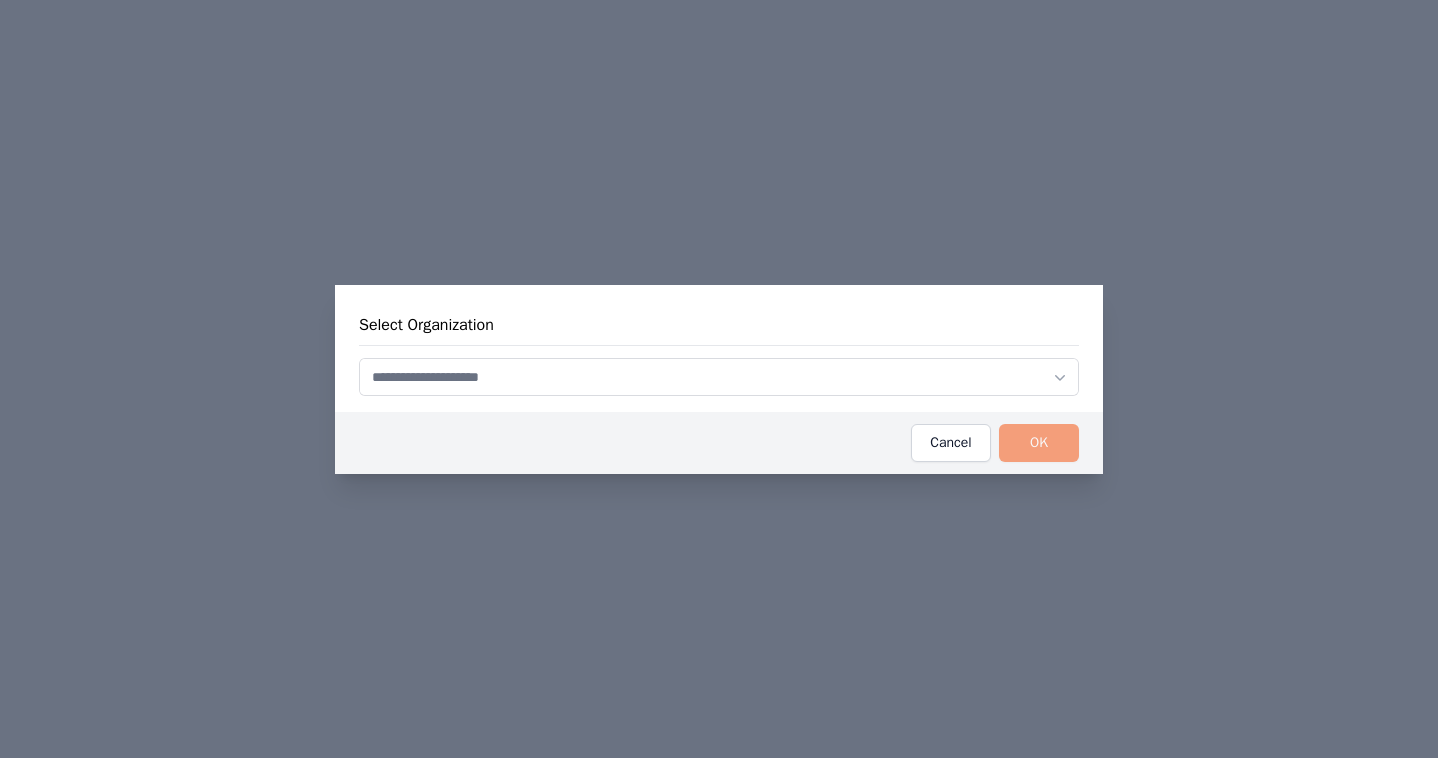 click at bounding box center (719, 377) 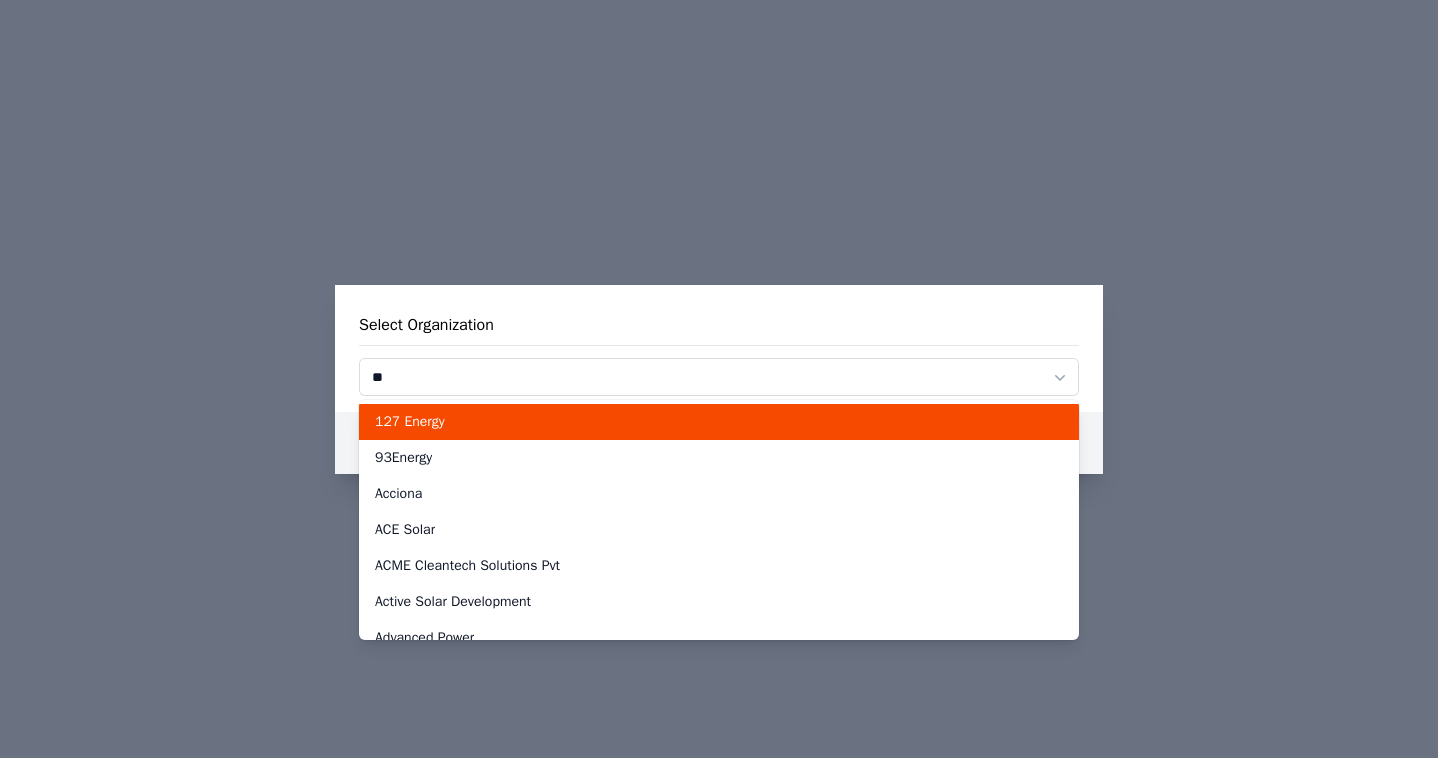 type on "***" 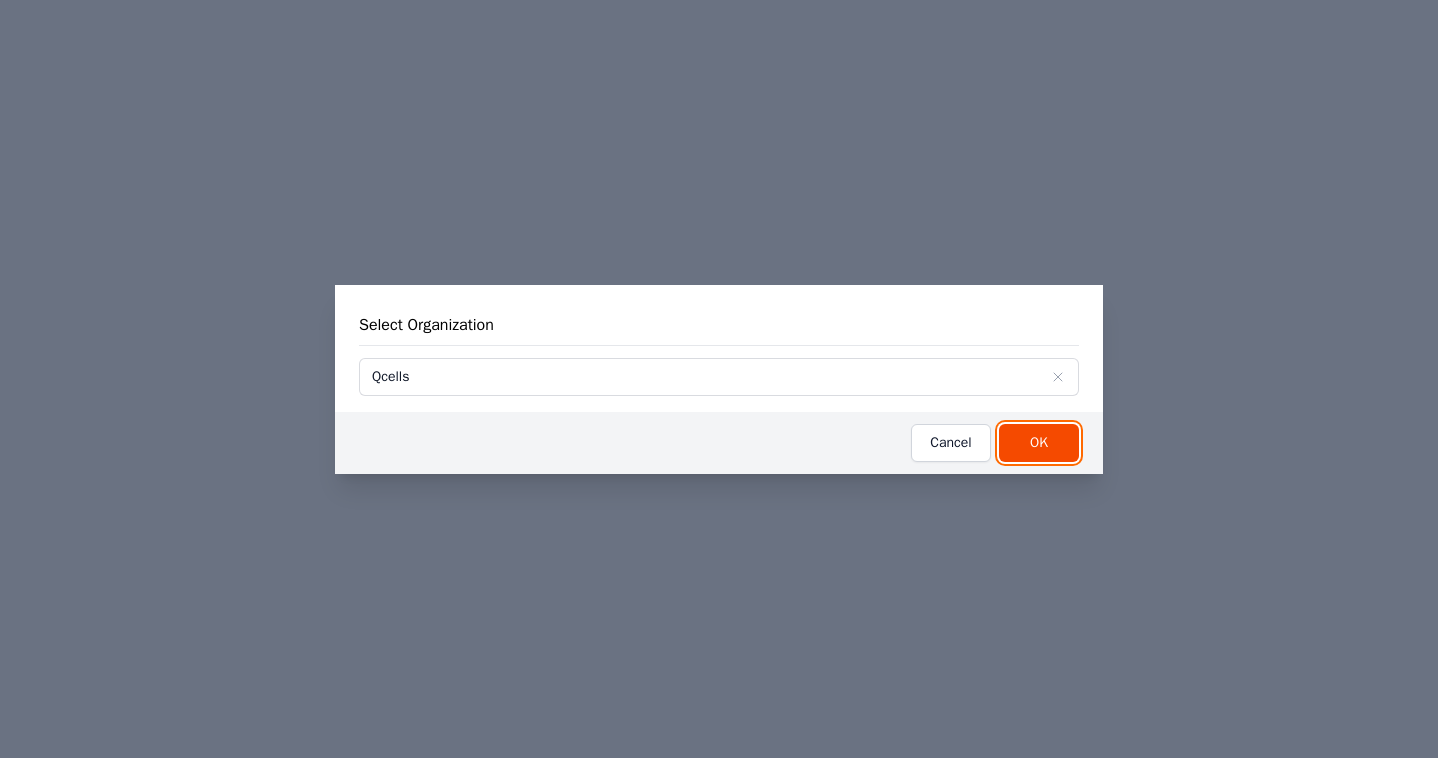 click on "OK" at bounding box center (1039, 443) 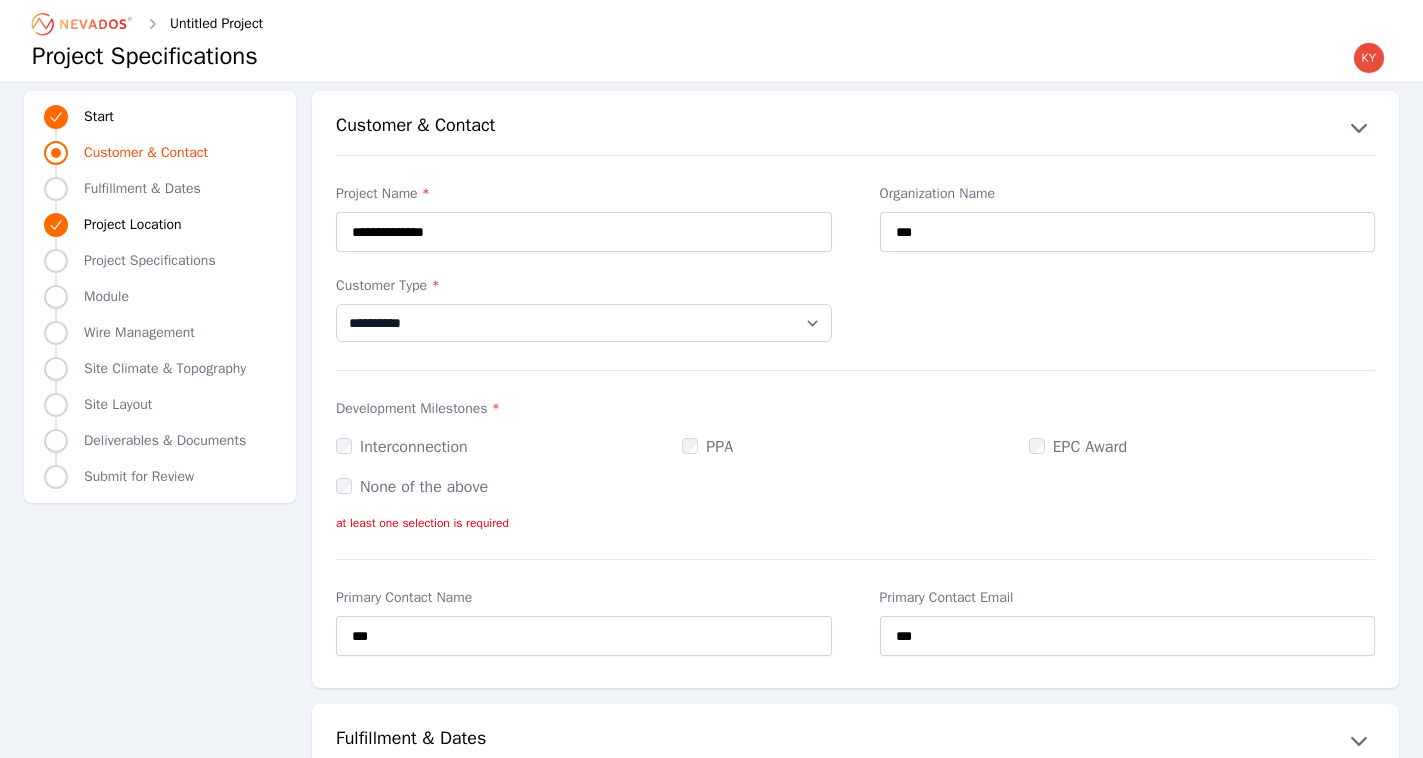 type on "**********" 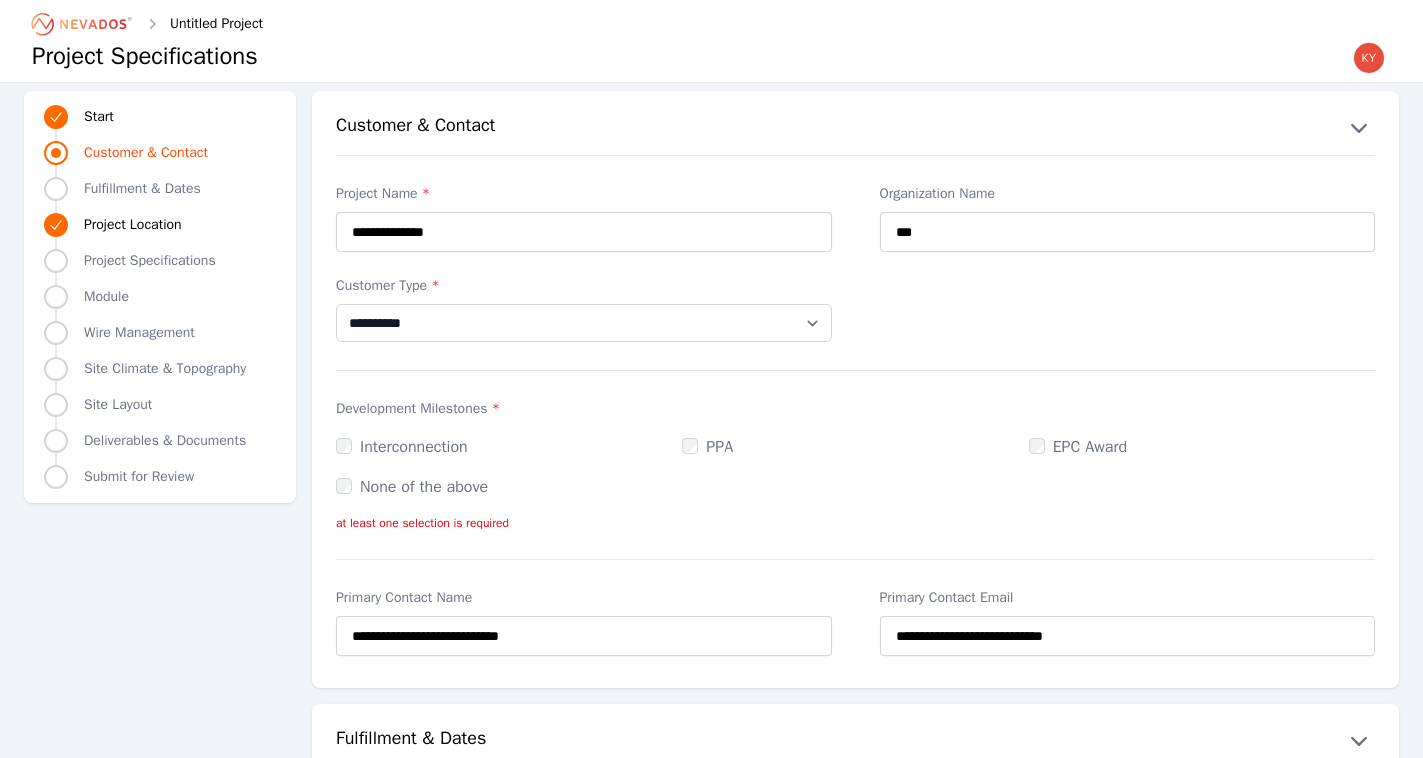 select on "**" 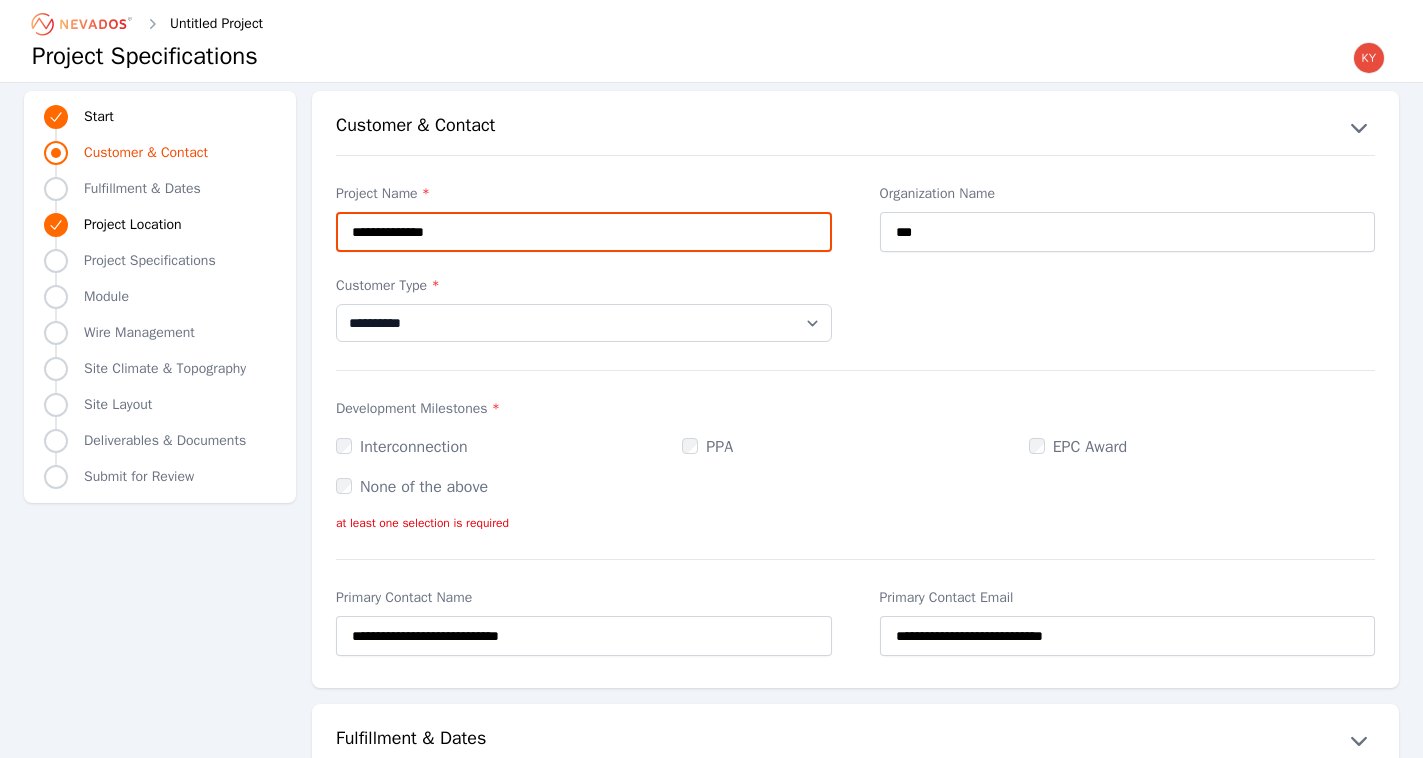 click on "**********" at bounding box center [584, 232] 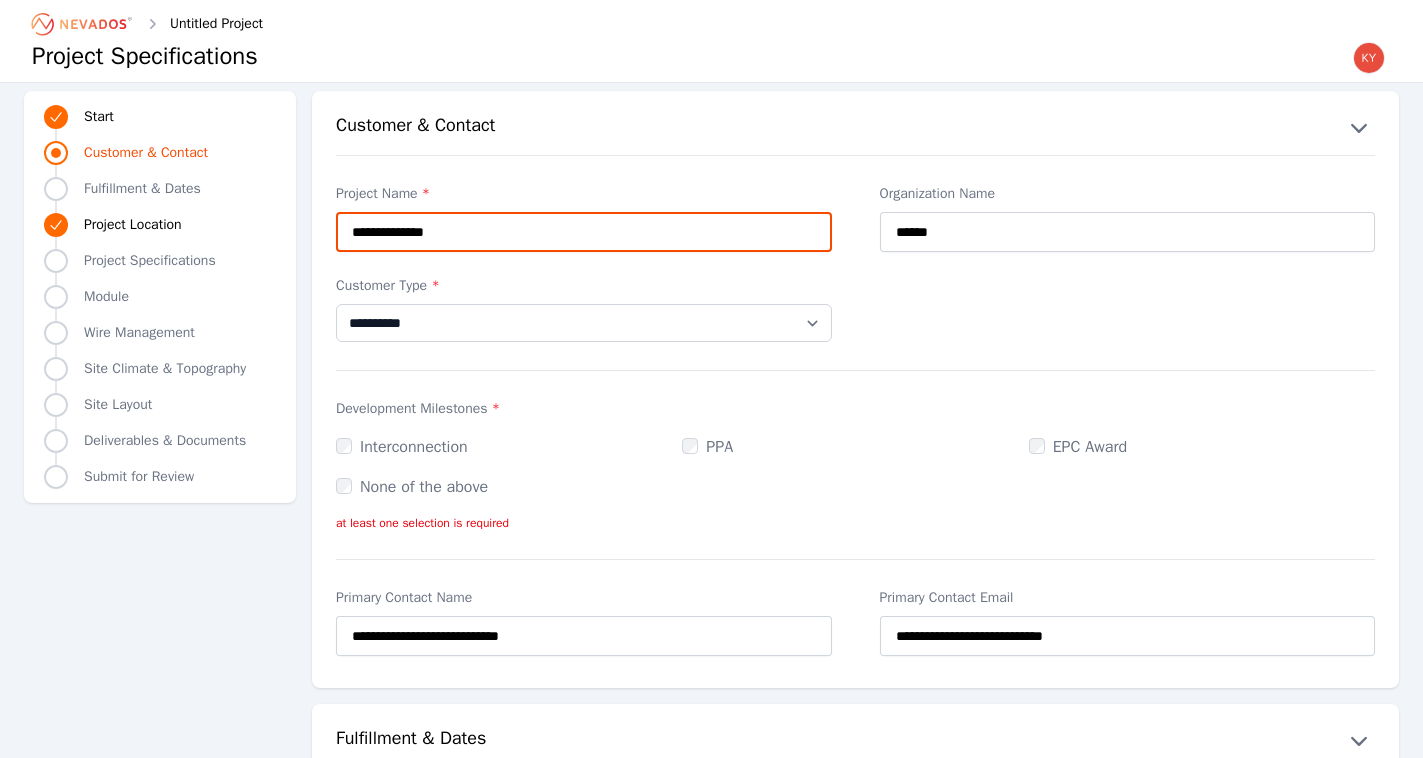 scroll, scrollTop: 4, scrollLeft: 0, axis: vertical 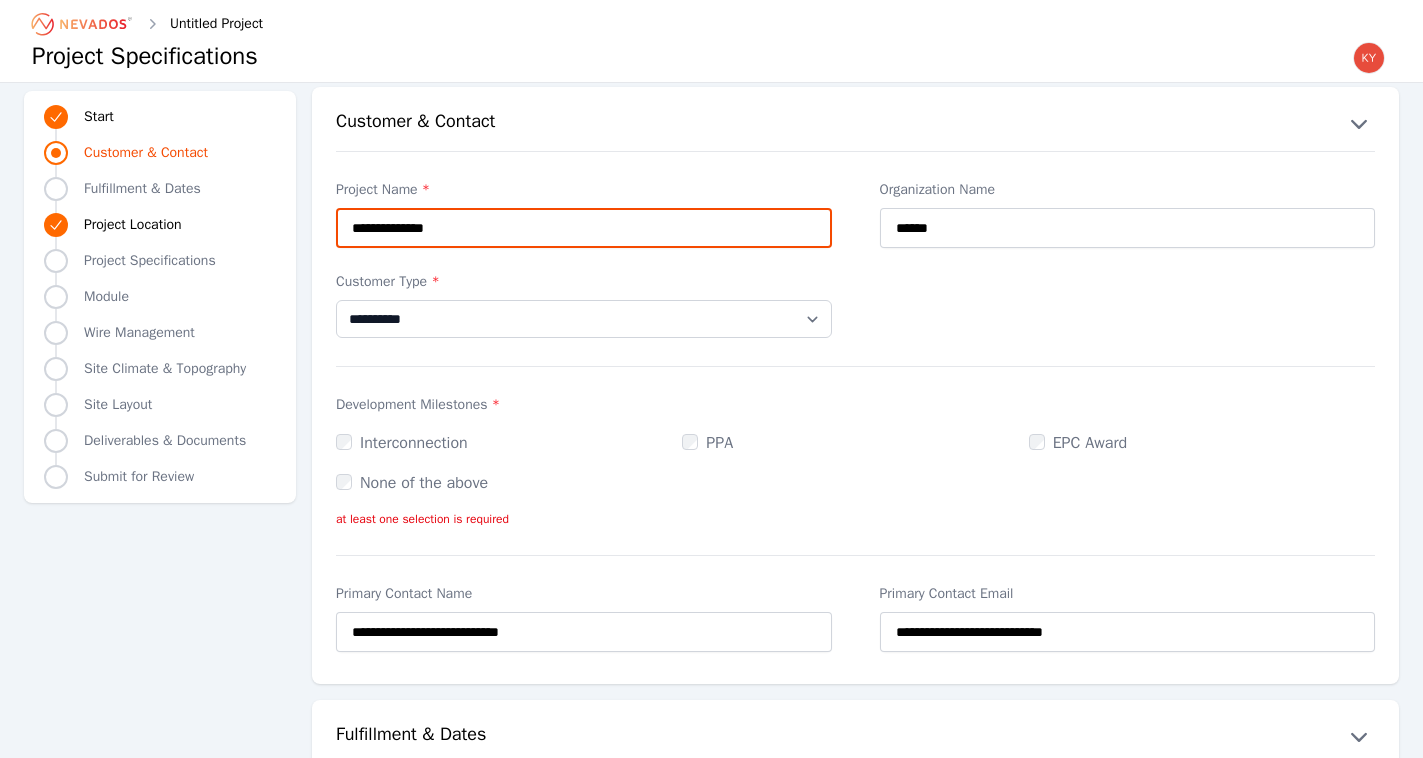 drag, startPoint x: 541, startPoint y: 229, endPoint x: 369, endPoint y: 201, distance: 174.26416 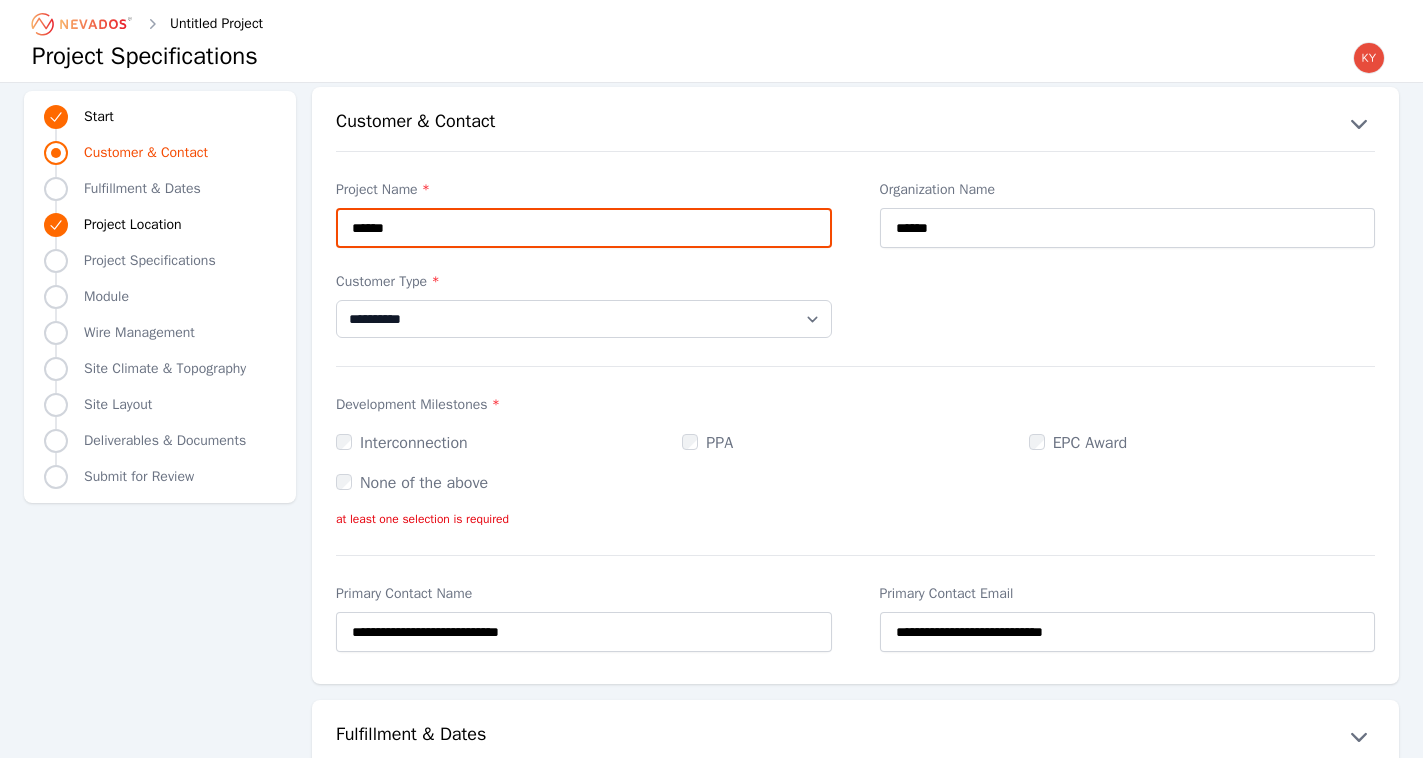 type on "*********" 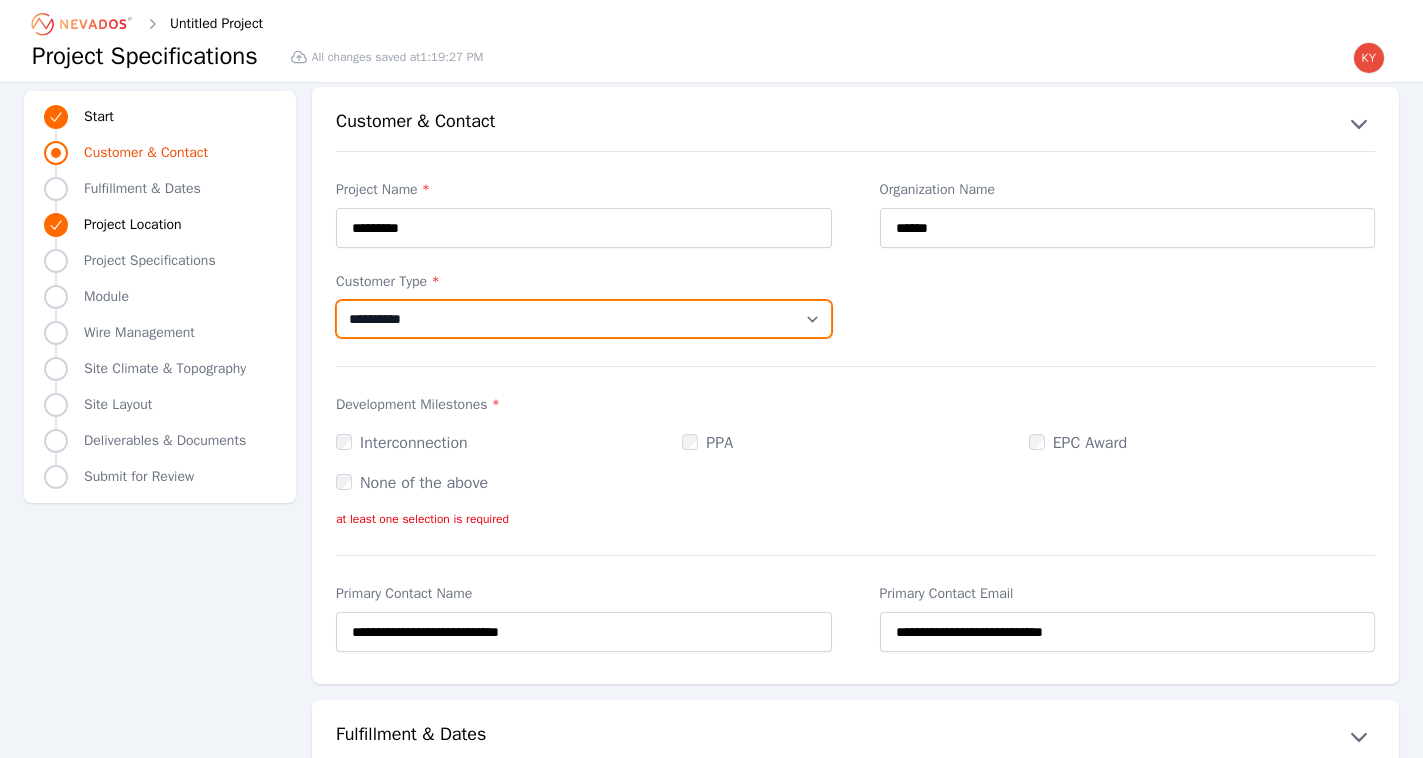 click on "**********" at bounding box center (584, 319) 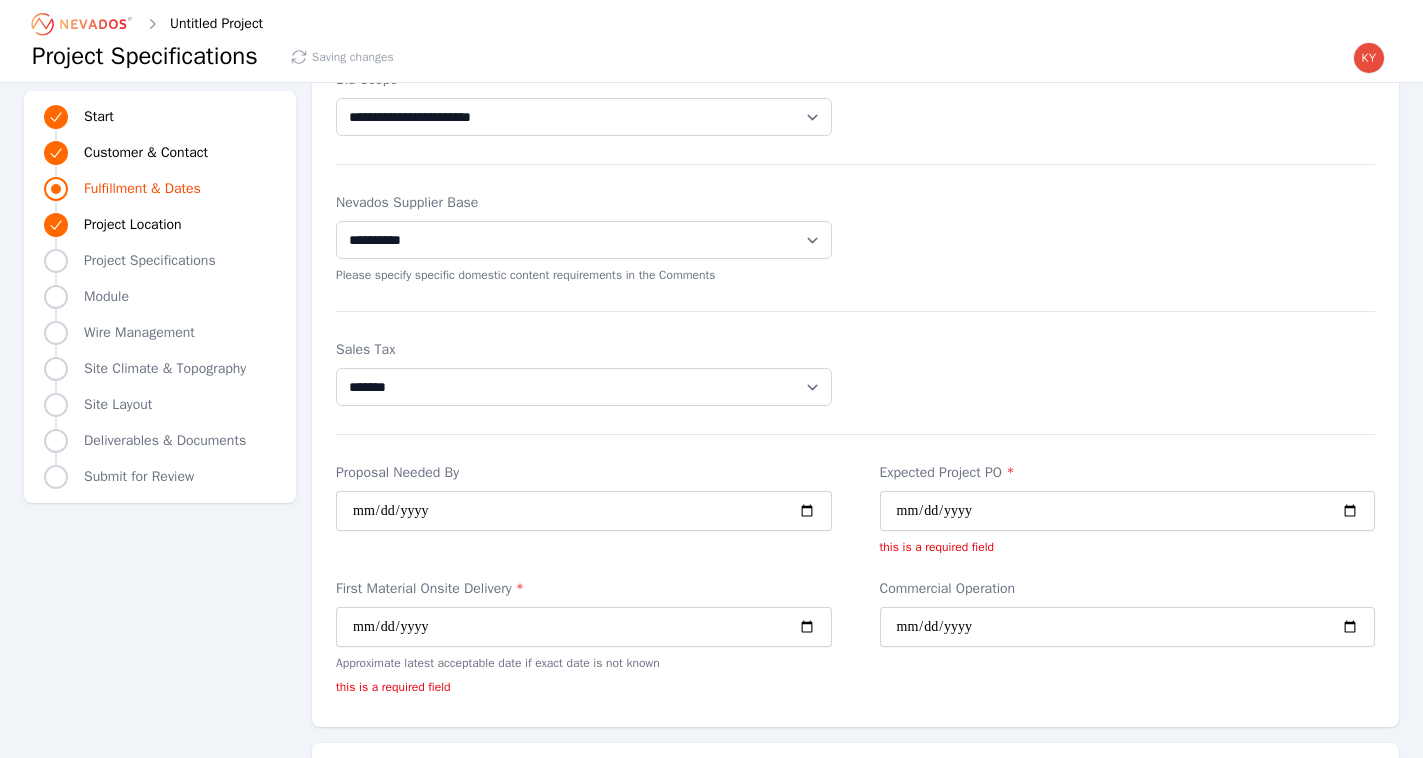 scroll, scrollTop: 608, scrollLeft: 0, axis: vertical 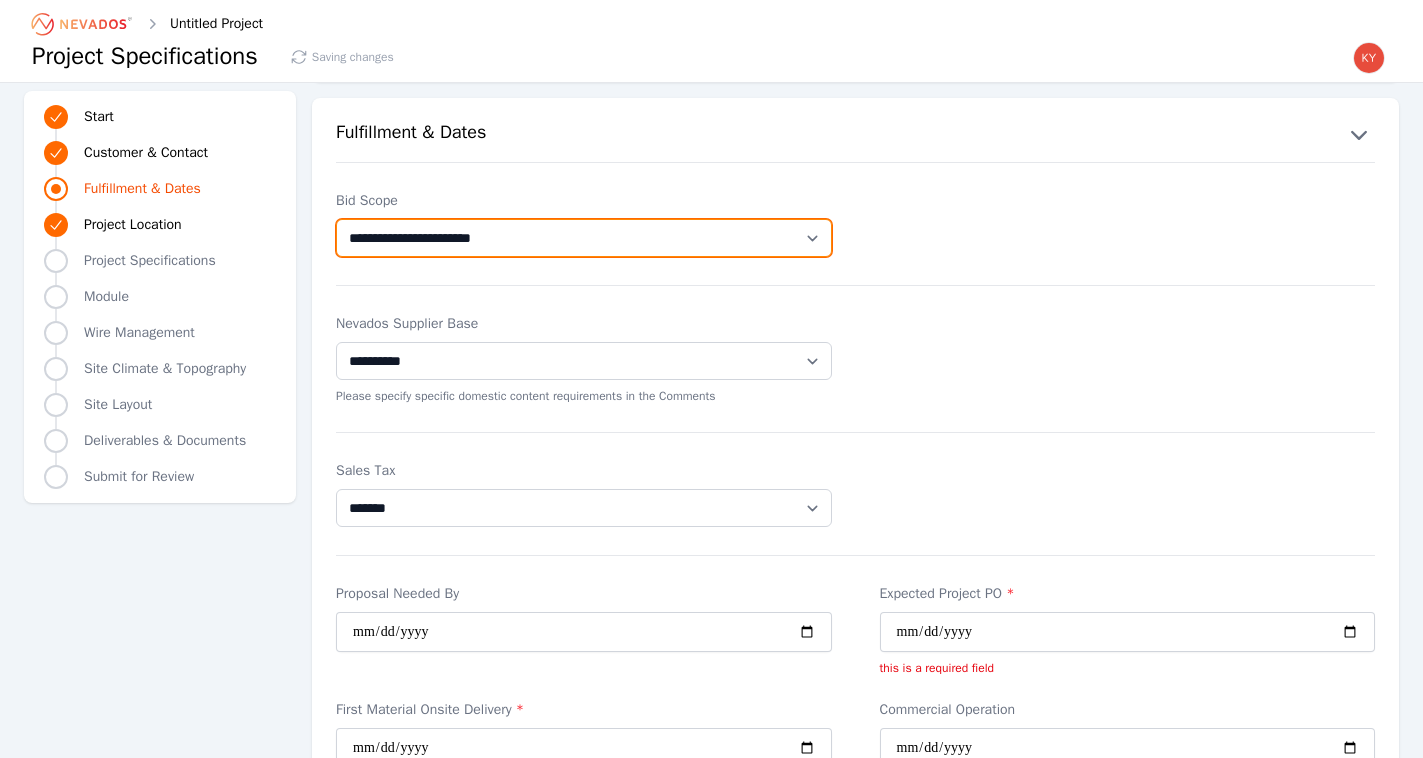 click on "**********" at bounding box center [584, 238] 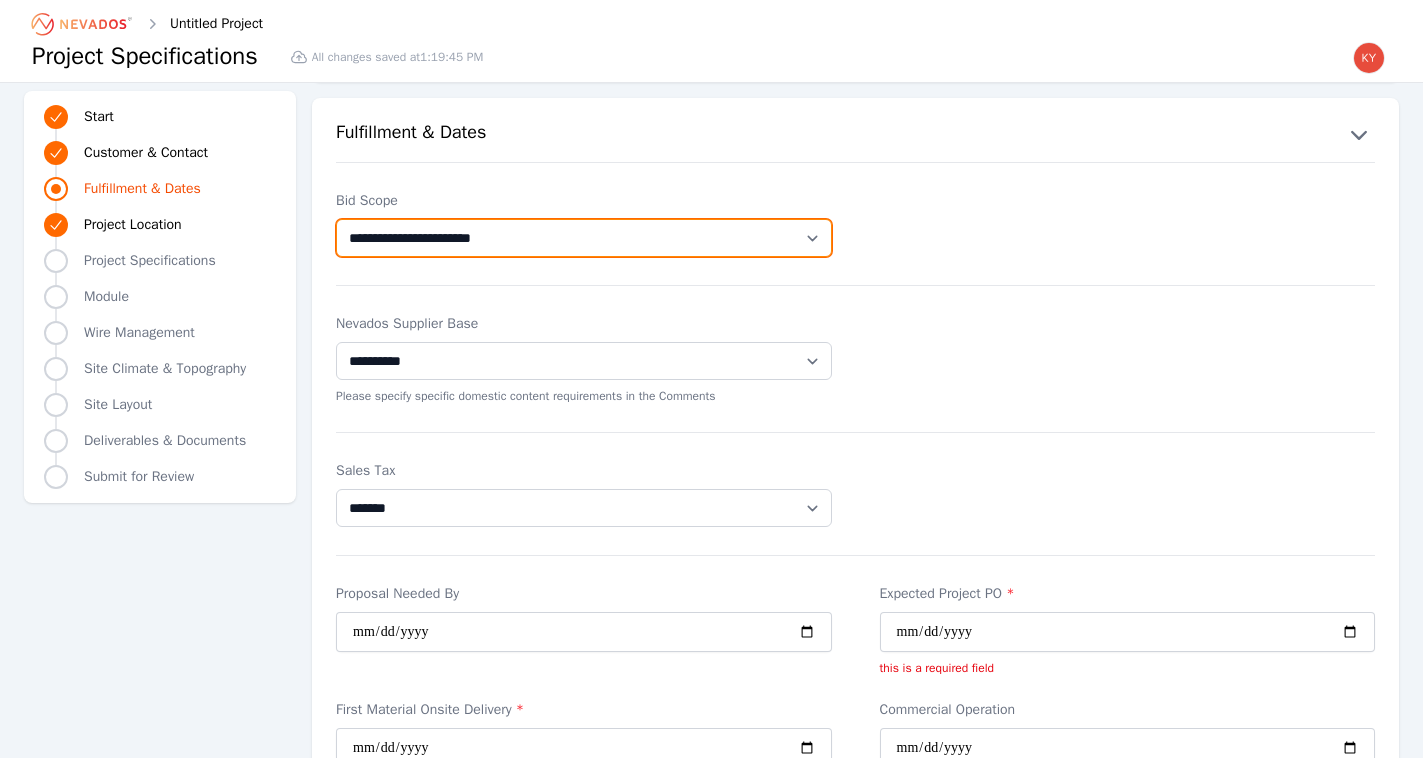 select on "**********" 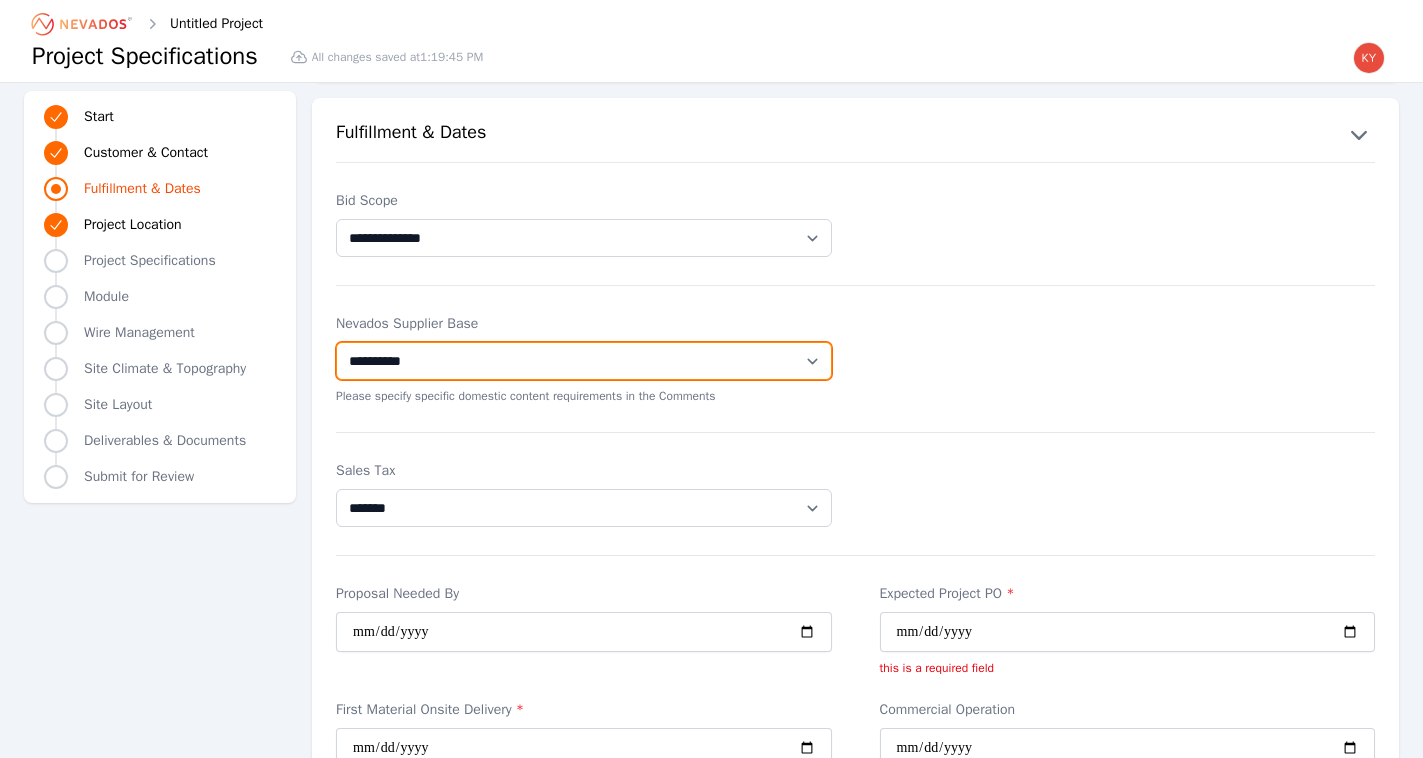 click on "**********" at bounding box center [584, 361] 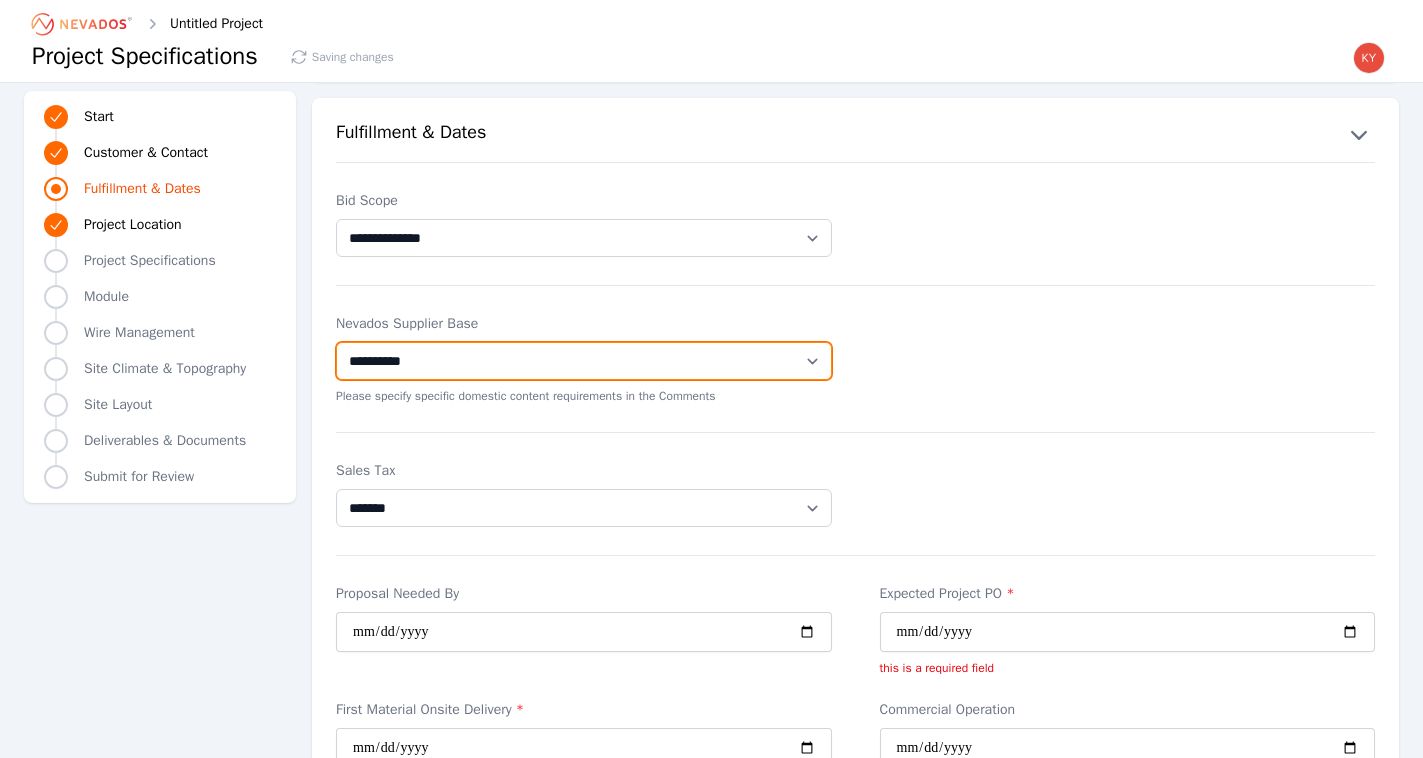 select on "********" 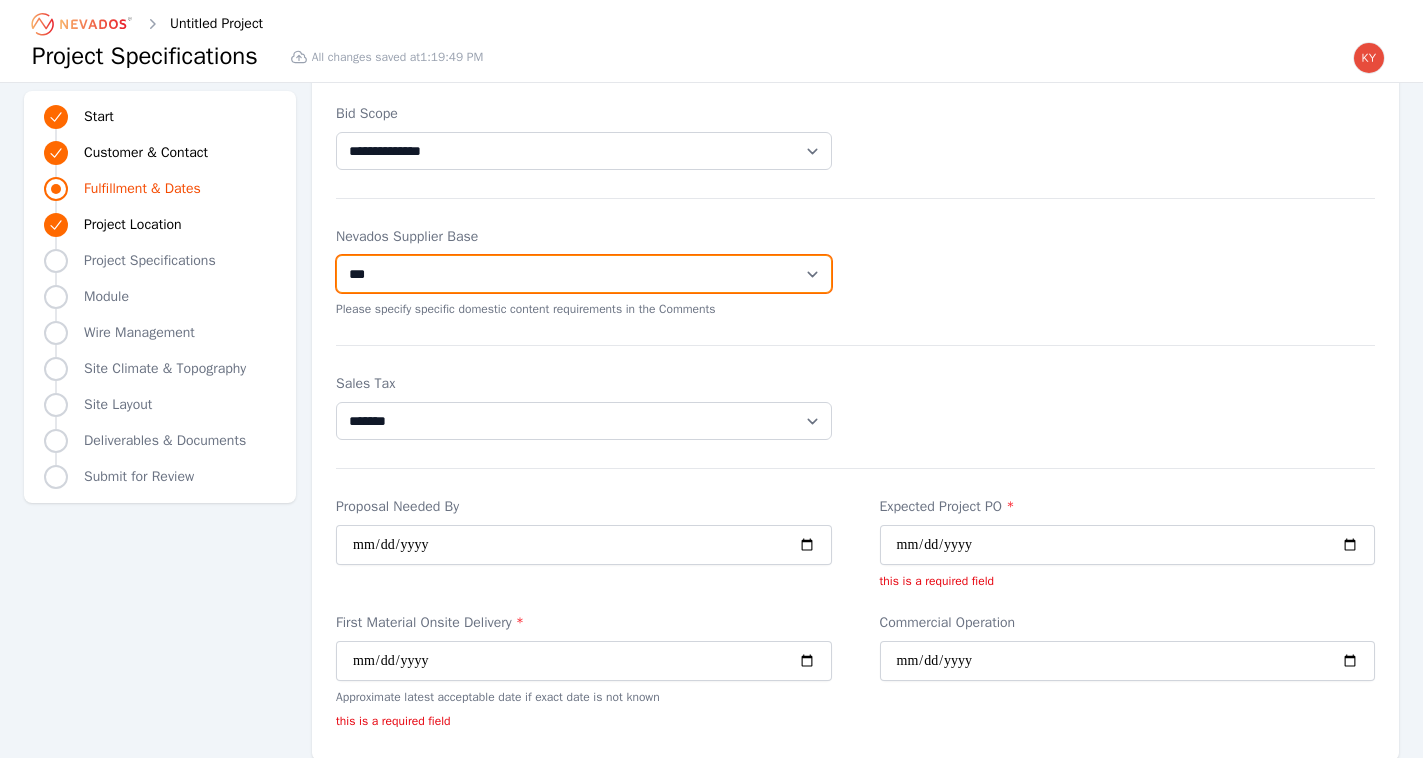 scroll, scrollTop: 801, scrollLeft: 0, axis: vertical 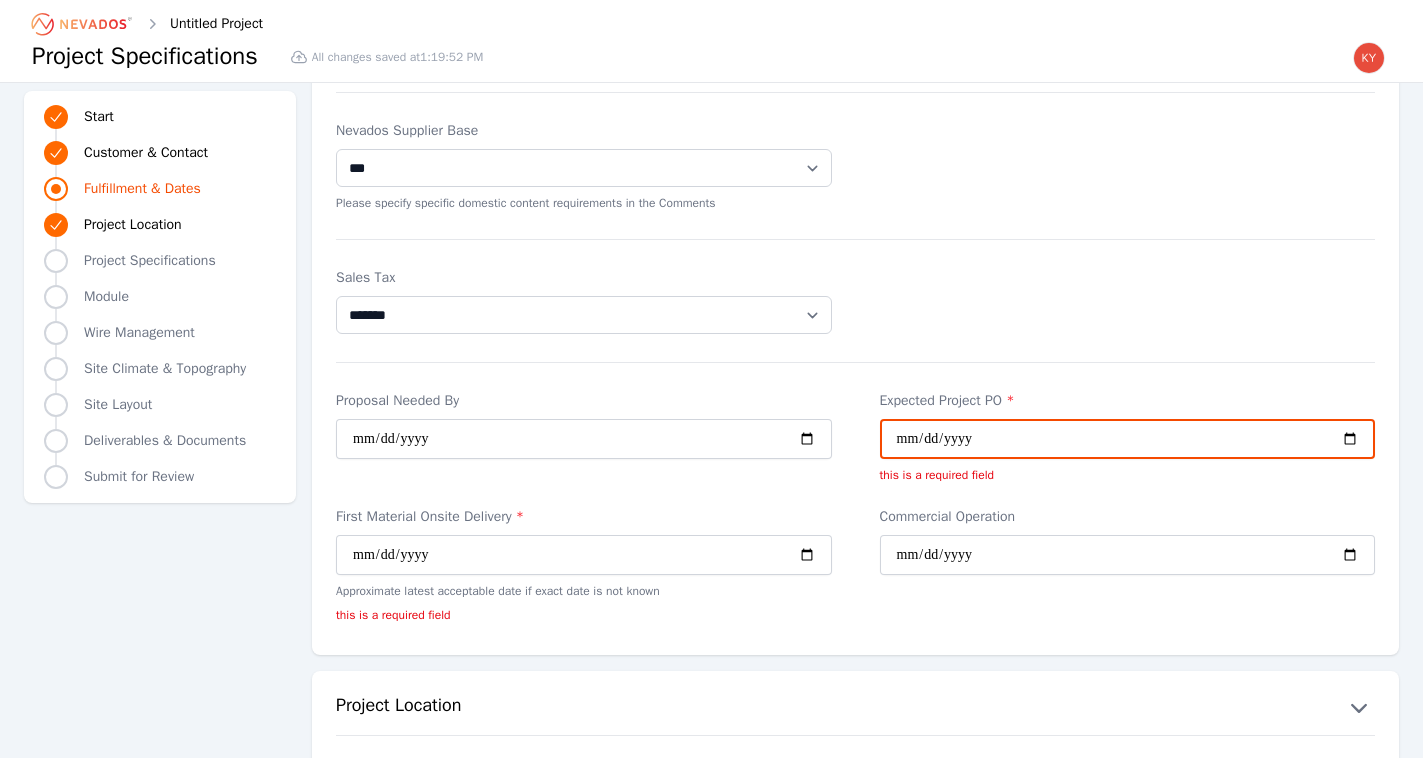 click on "Expected Project PO   *" at bounding box center (1128, 439) 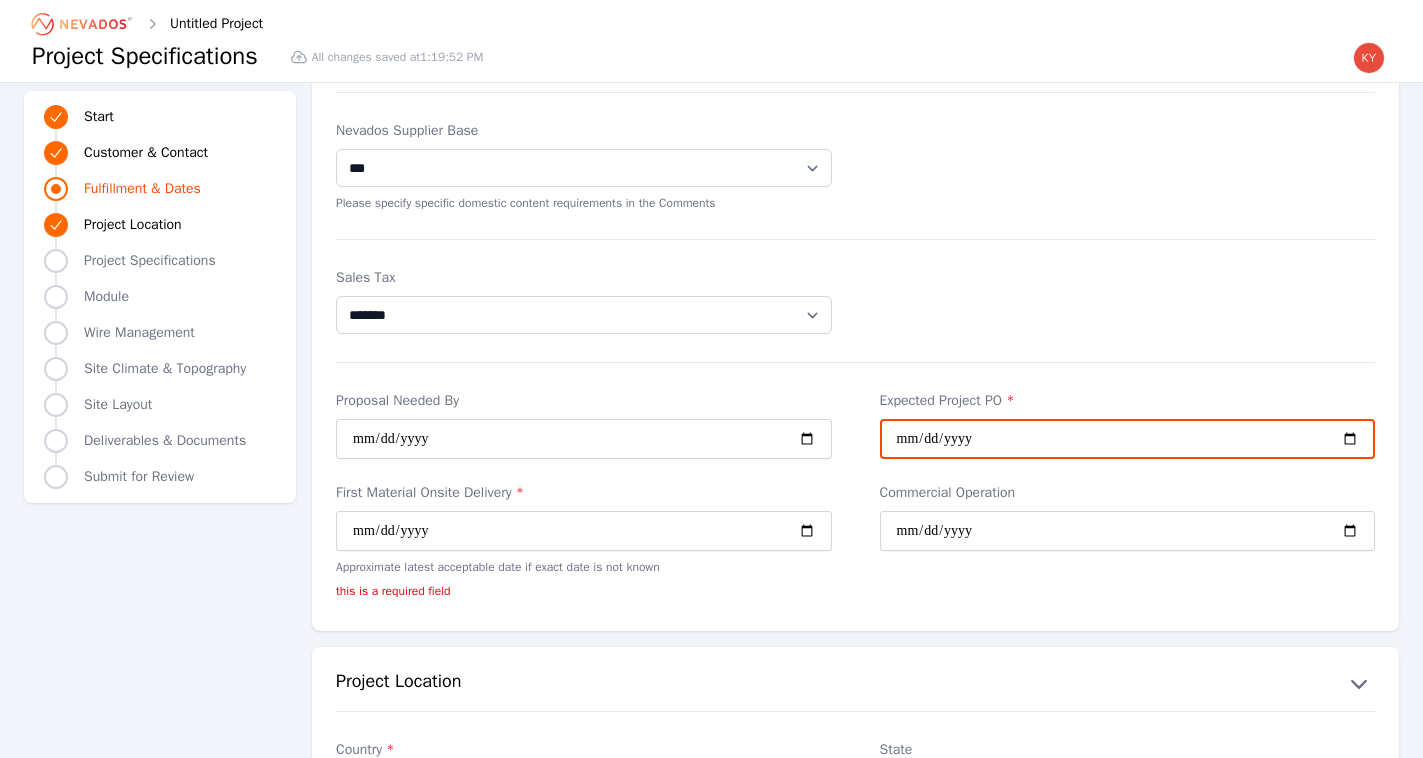 type on "**********" 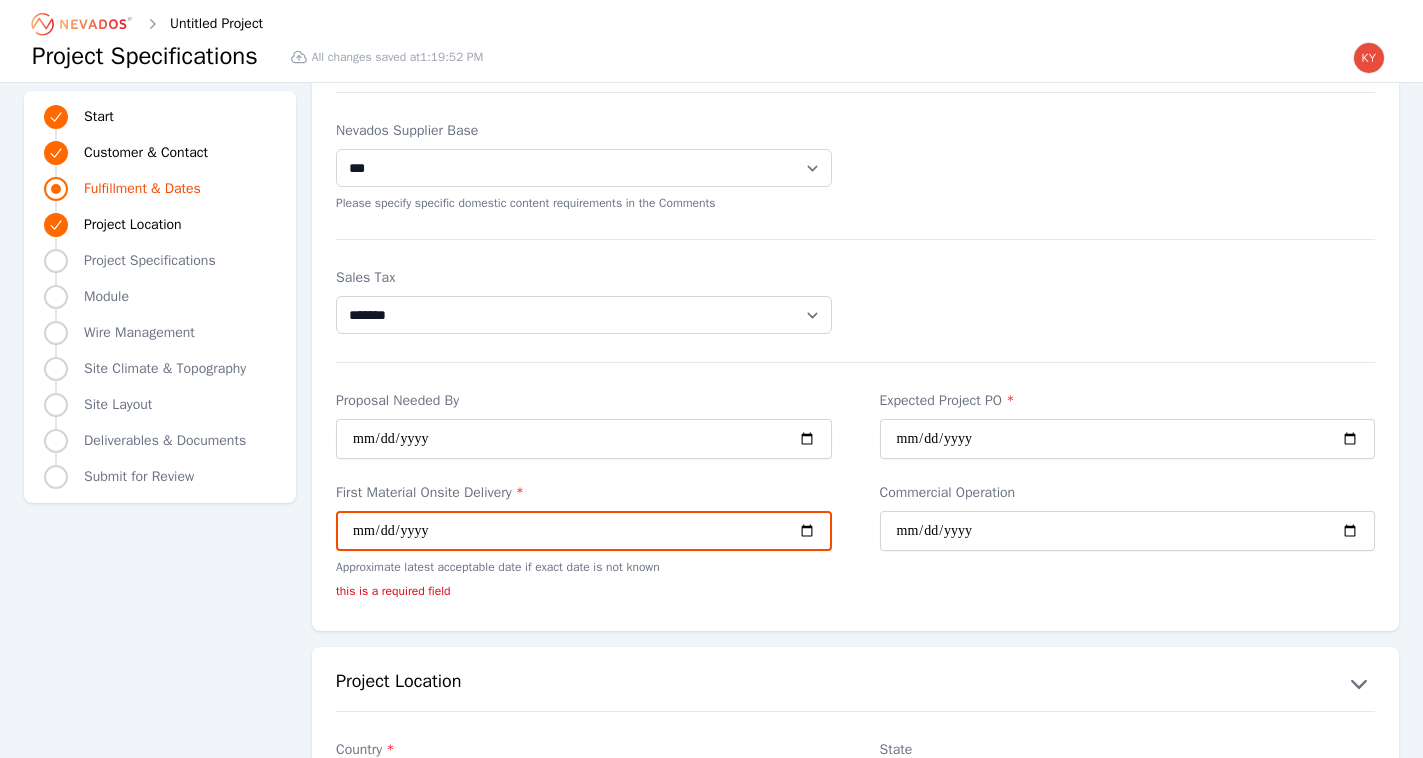 click on "First Material Onsite Delivery   *" at bounding box center [584, 531] 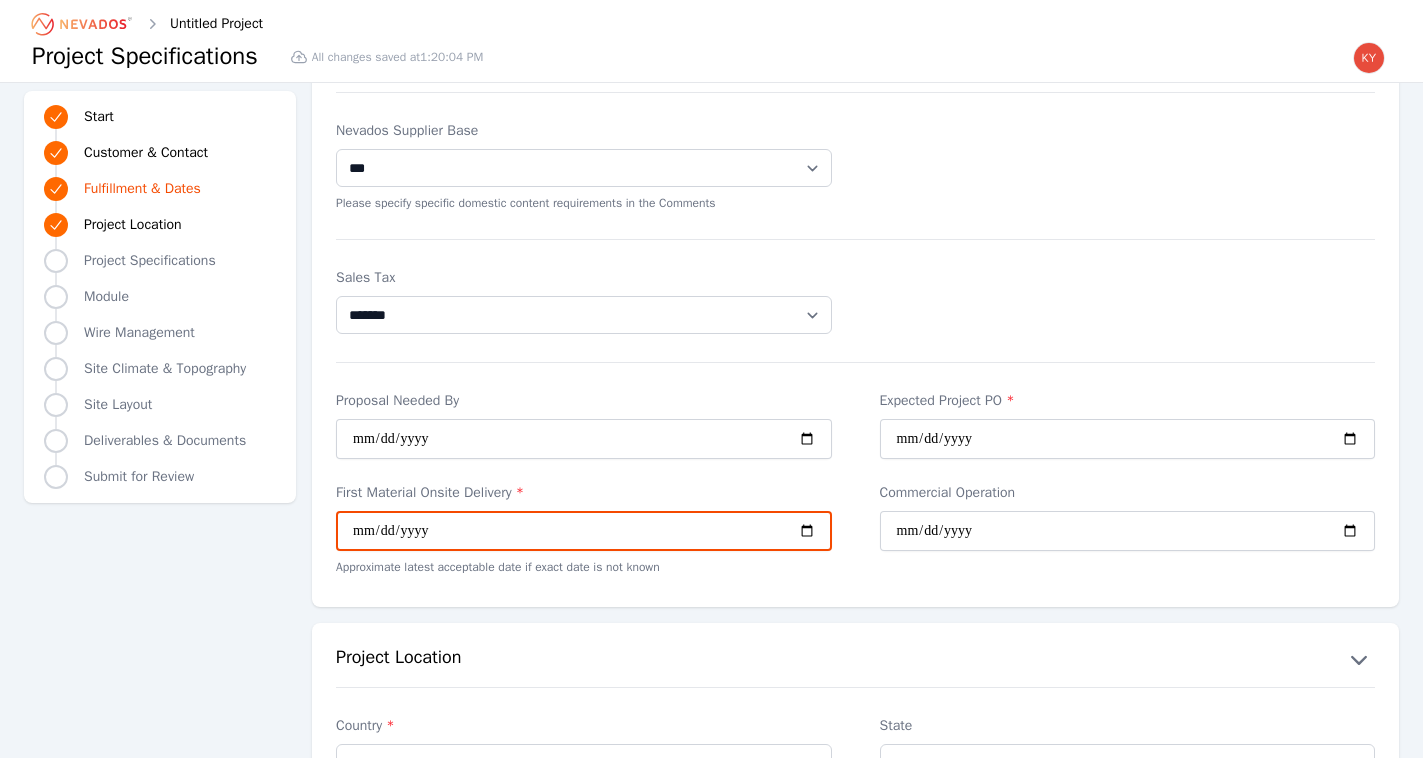 type on "**********" 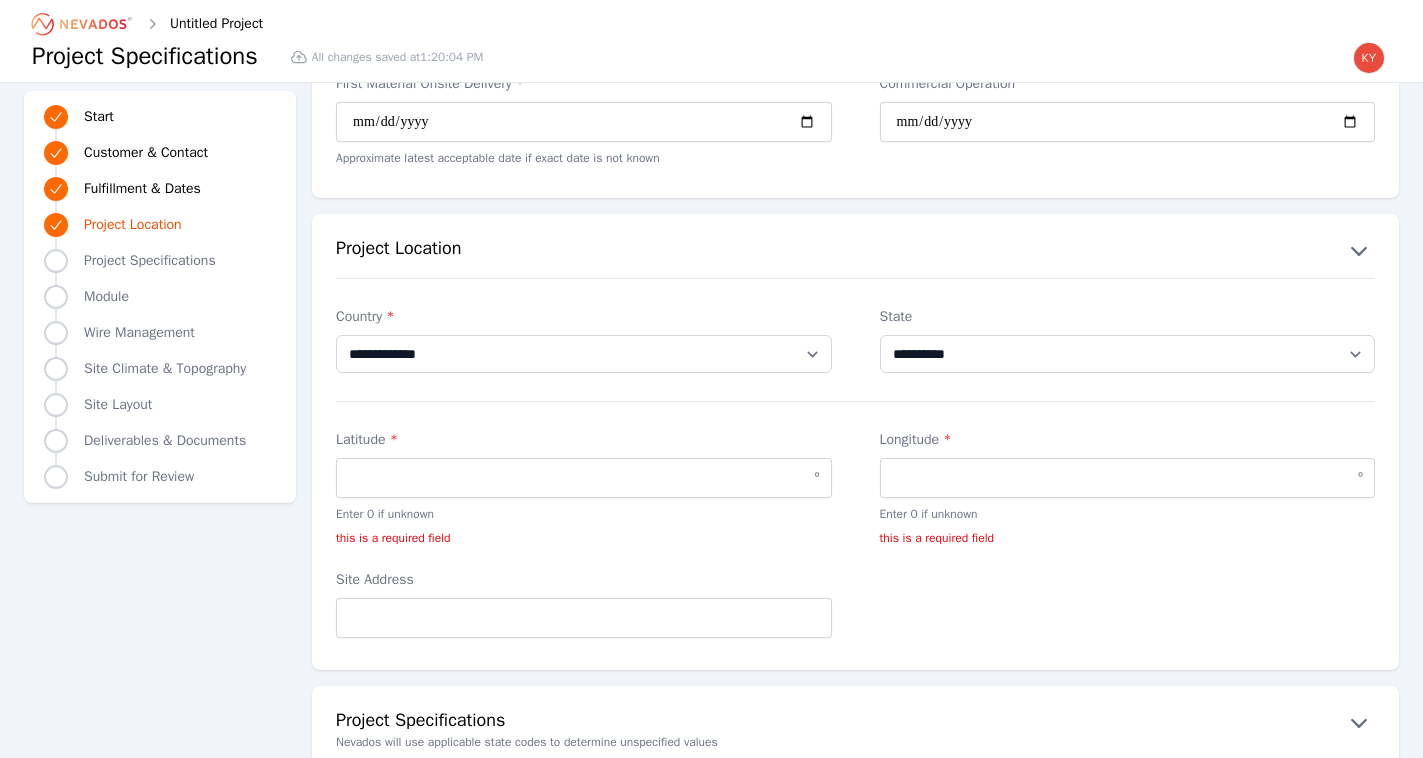 click on "Latitude   *" at bounding box center (584, 440) 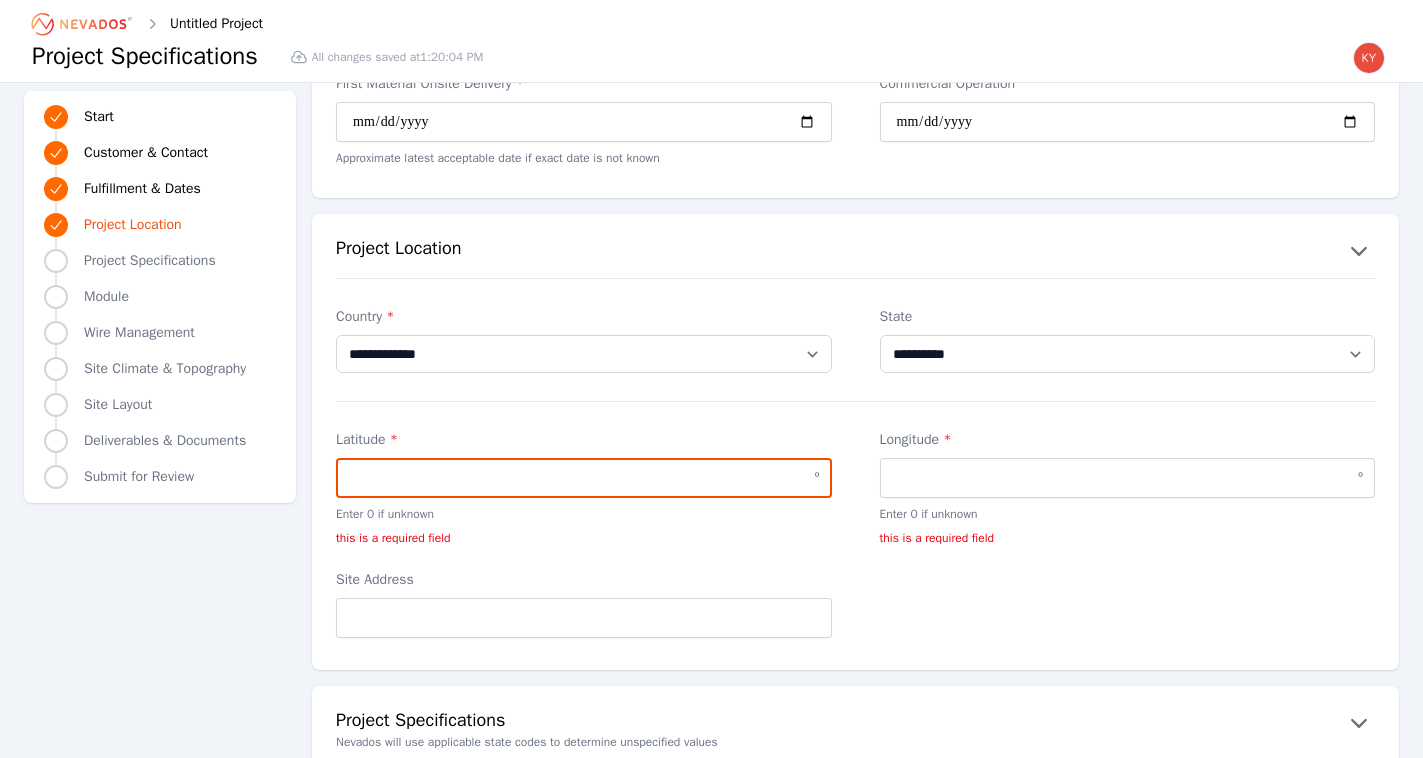 click on "Latitude   *" at bounding box center (584, 478) 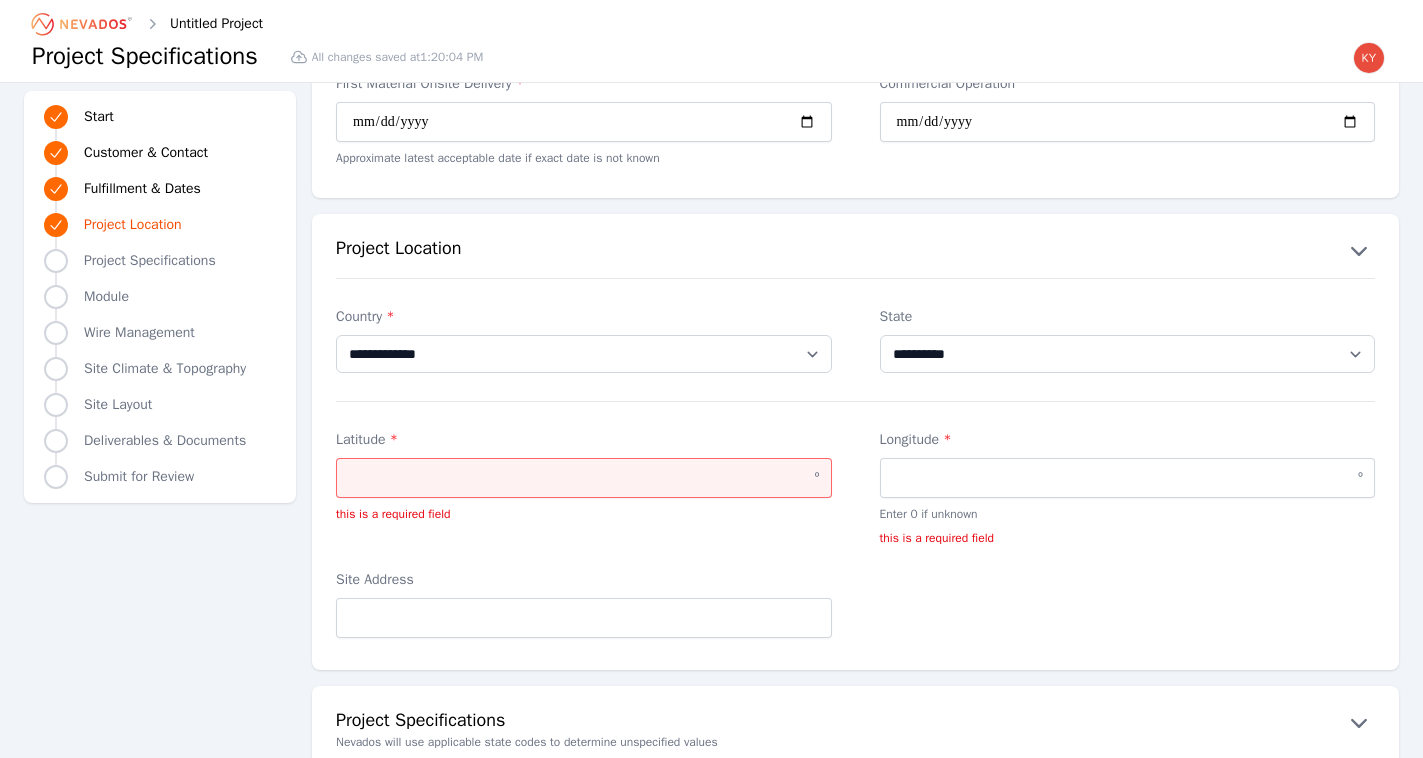 click on "Latitude   * º this is a required field" at bounding box center (584, 488) 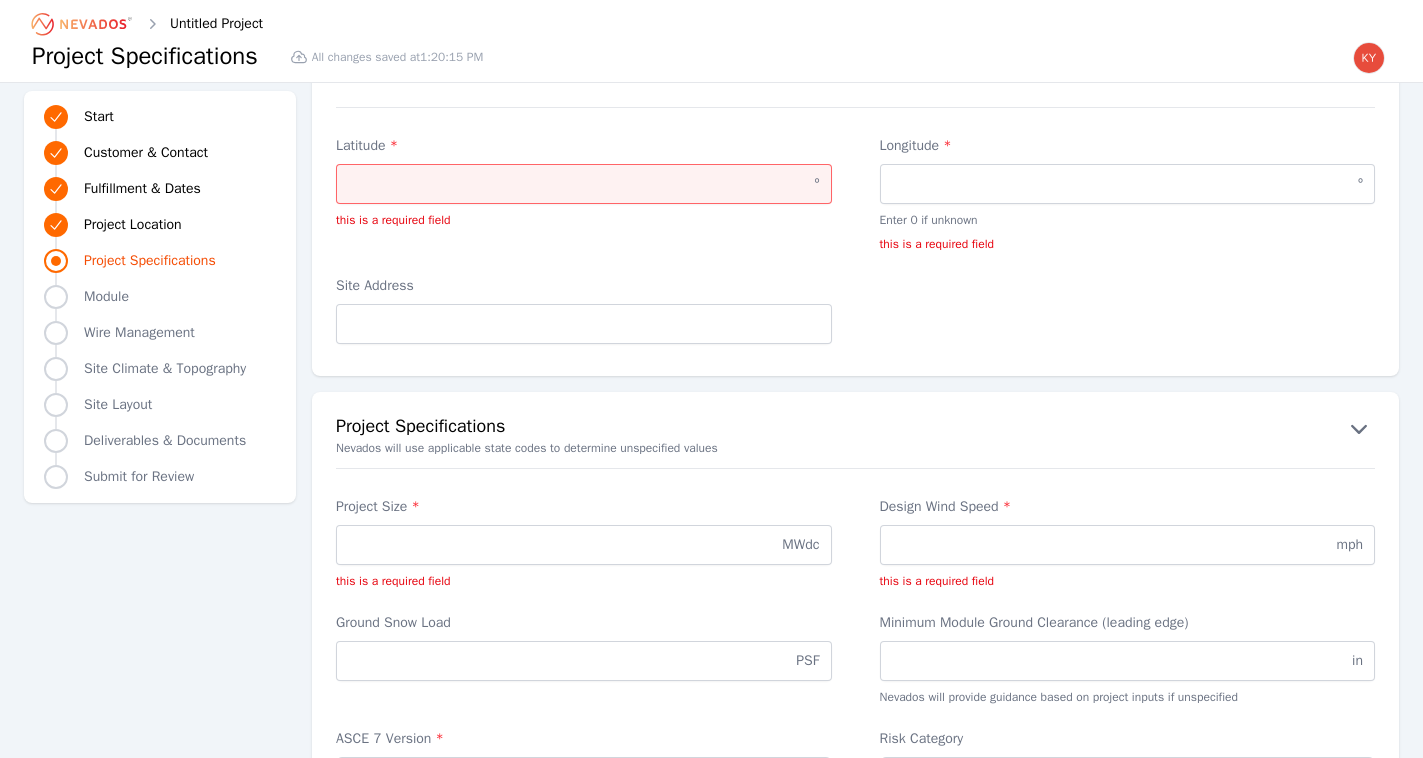 scroll, scrollTop: 1504, scrollLeft: 0, axis: vertical 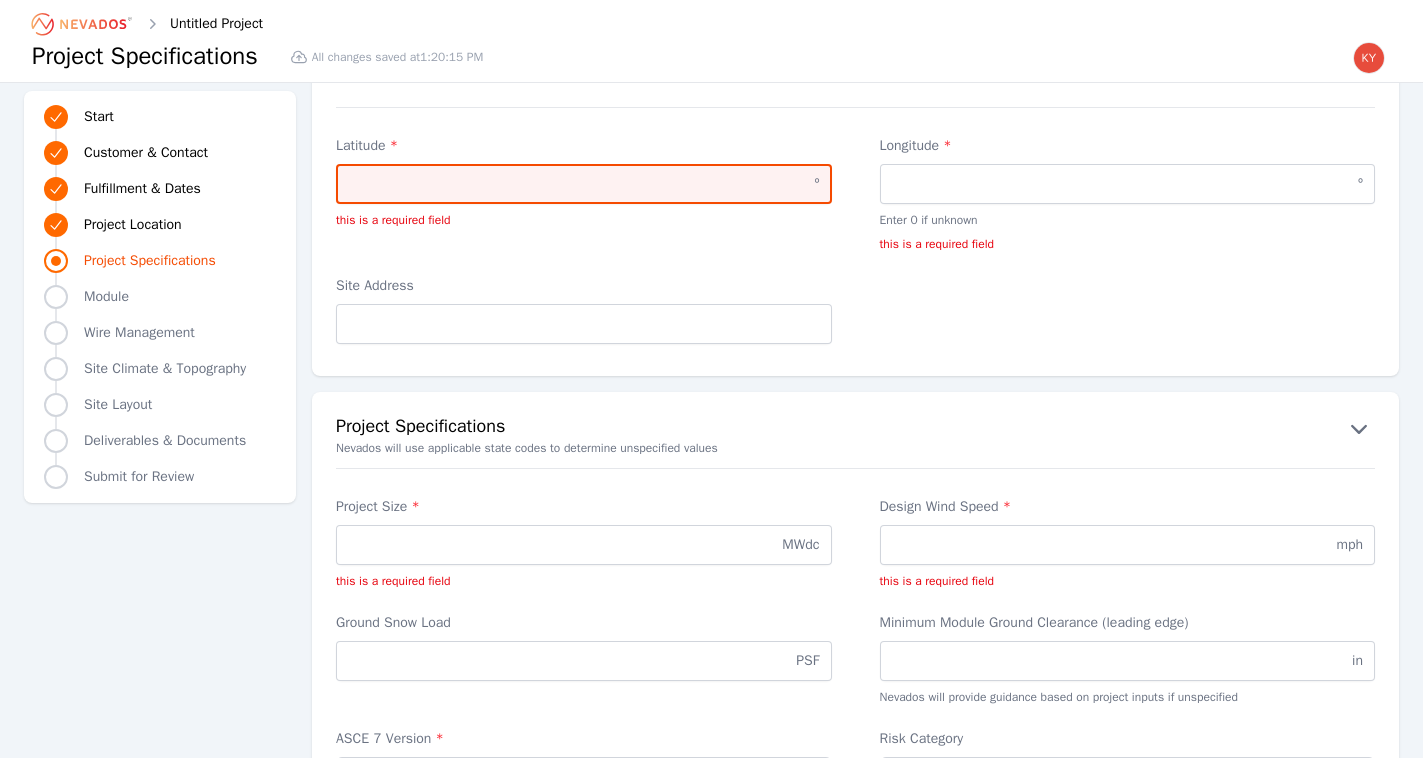 click on "Latitude   *" at bounding box center [584, 184] 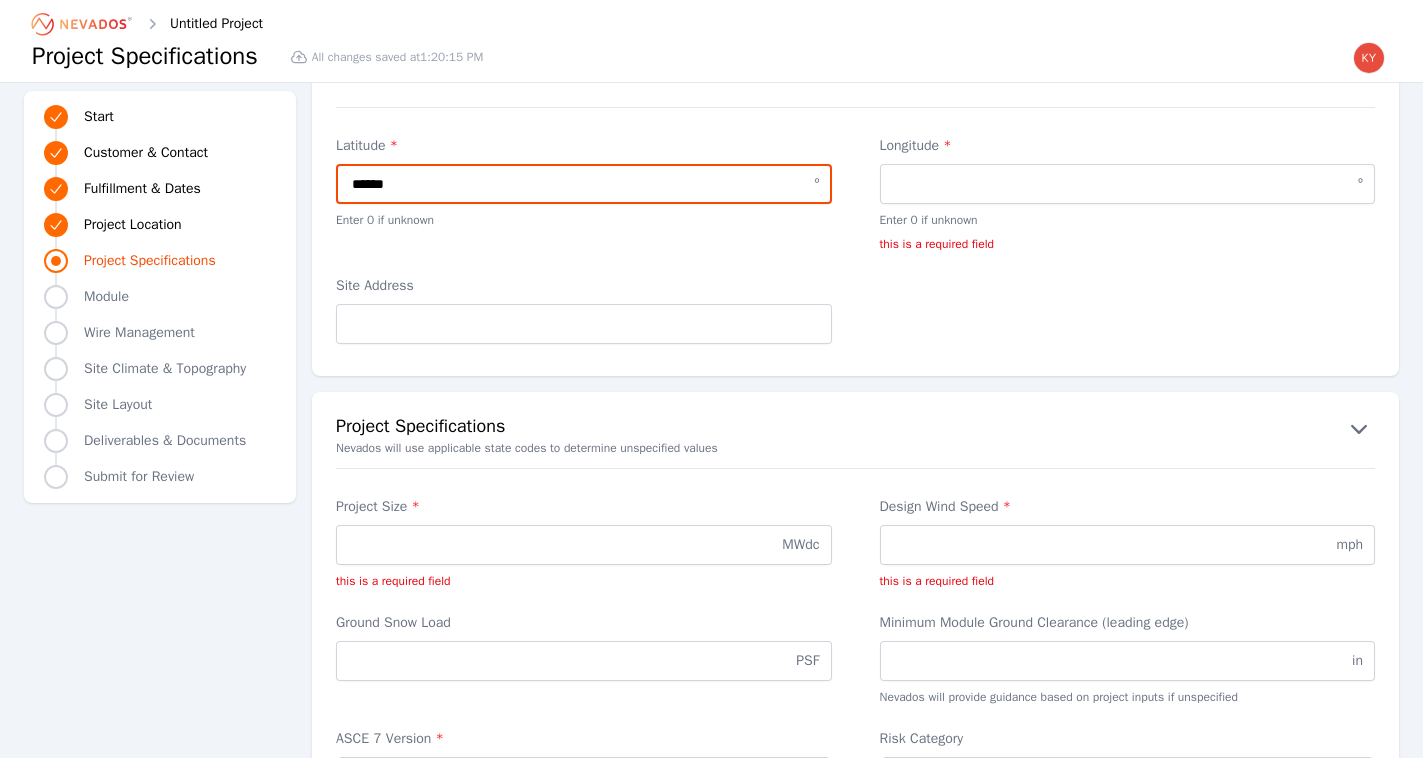 type on "******" 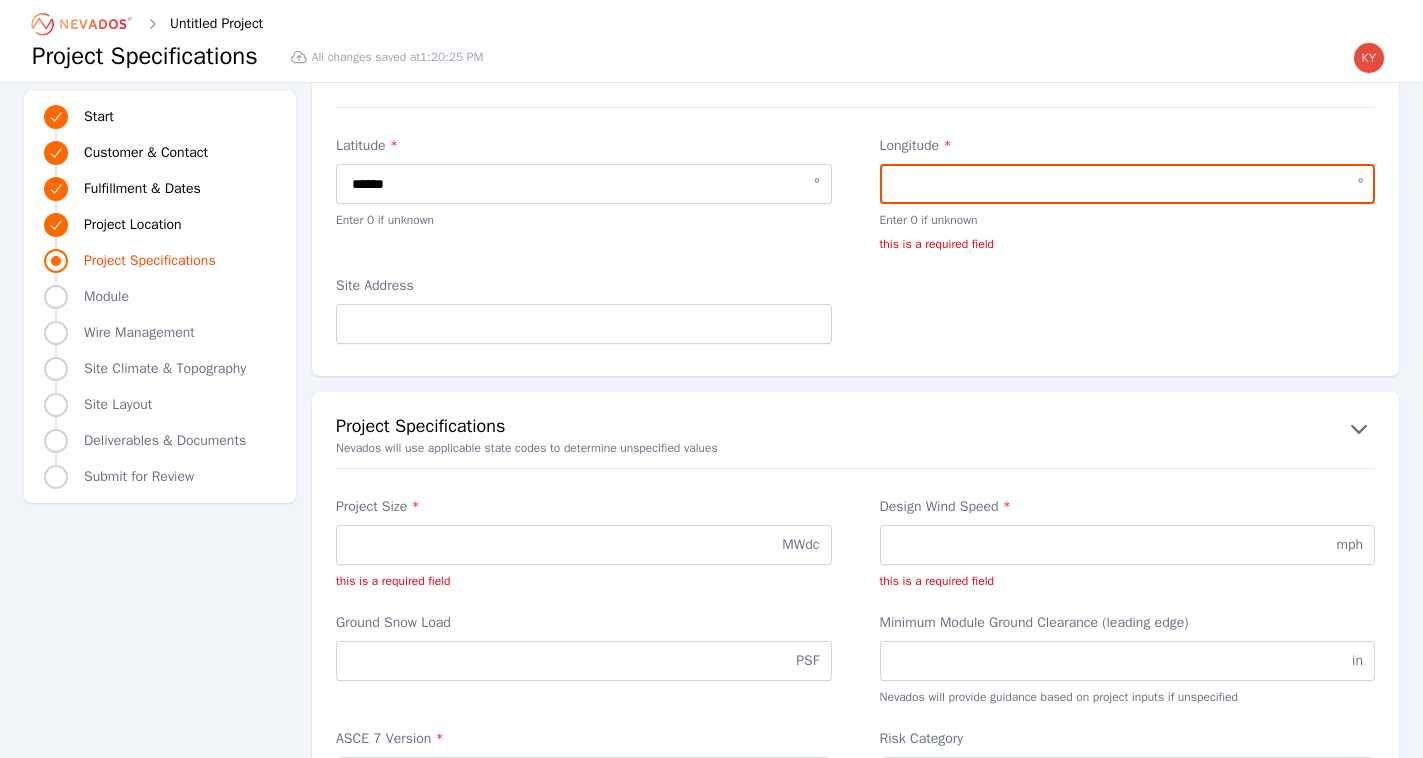 click on "Longitude   *" at bounding box center [1128, 184] 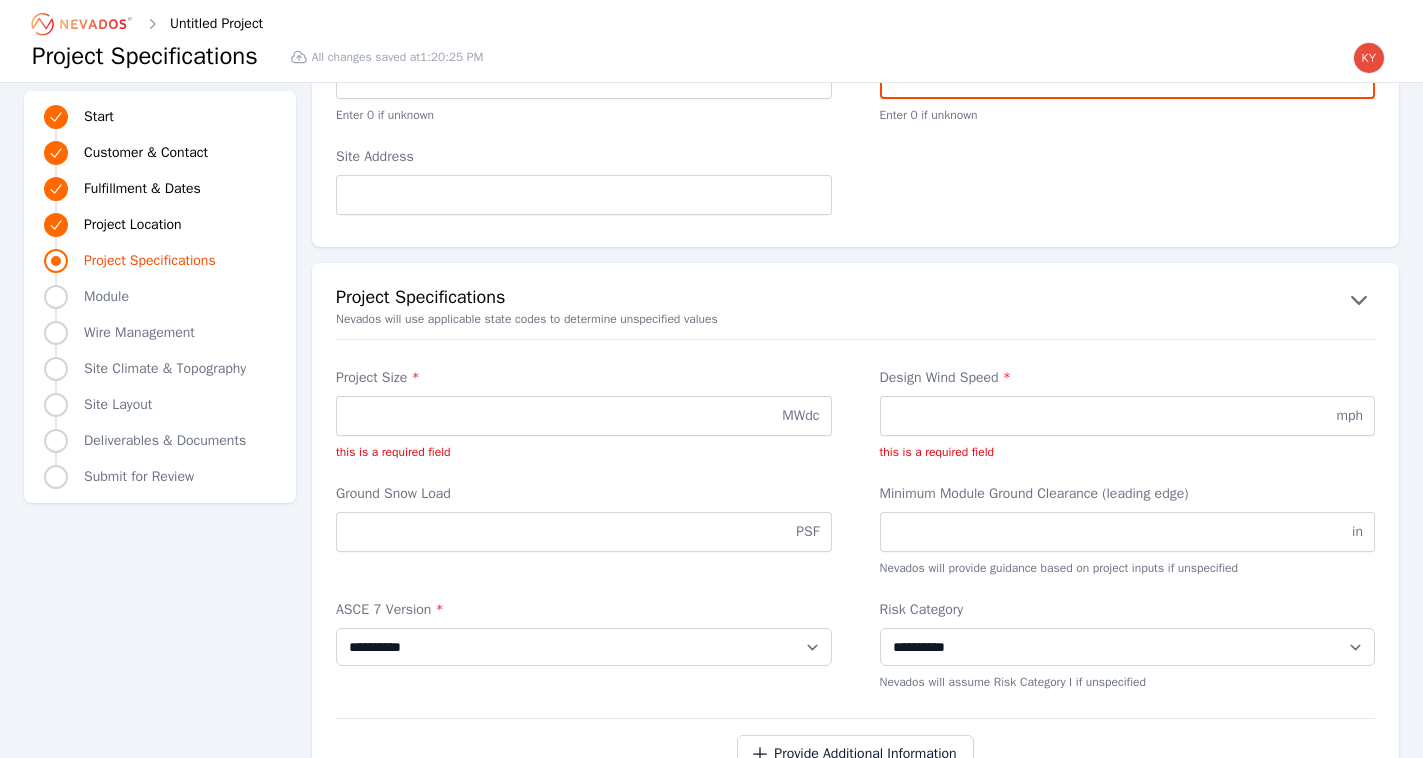 scroll, scrollTop: 1611, scrollLeft: 0, axis: vertical 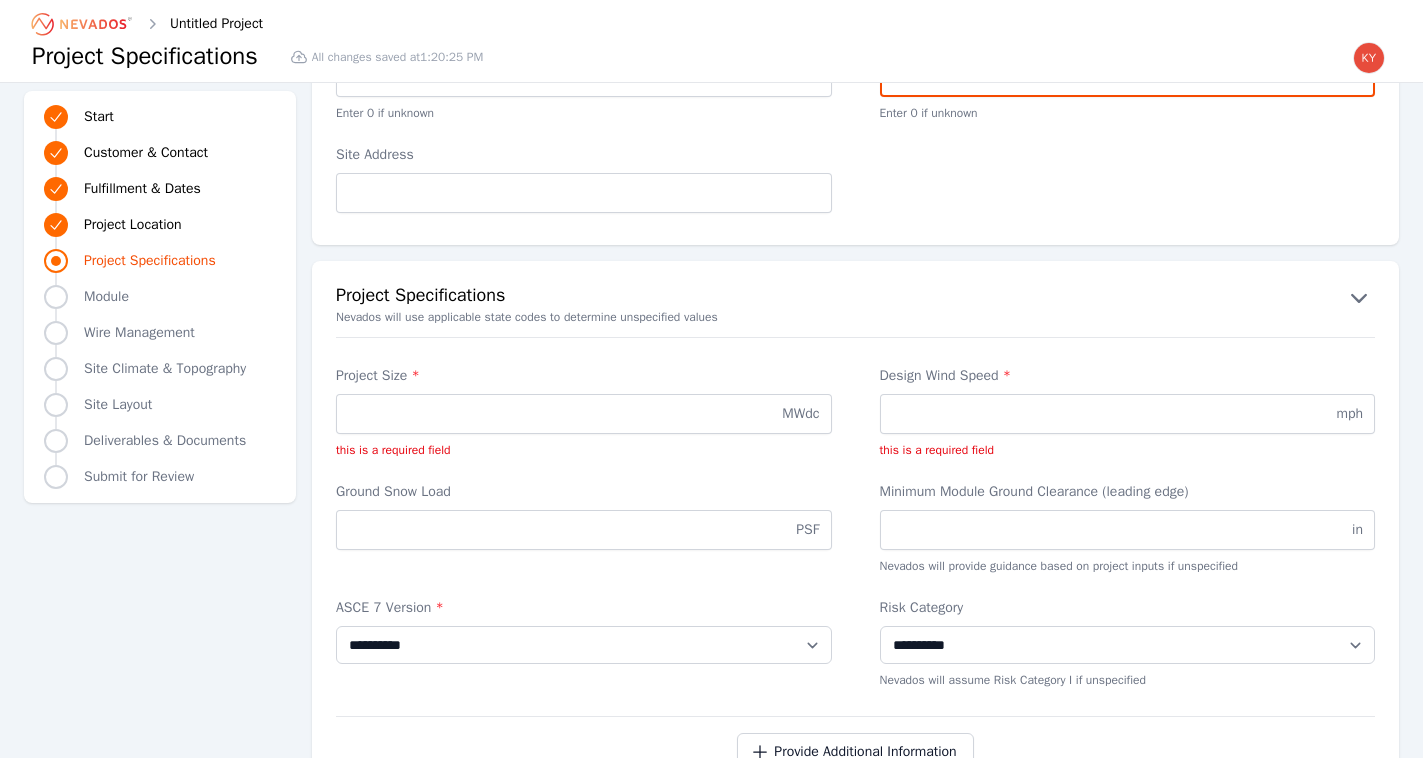 type on "*******" 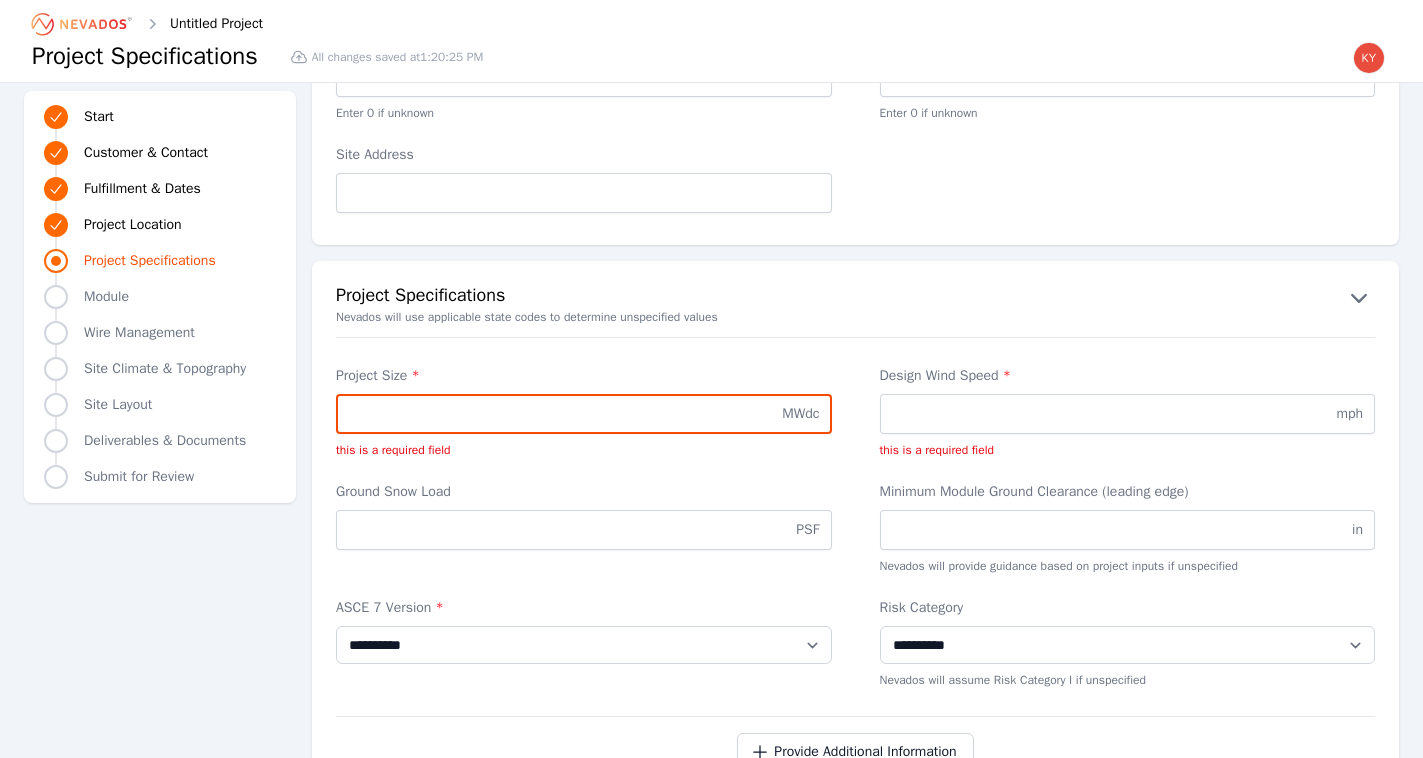 click on "Project Size   *" at bounding box center (584, 414) 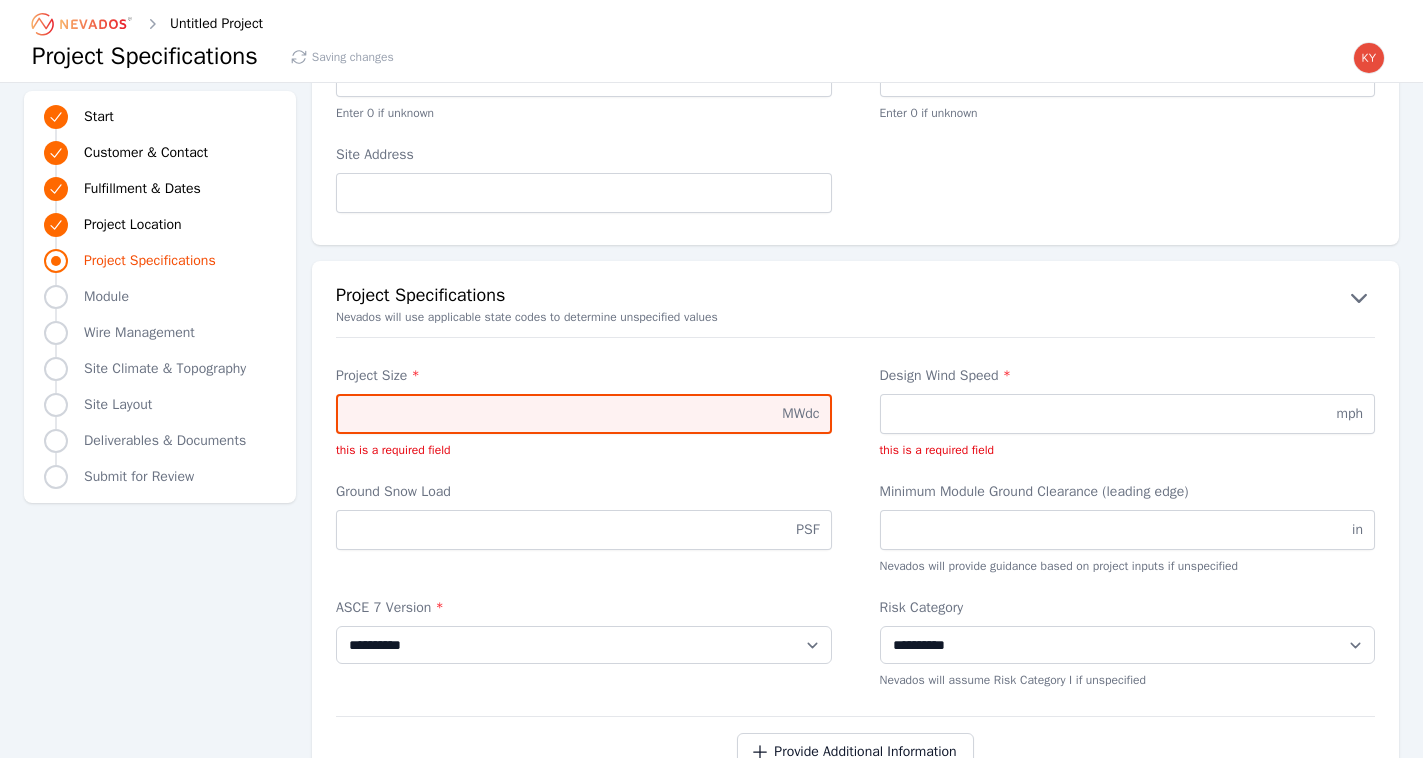 click on "Project Size   *" at bounding box center [584, 414] 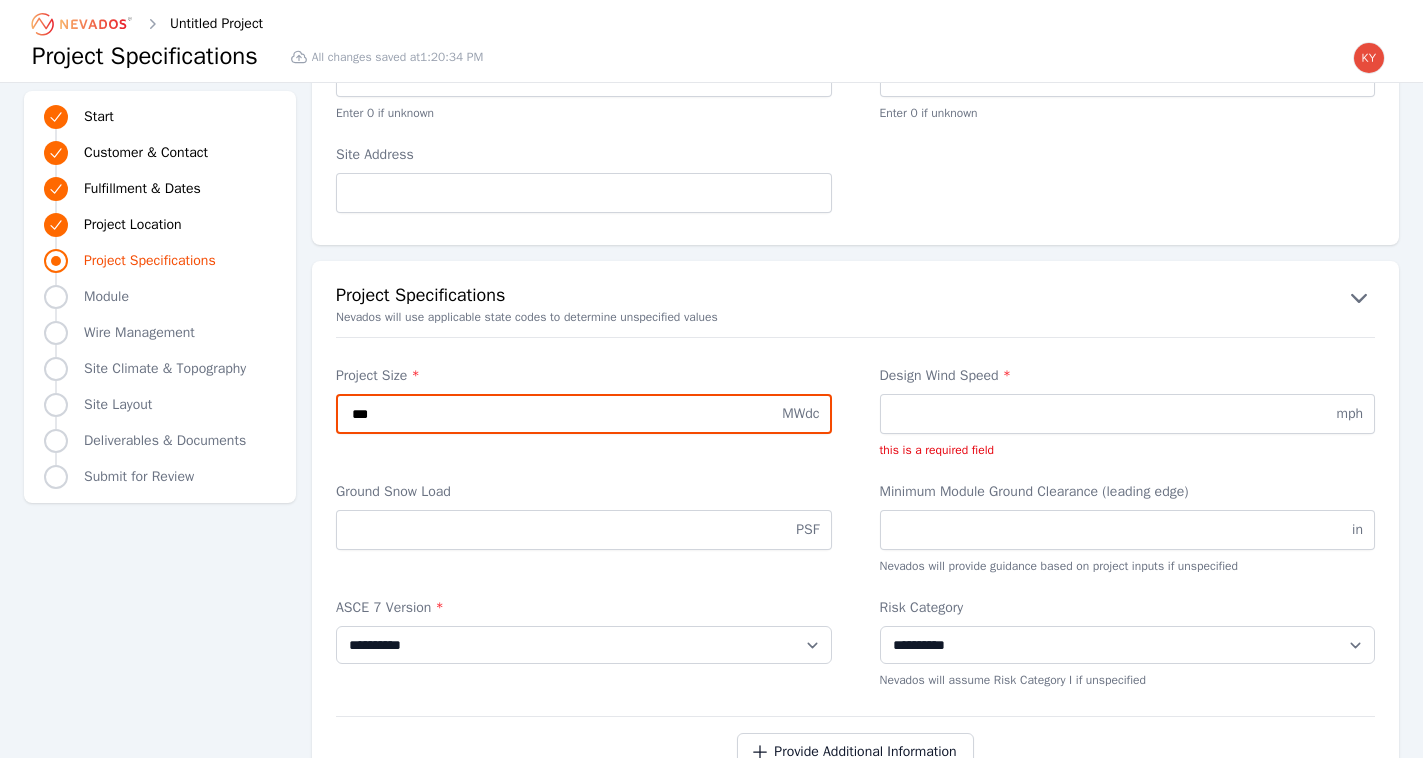 type on "***" 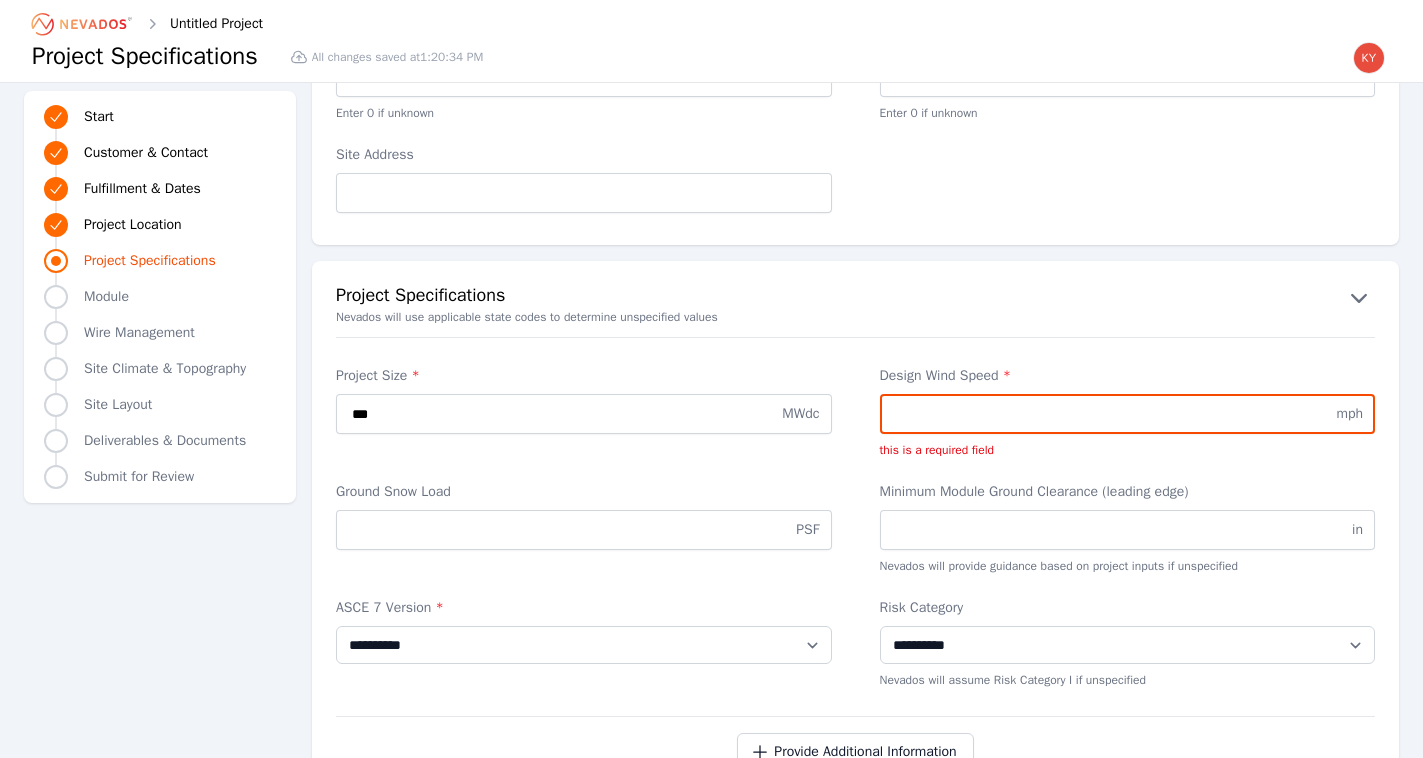 click on "Design Wind Speed   *" at bounding box center [1128, 414] 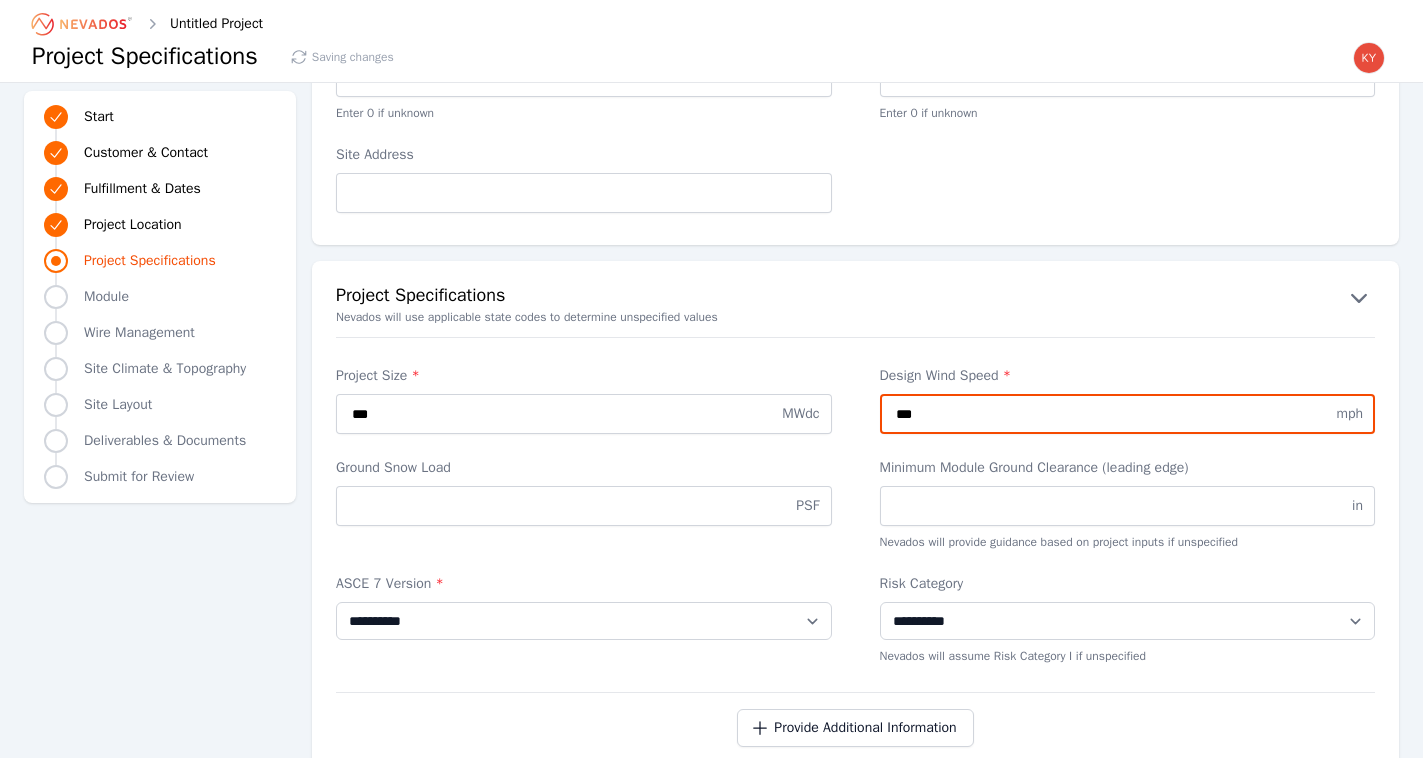 type on "***" 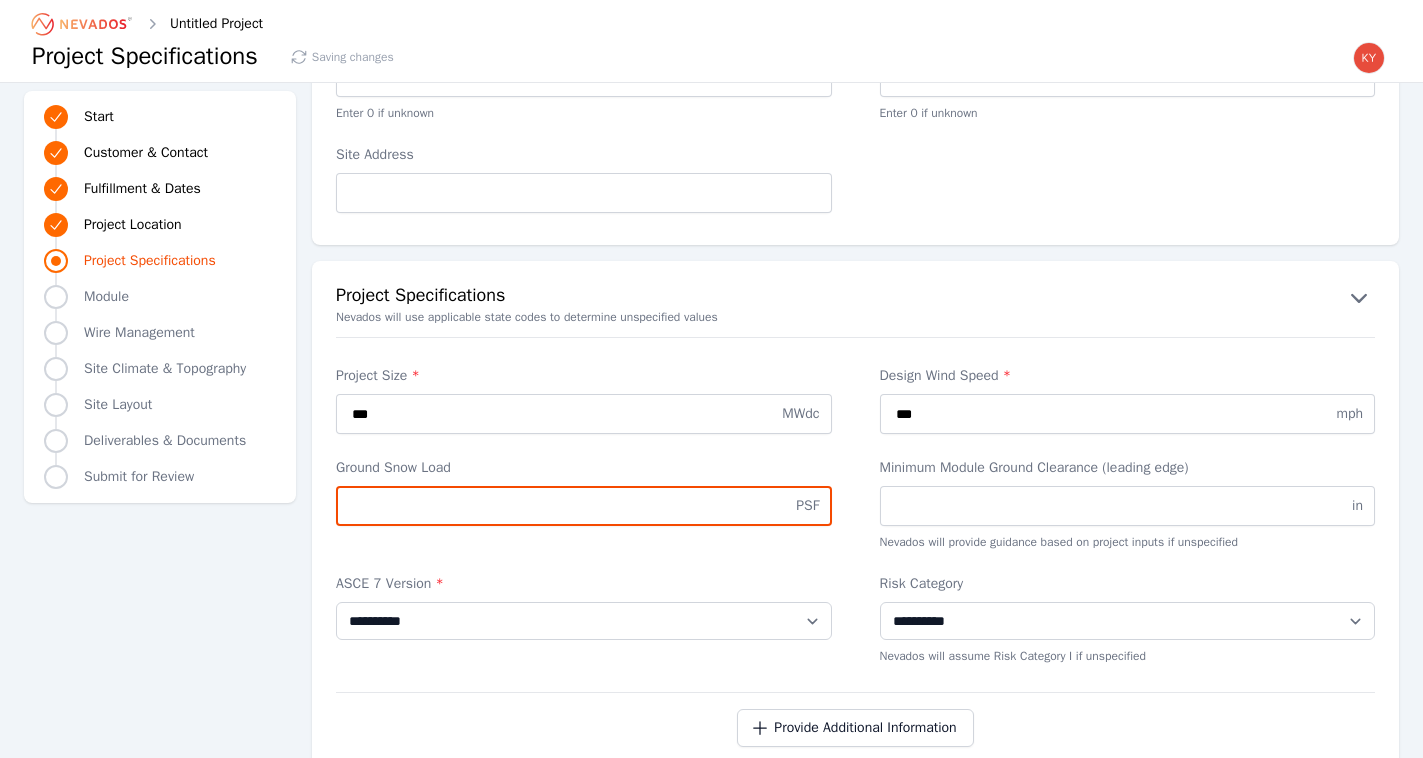 click on "Ground Snow Load" at bounding box center [584, 506] 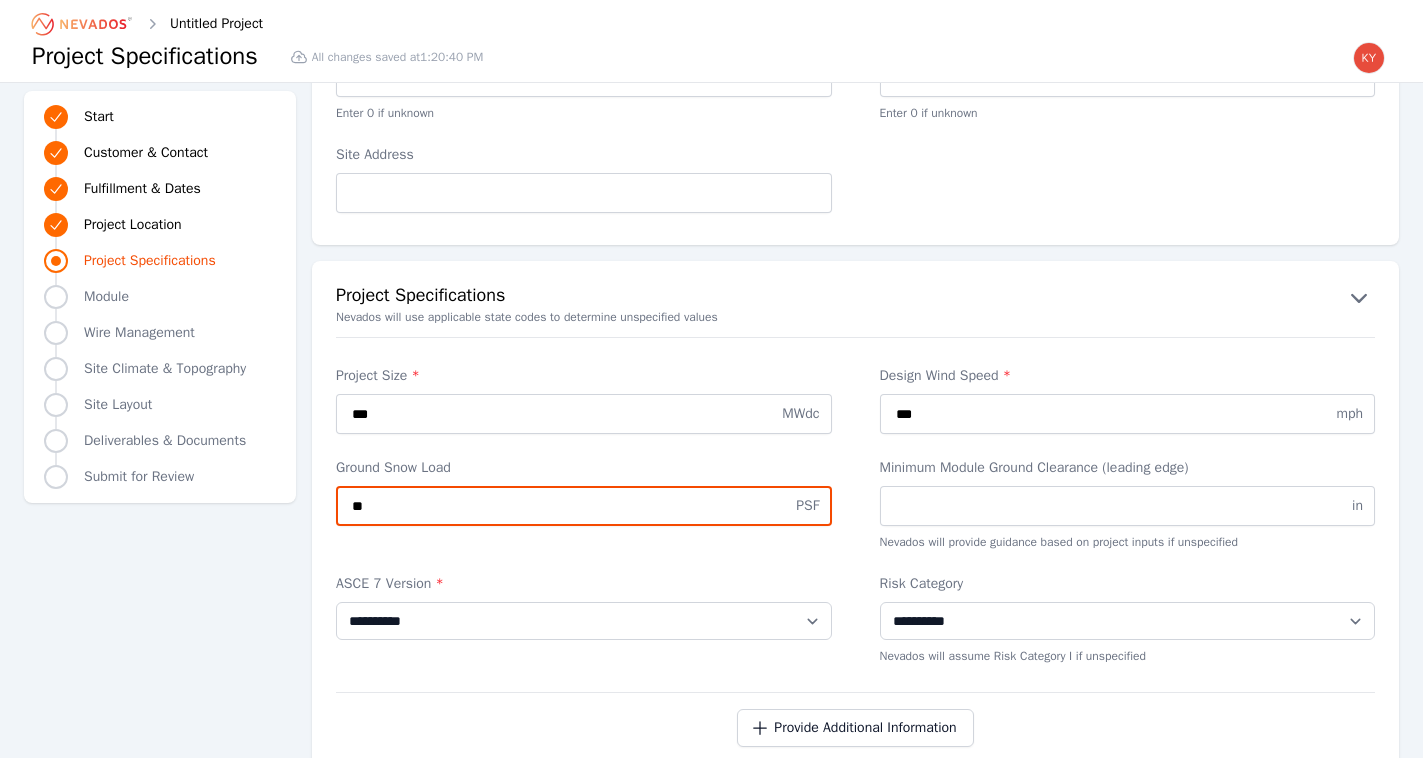 type on "**" 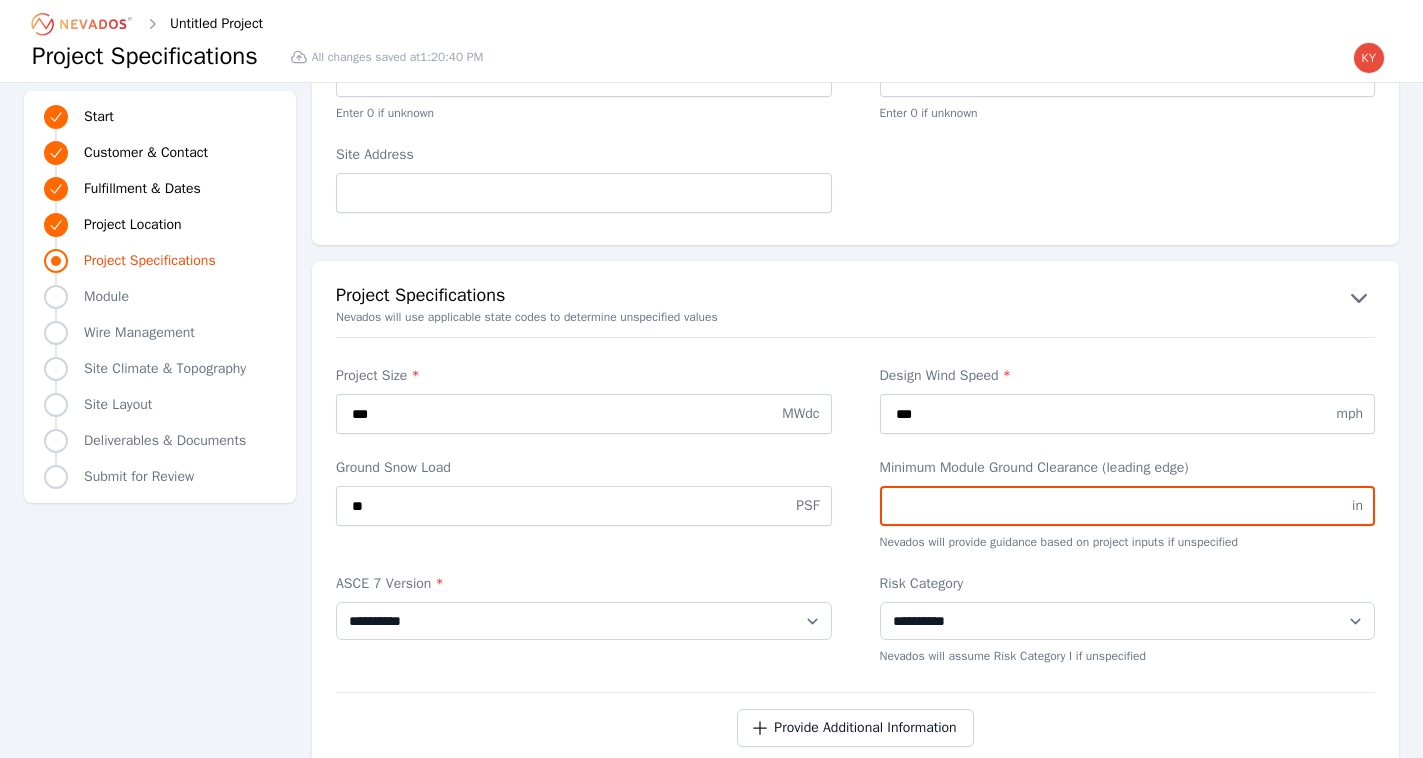 click on "Minimum Module Ground Clearance (leading edge)" at bounding box center [1128, 506] 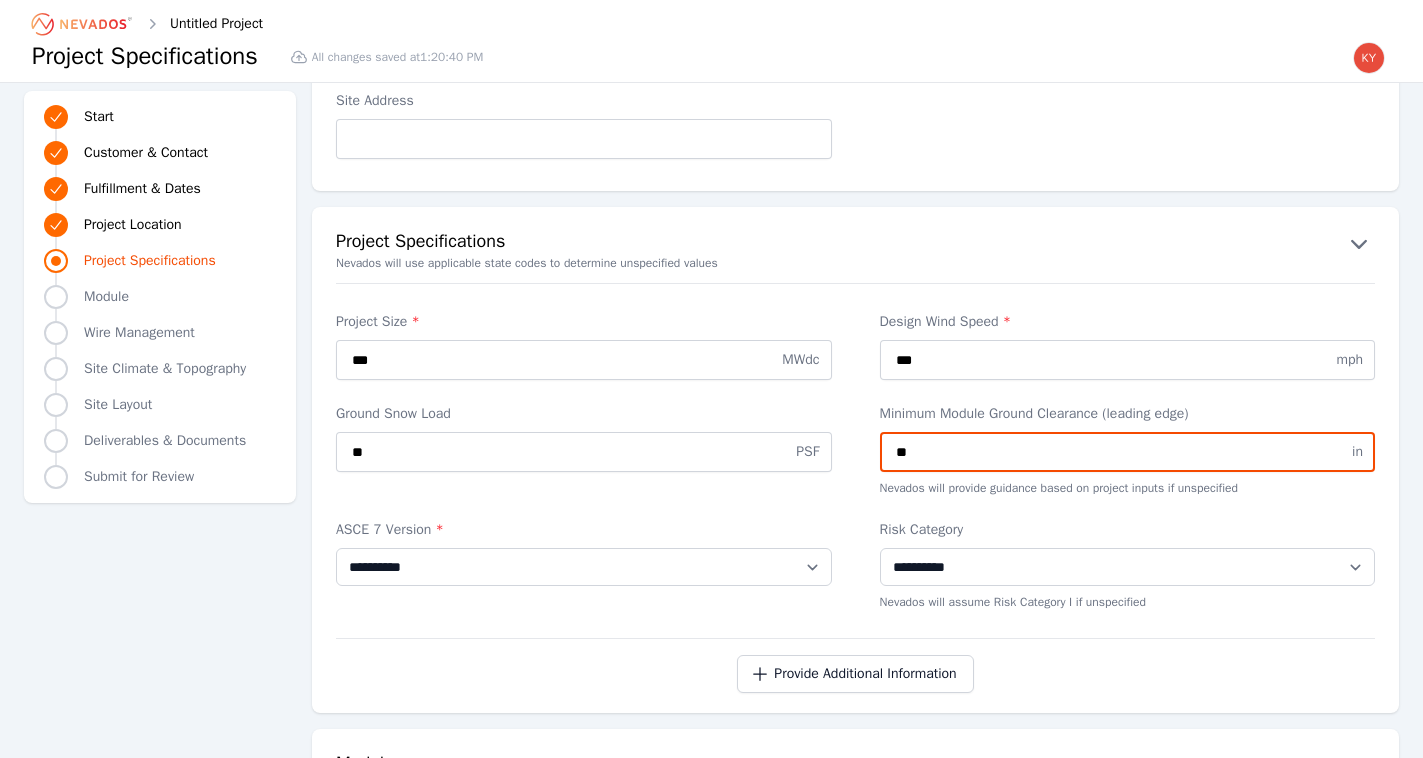 scroll, scrollTop: 1771, scrollLeft: 0, axis: vertical 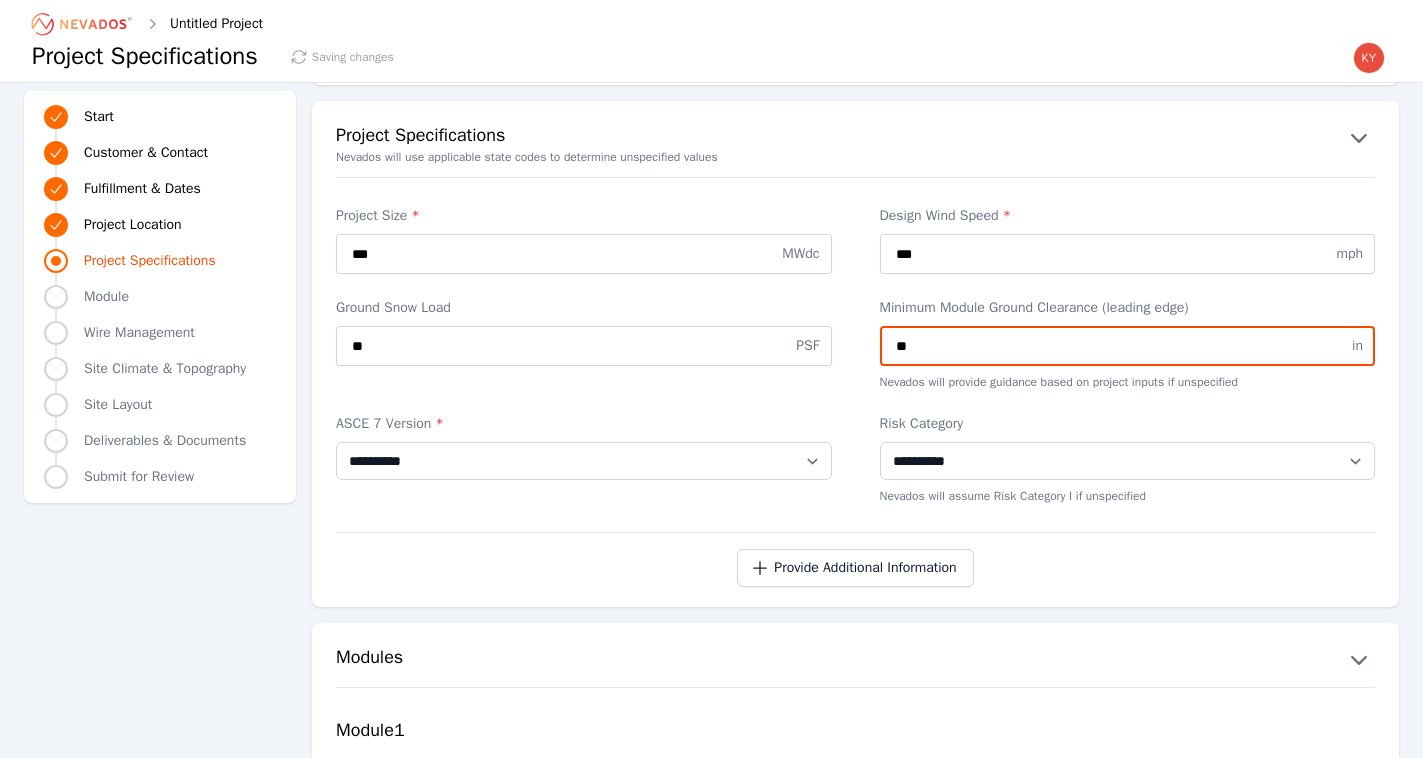 type on "**" 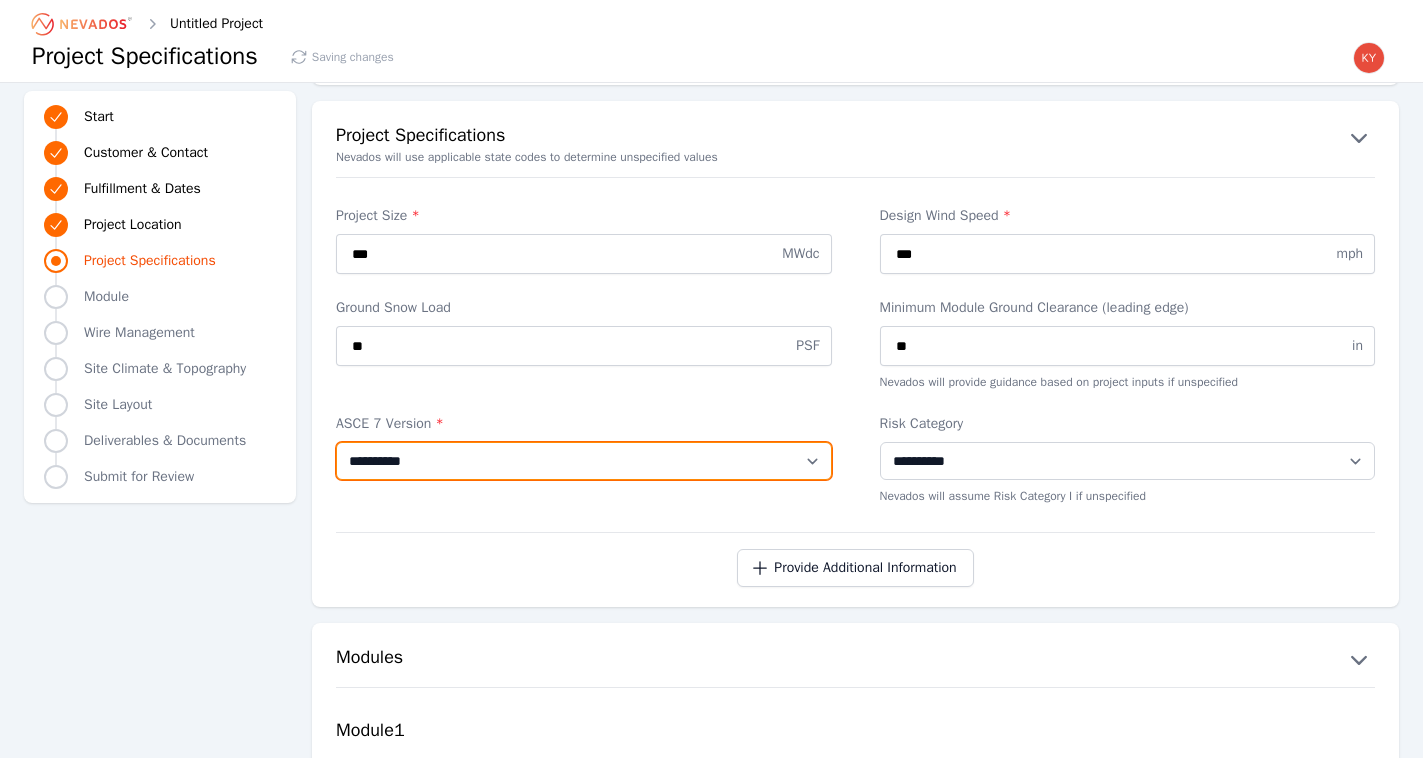 click on "**********" at bounding box center (584, 461) 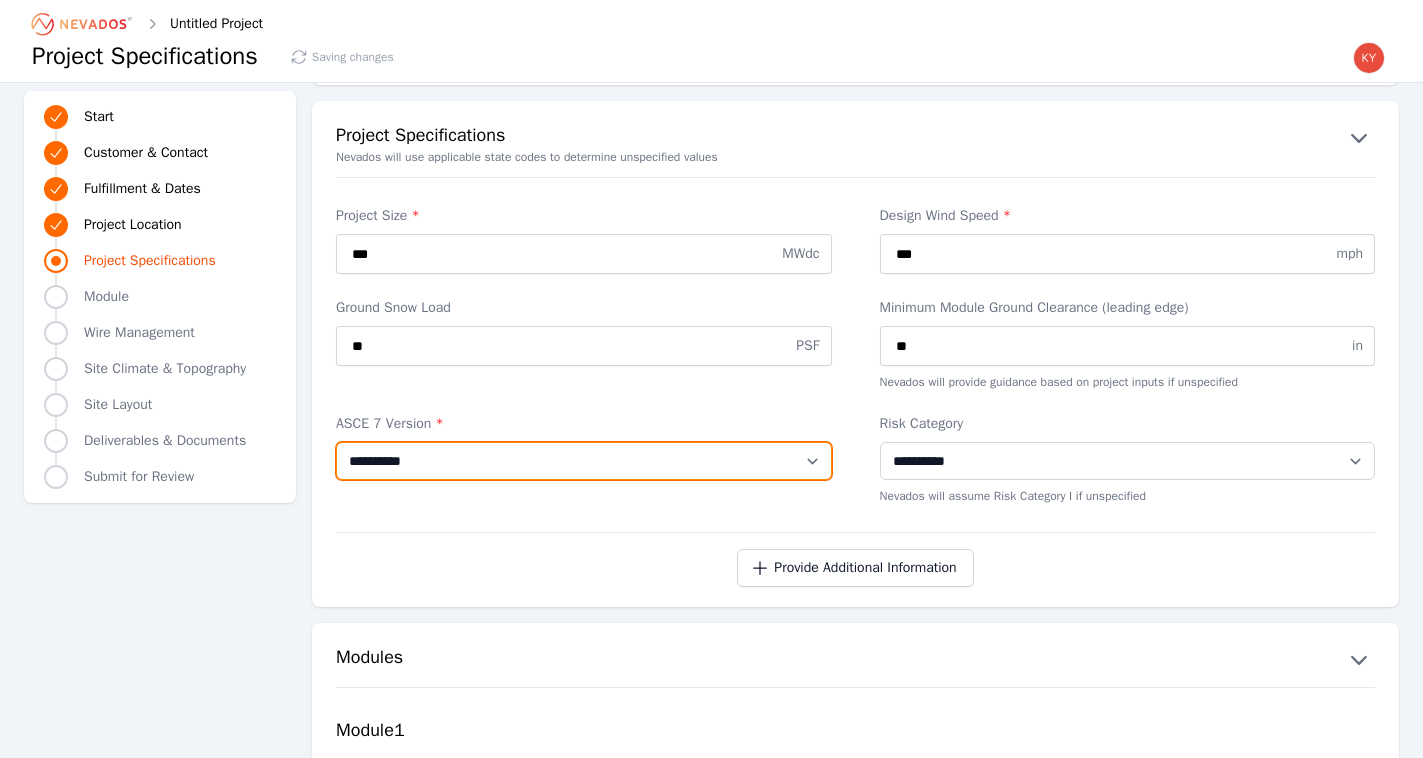 select on "*********" 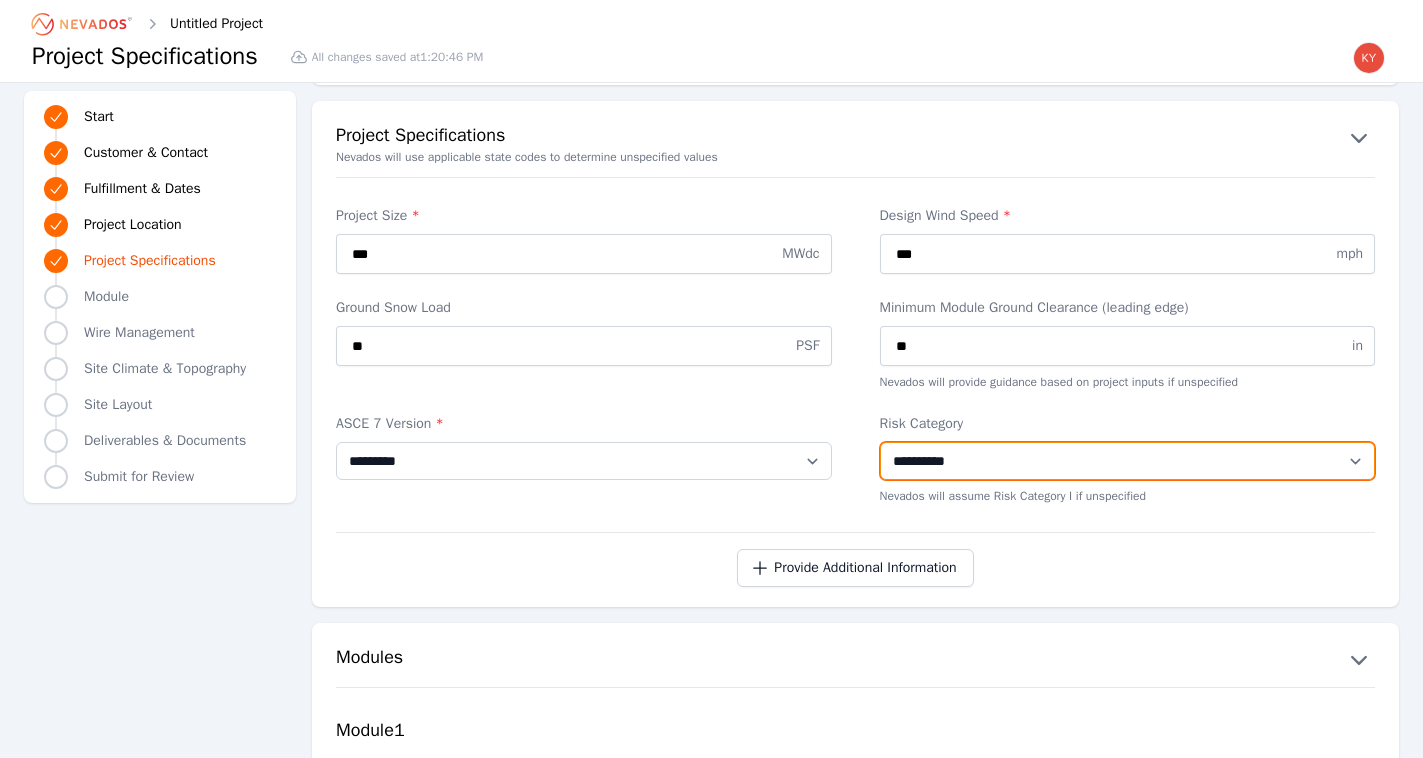 click on "**********" at bounding box center [1128, 461] 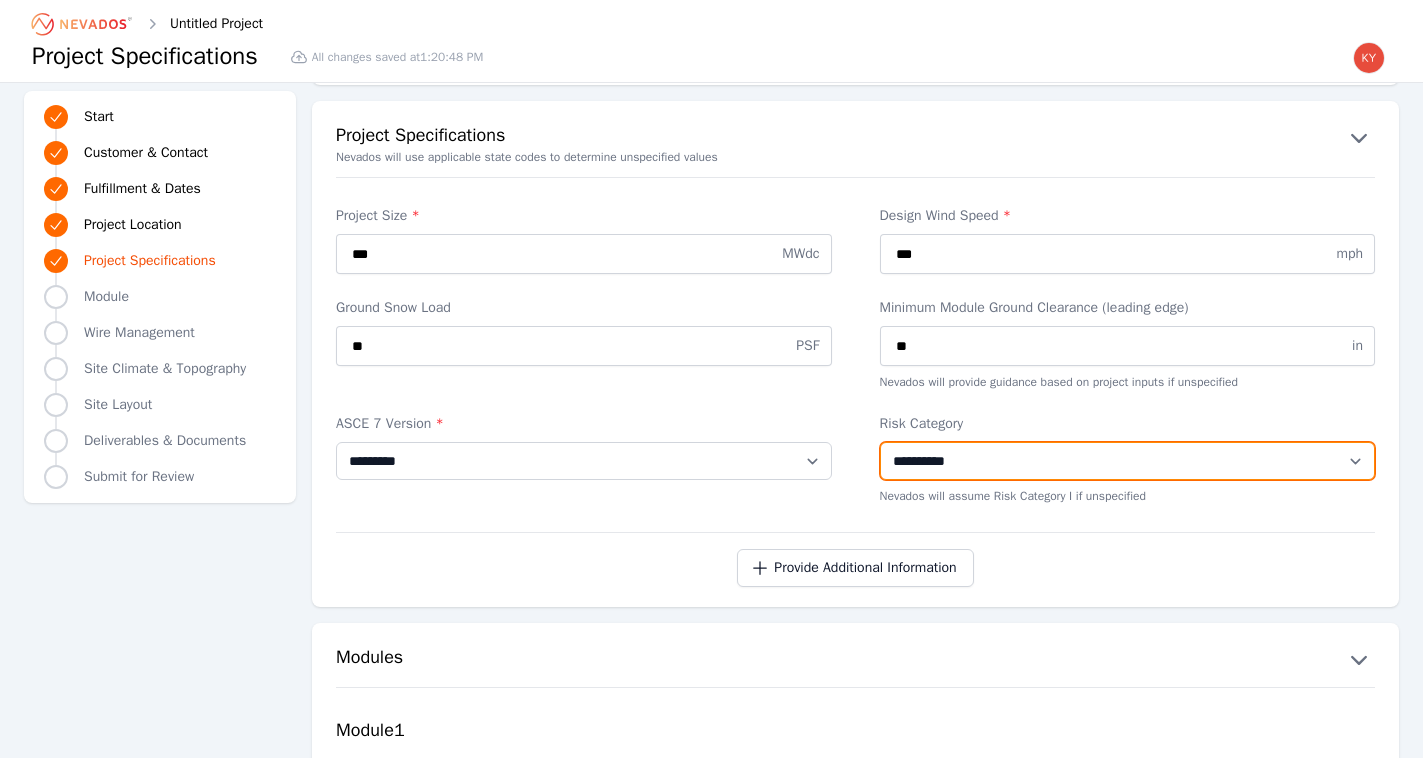 select on "**" 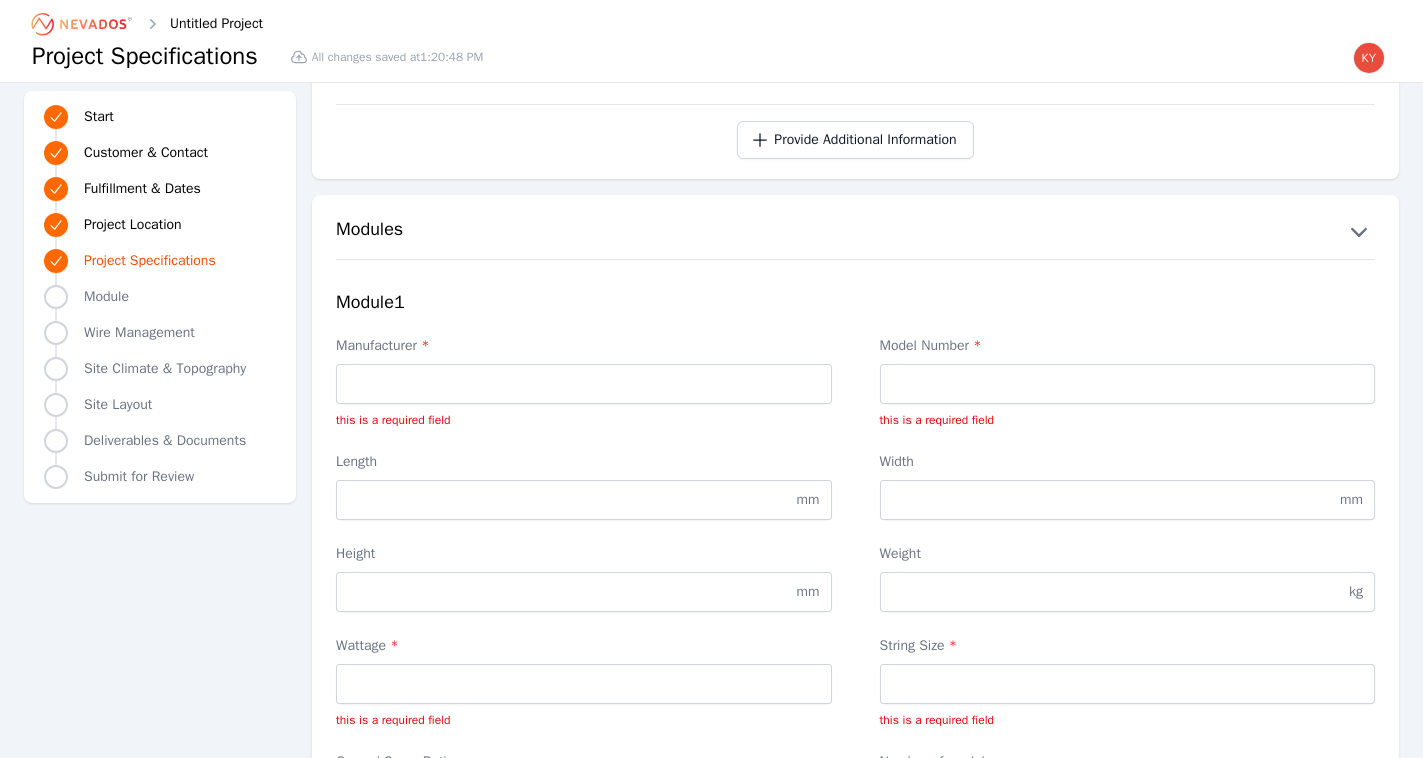 scroll, scrollTop: 2048, scrollLeft: 0, axis: vertical 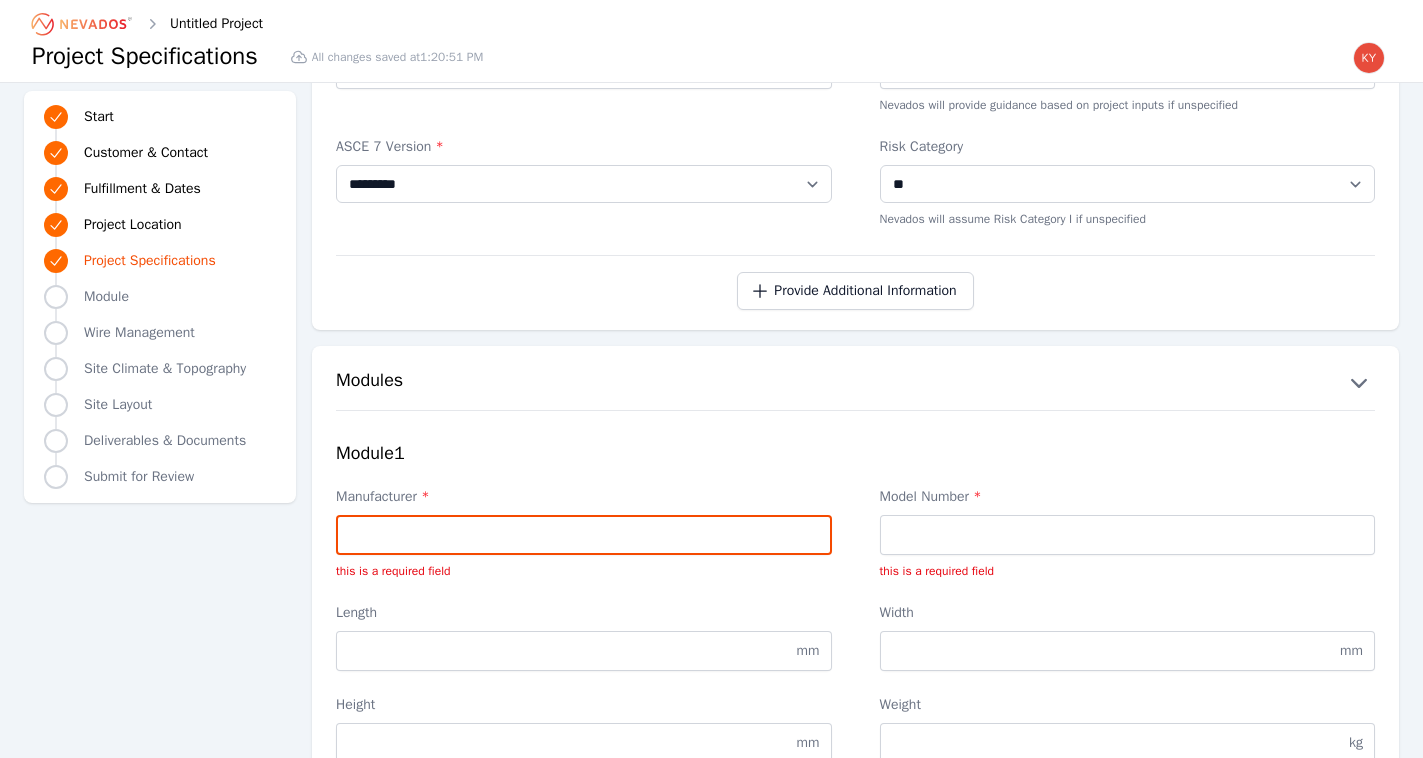 click on "Manufacturer   *" at bounding box center [584, 535] 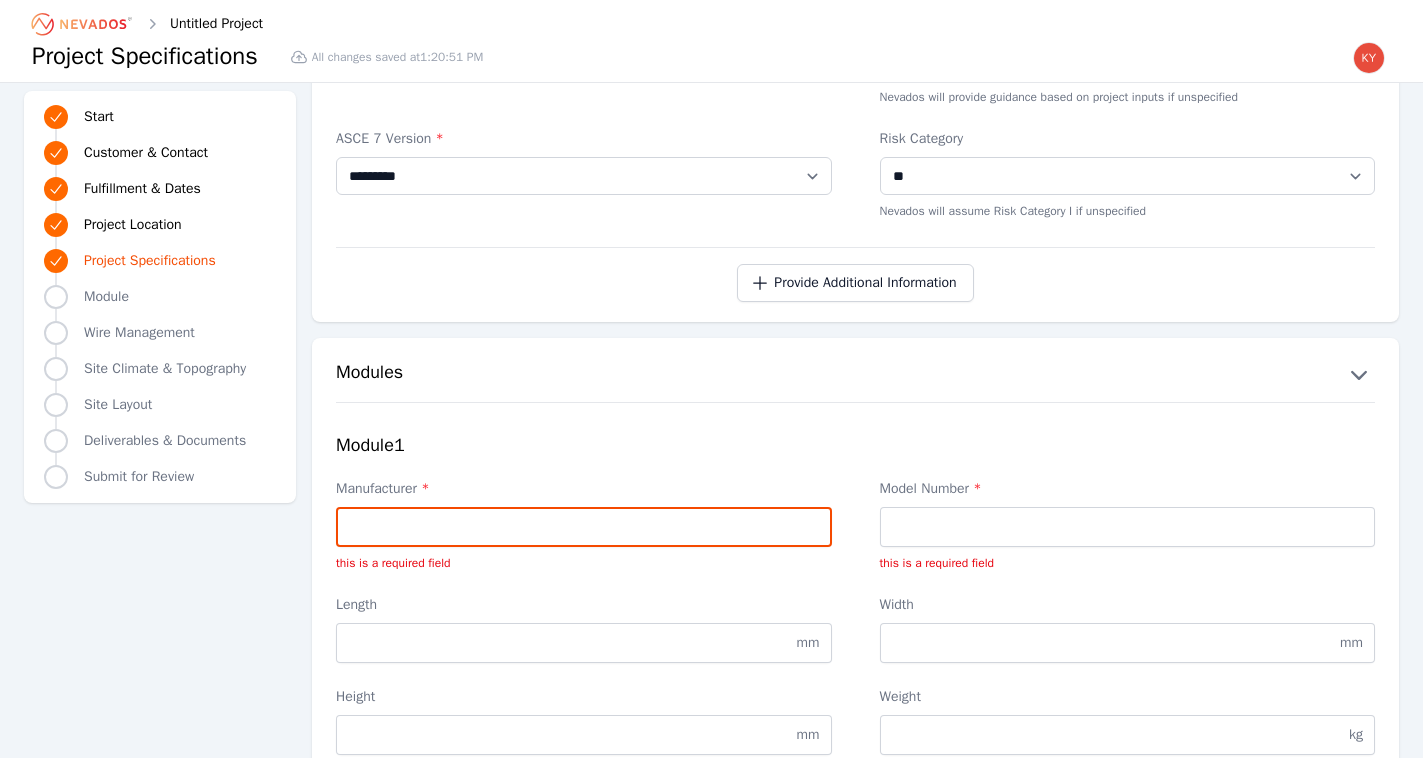 scroll, scrollTop: 2060, scrollLeft: 0, axis: vertical 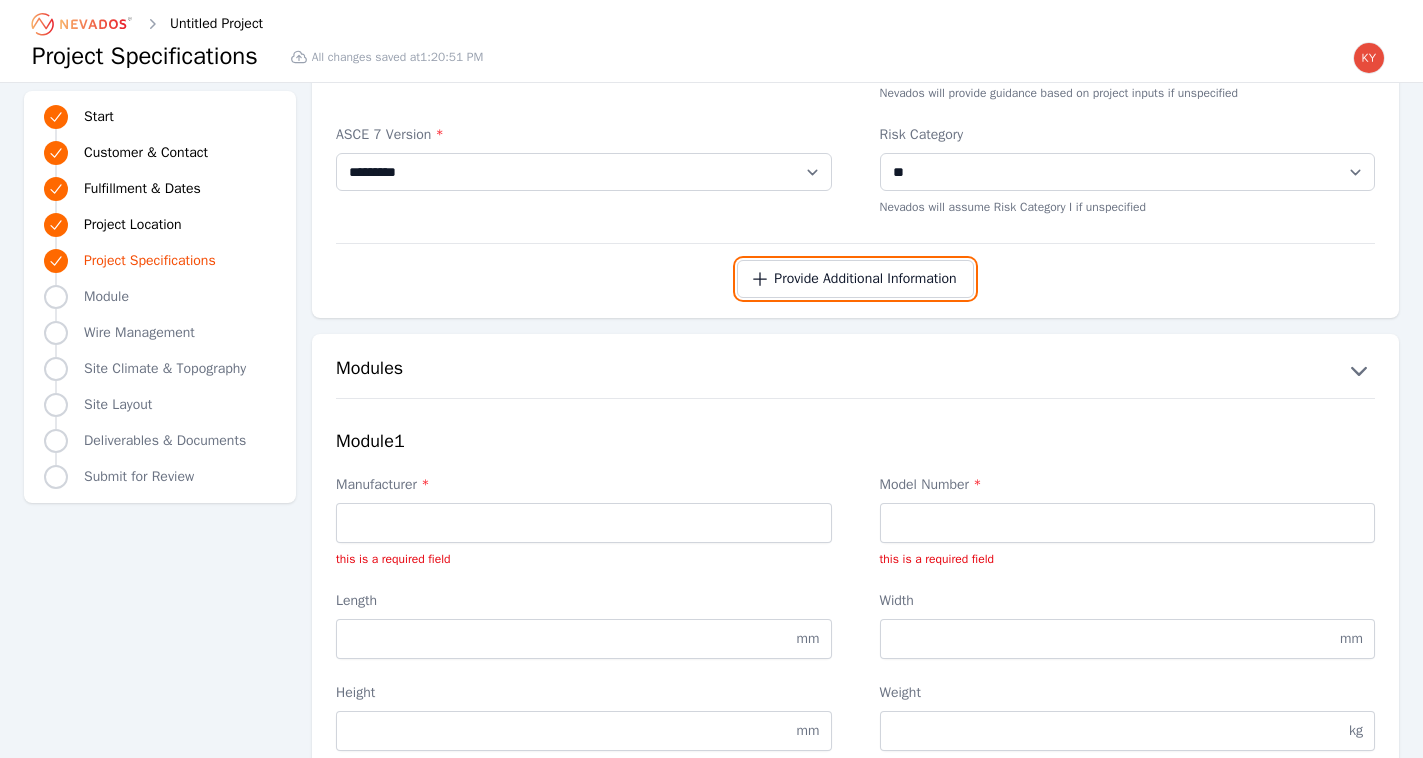 click on "Provide Additional Information" at bounding box center [855, 279] 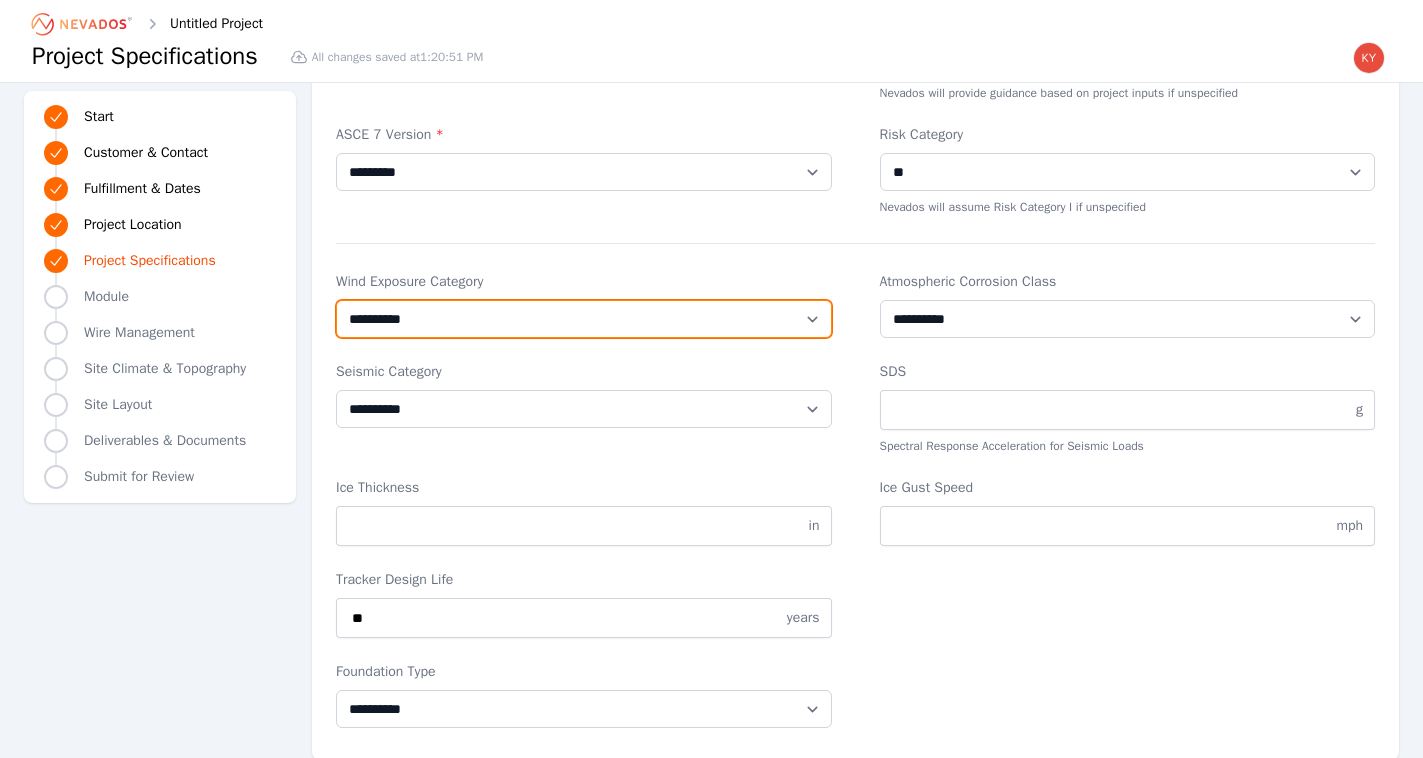 click on "**********" at bounding box center (584, 319) 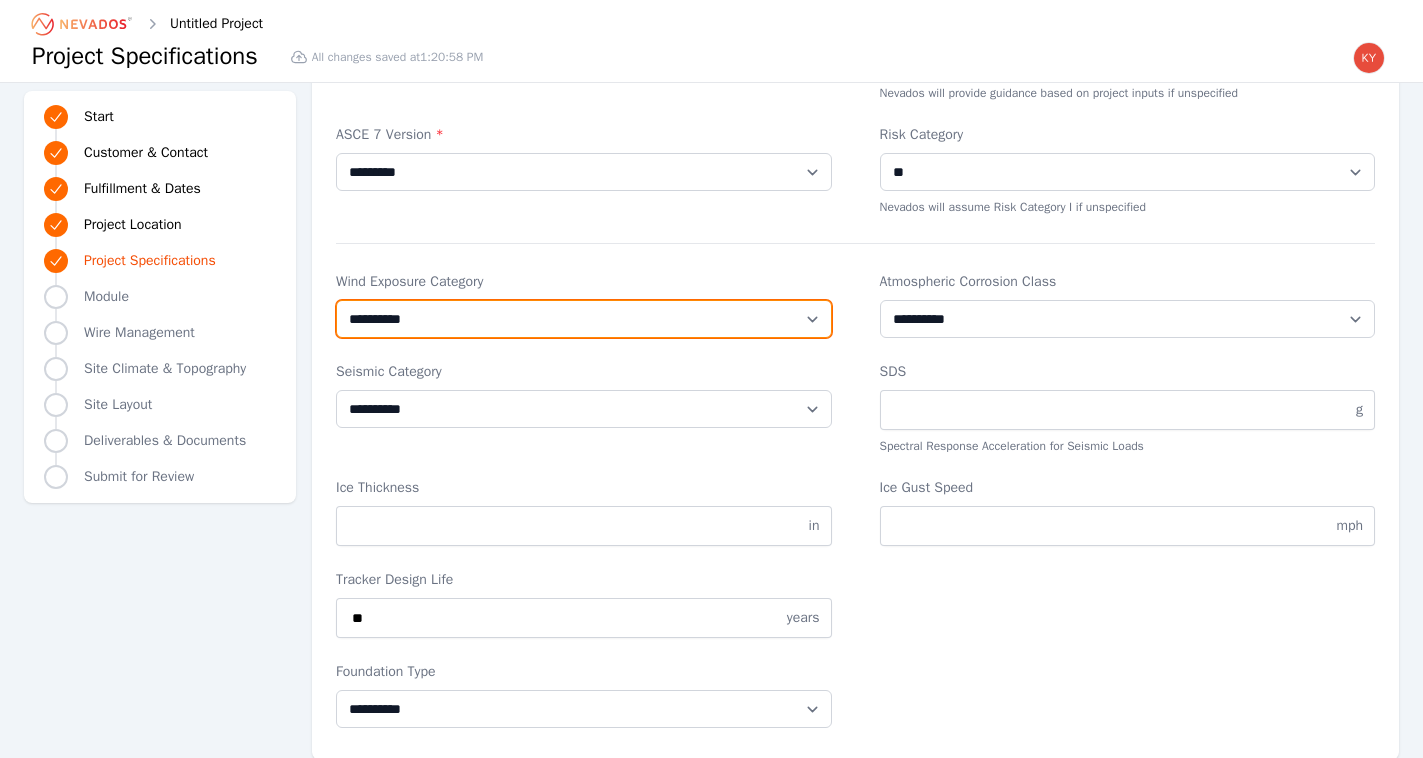 select on "*" 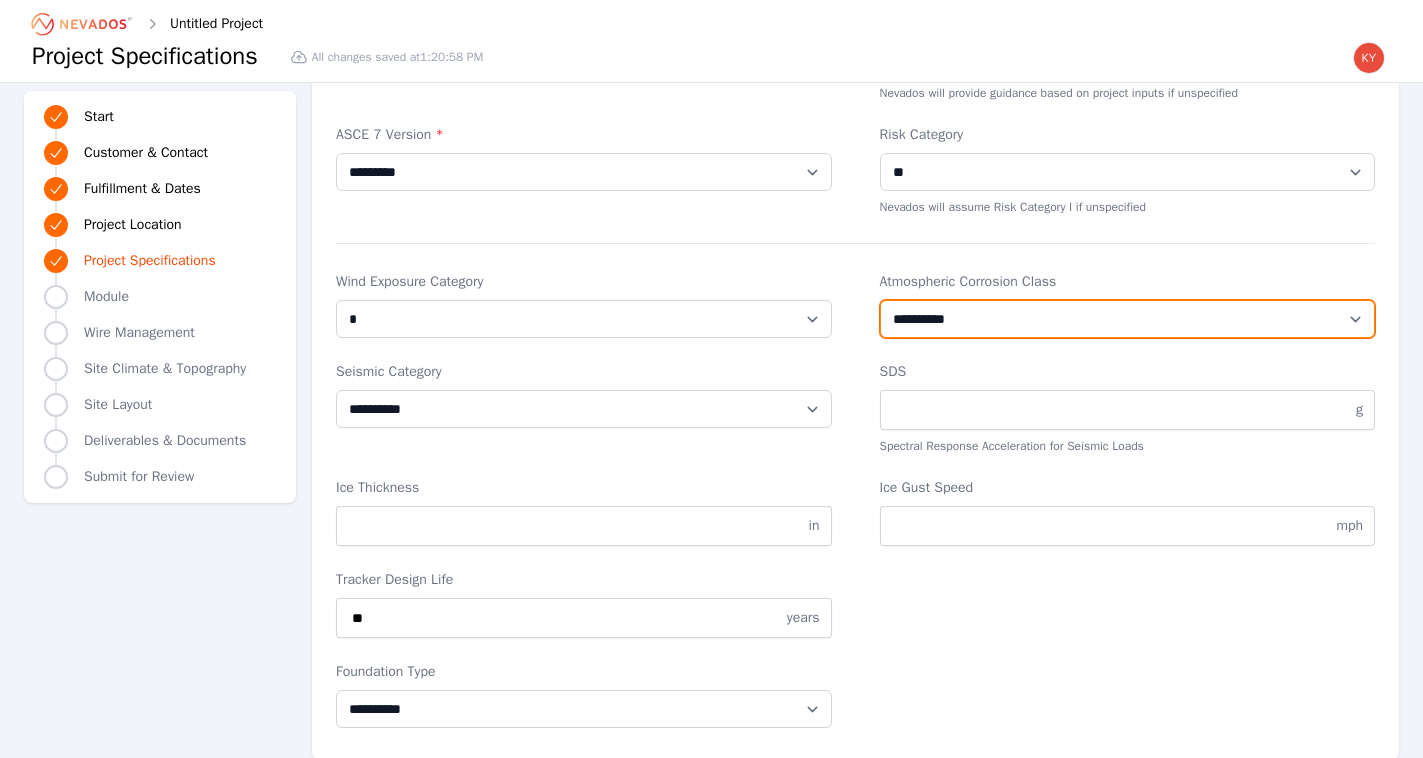 click on "**********" at bounding box center [1128, 319] 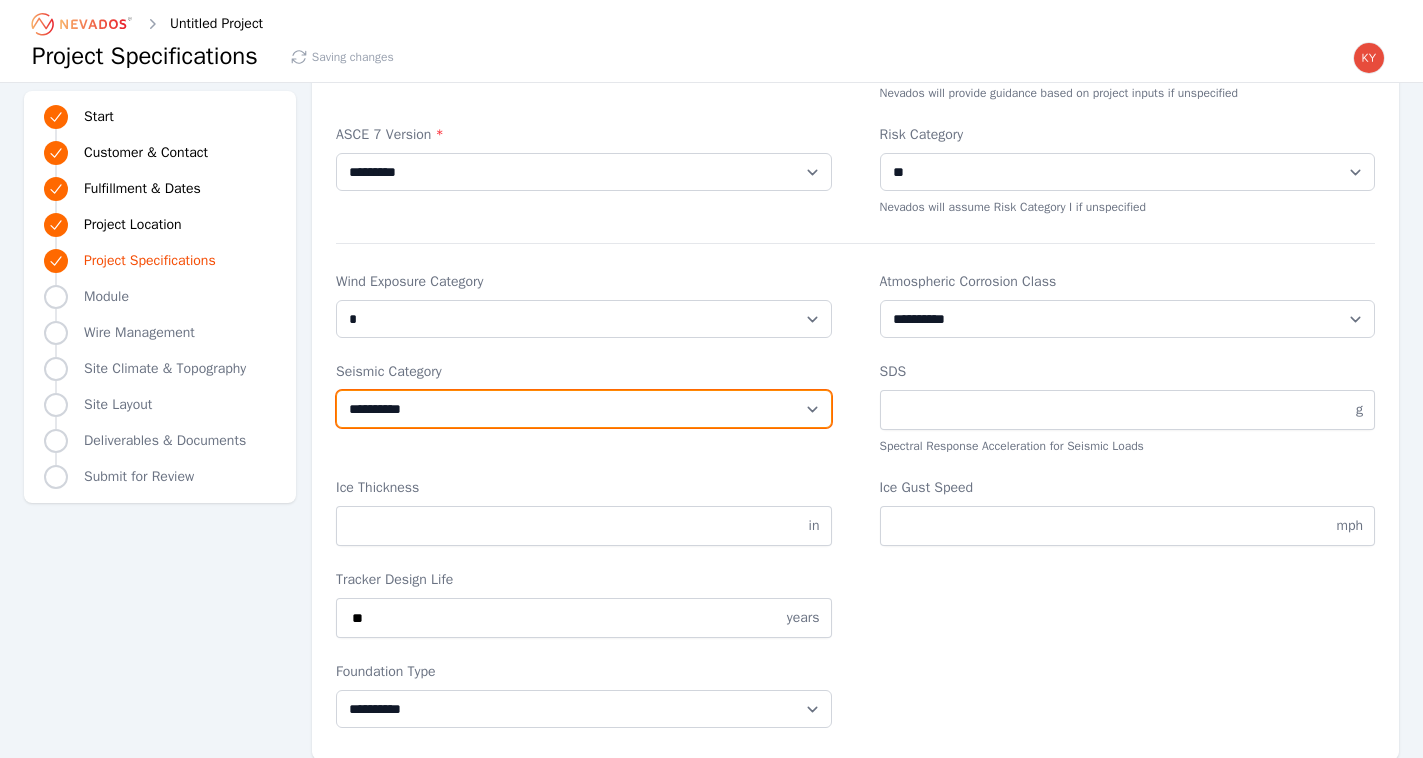 click on "**********" at bounding box center (584, 409) 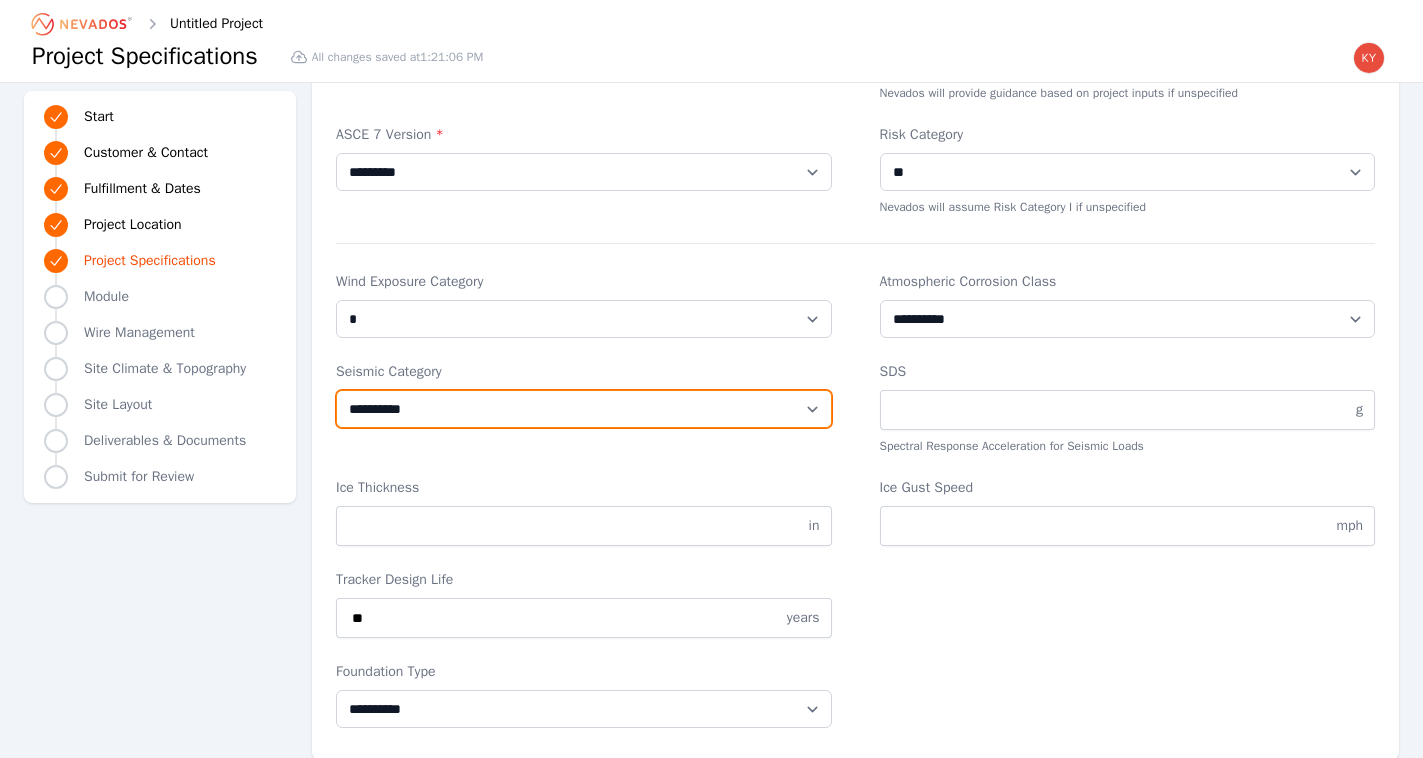 select on "*" 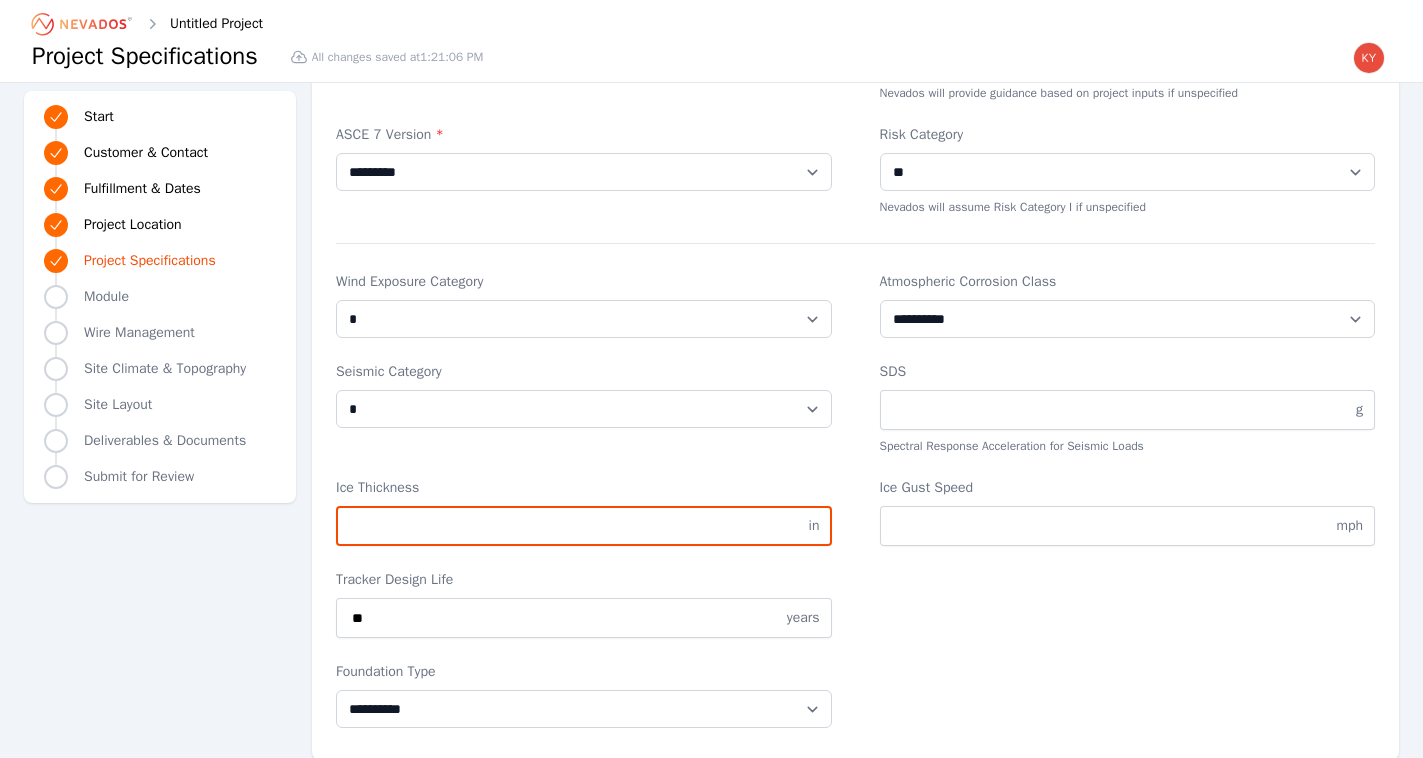 click on "Ice Thickness" at bounding box center (584, 526) 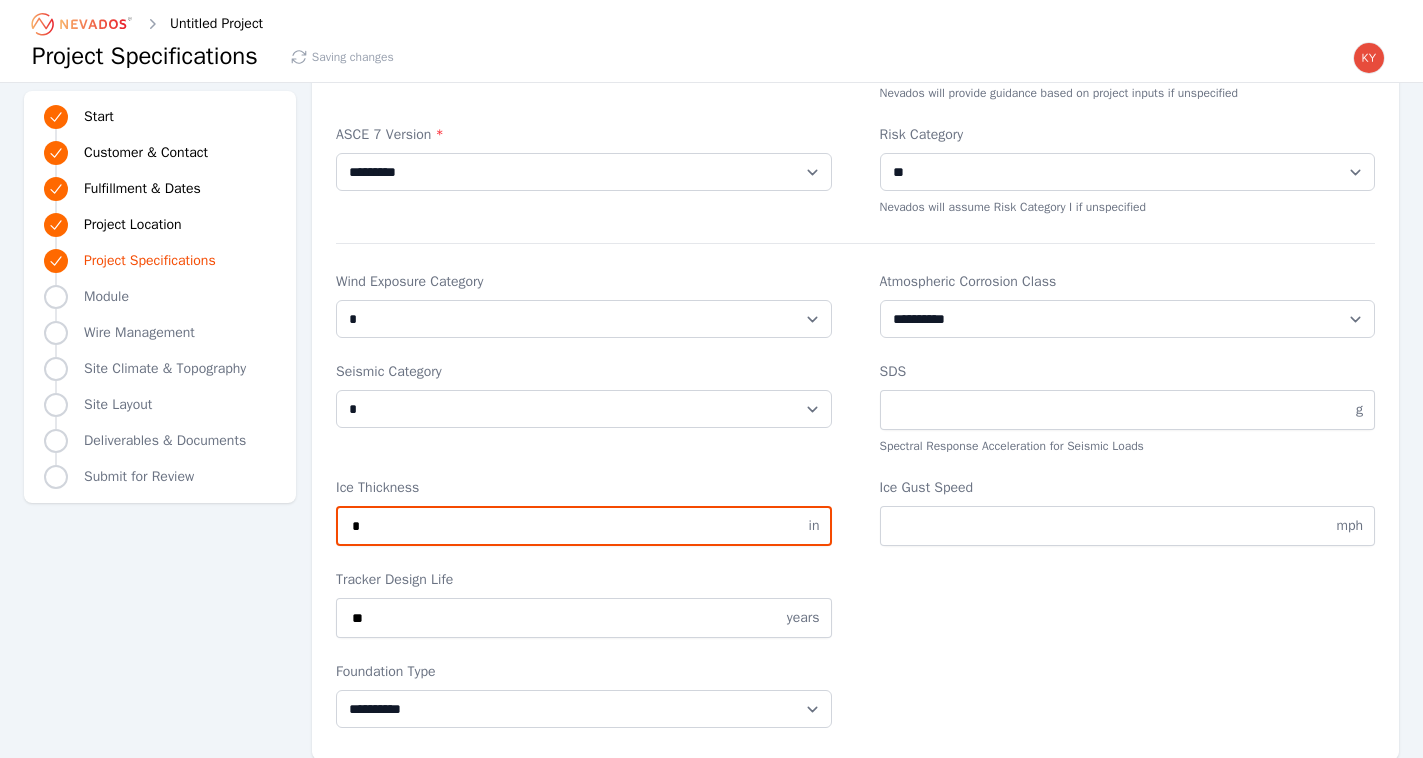 type on "*" 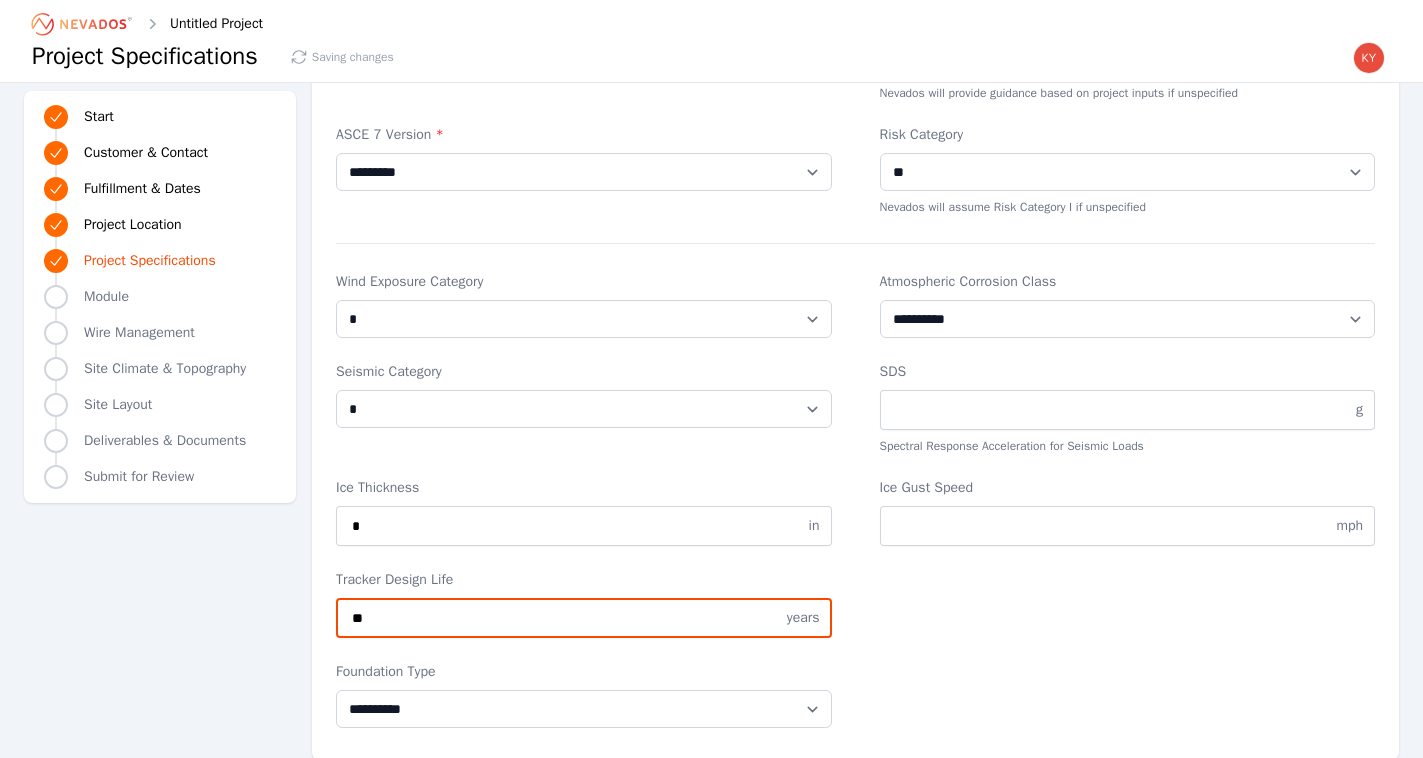 click on "**" at bounding box center (584, 618) 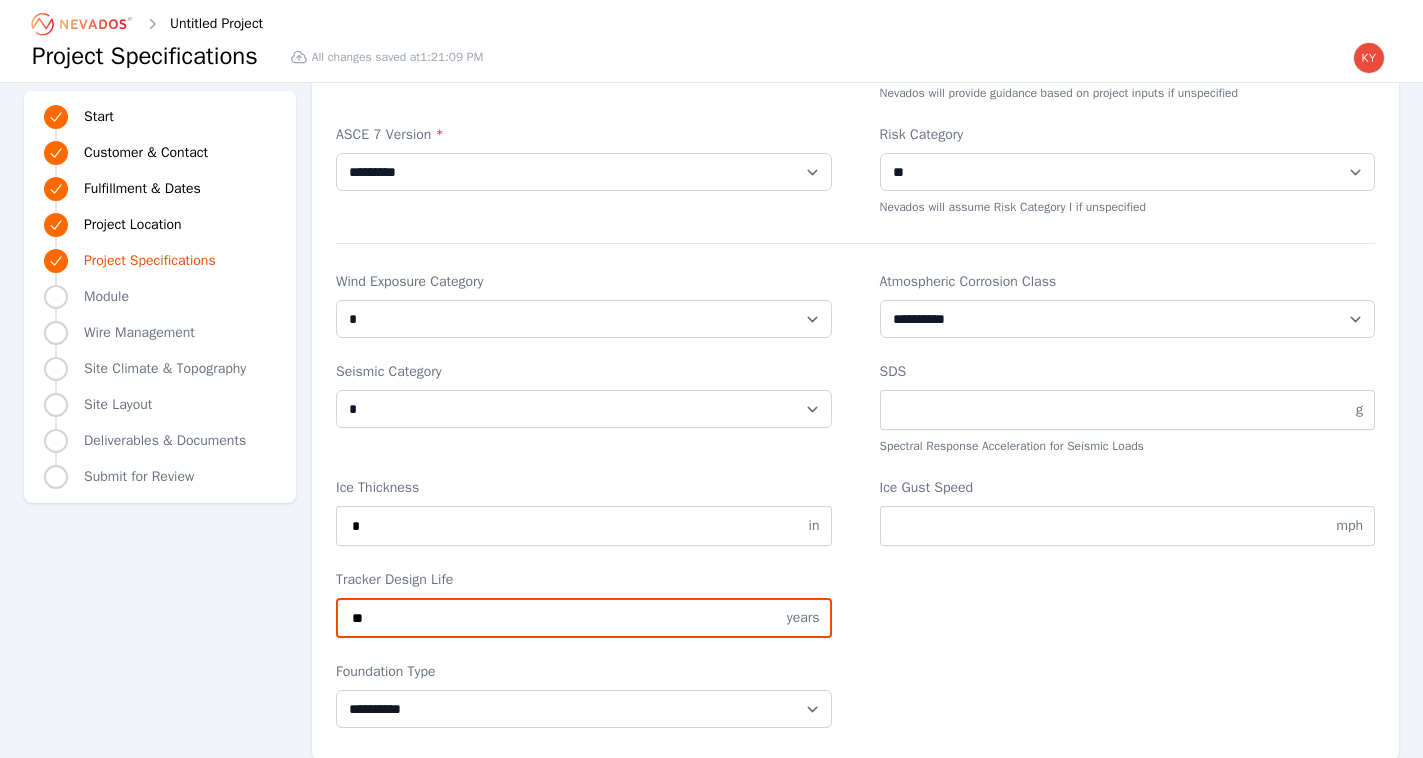 click on "**" at bounding box center (584, 618) 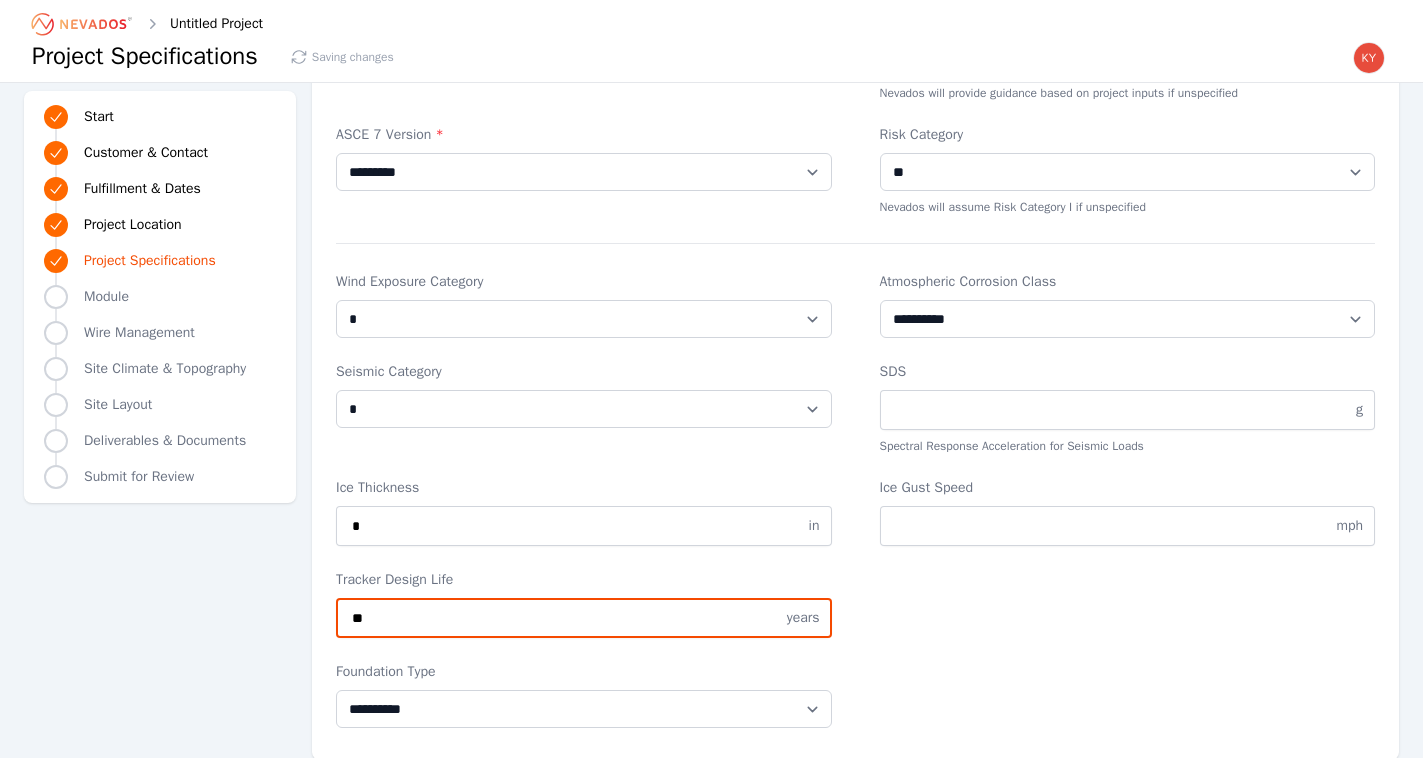type on "**" 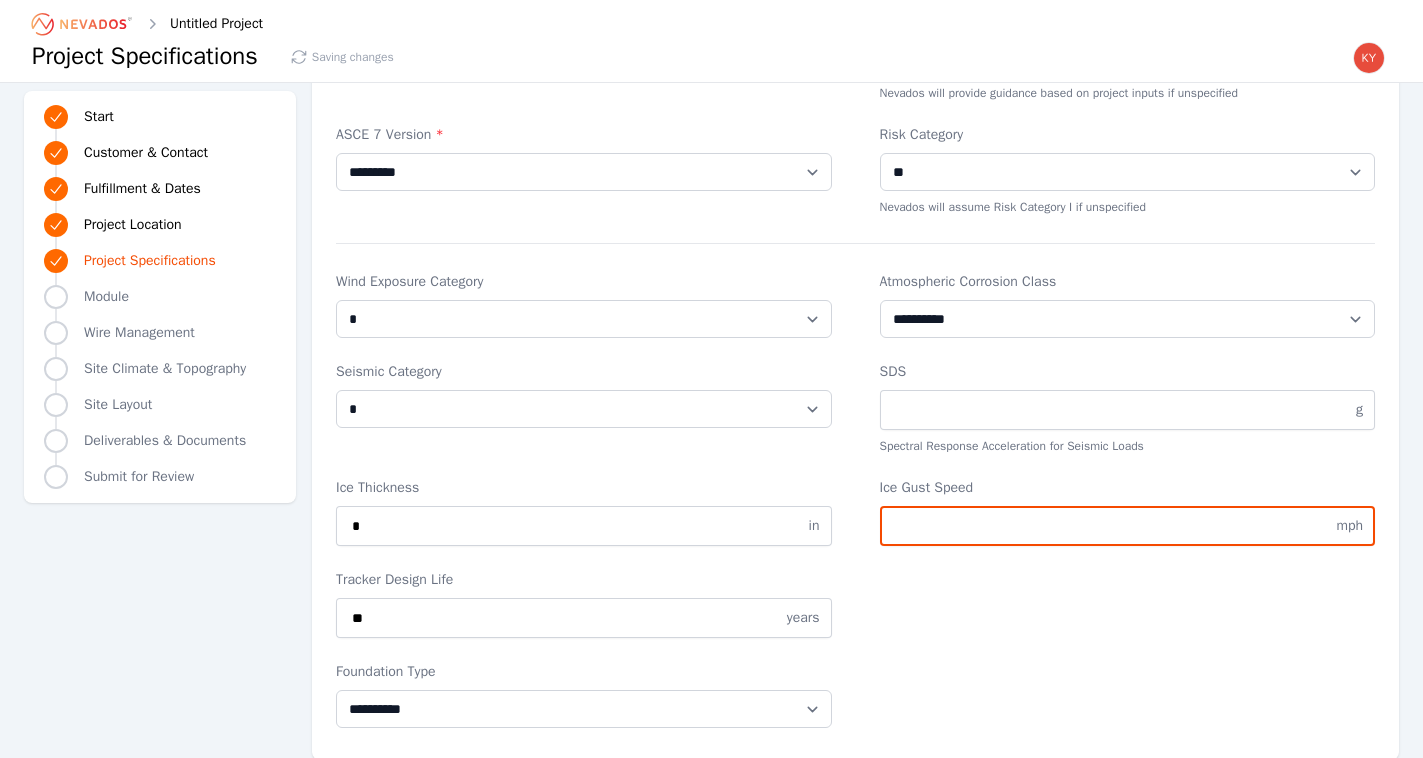 click on "Ice Gust Speed" at bounding box center [1128, 526] 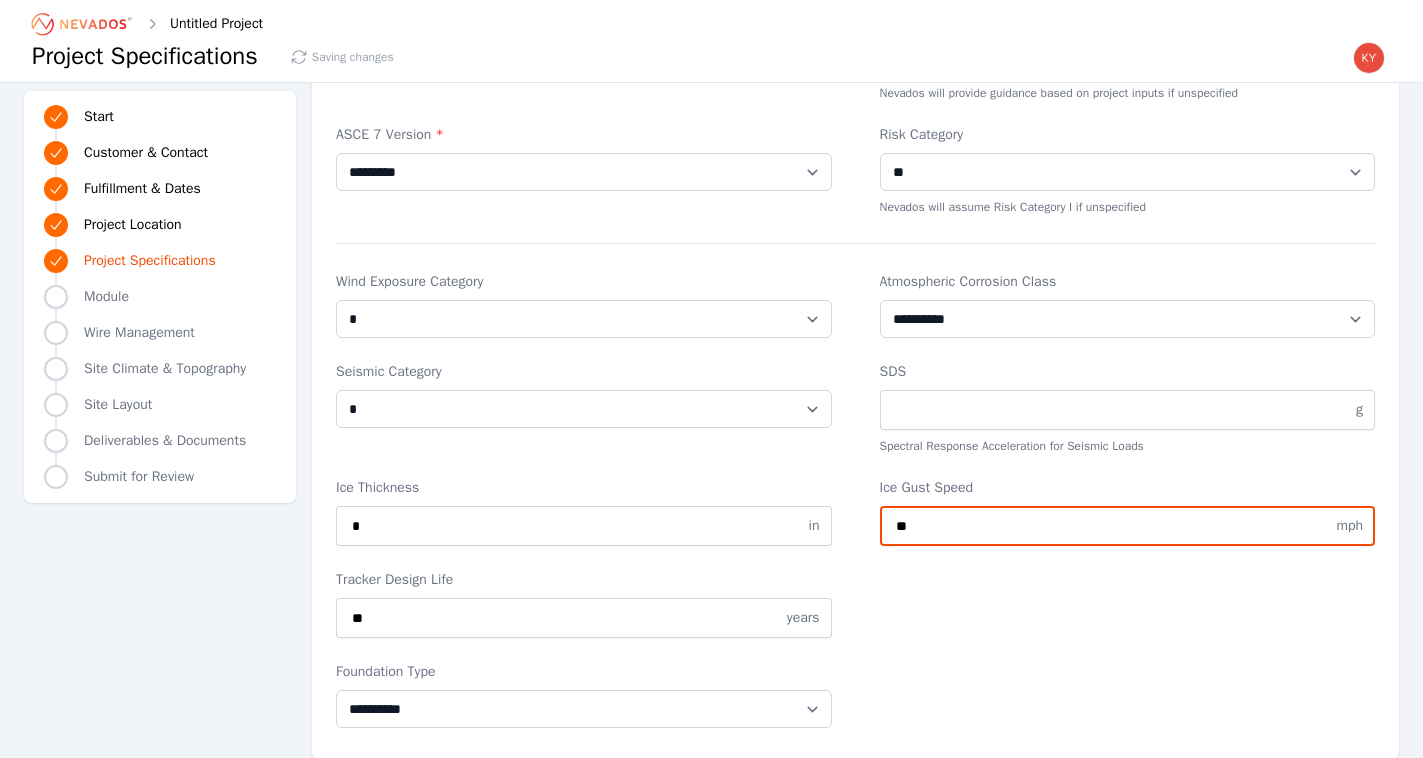 type on "*" 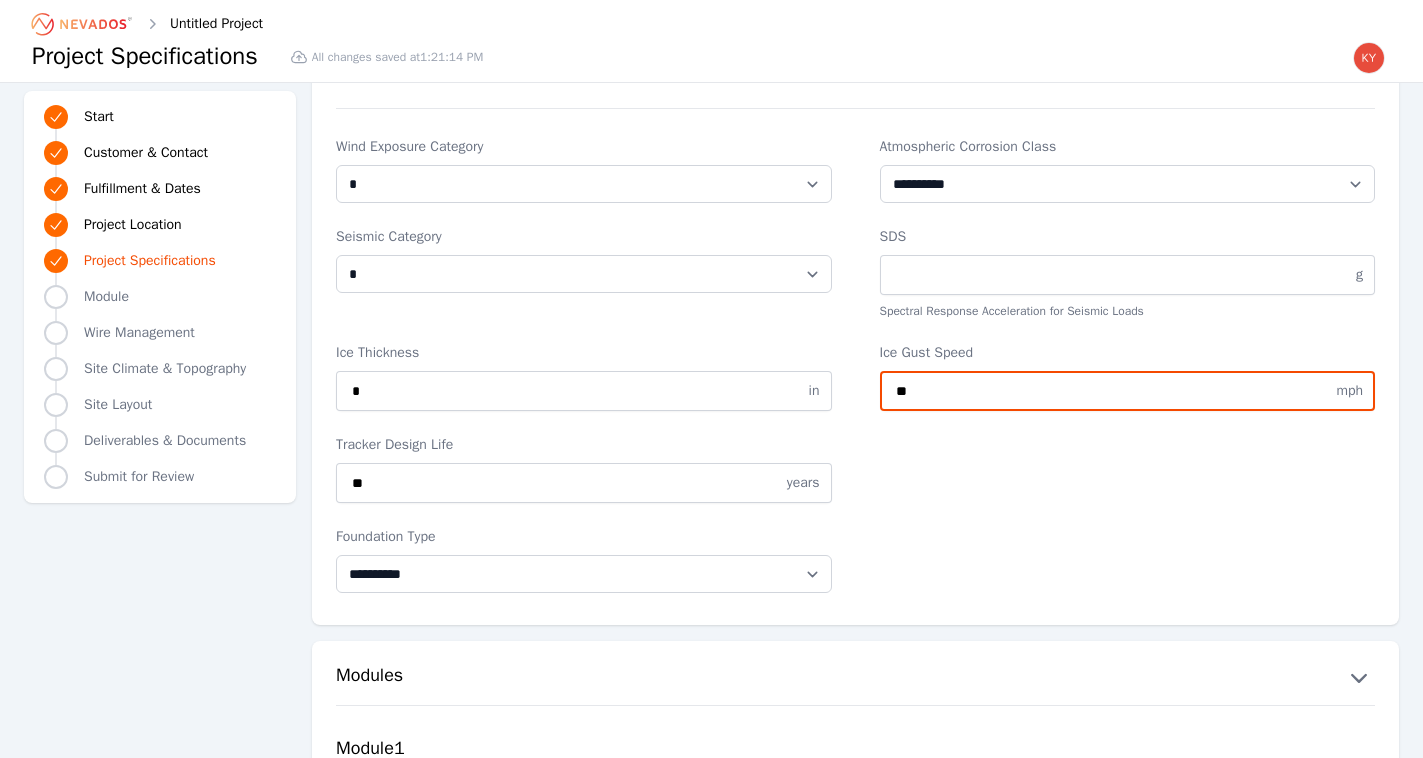 scroll, scrollTop: 2410, scrollLeft: 0, axis: vertical 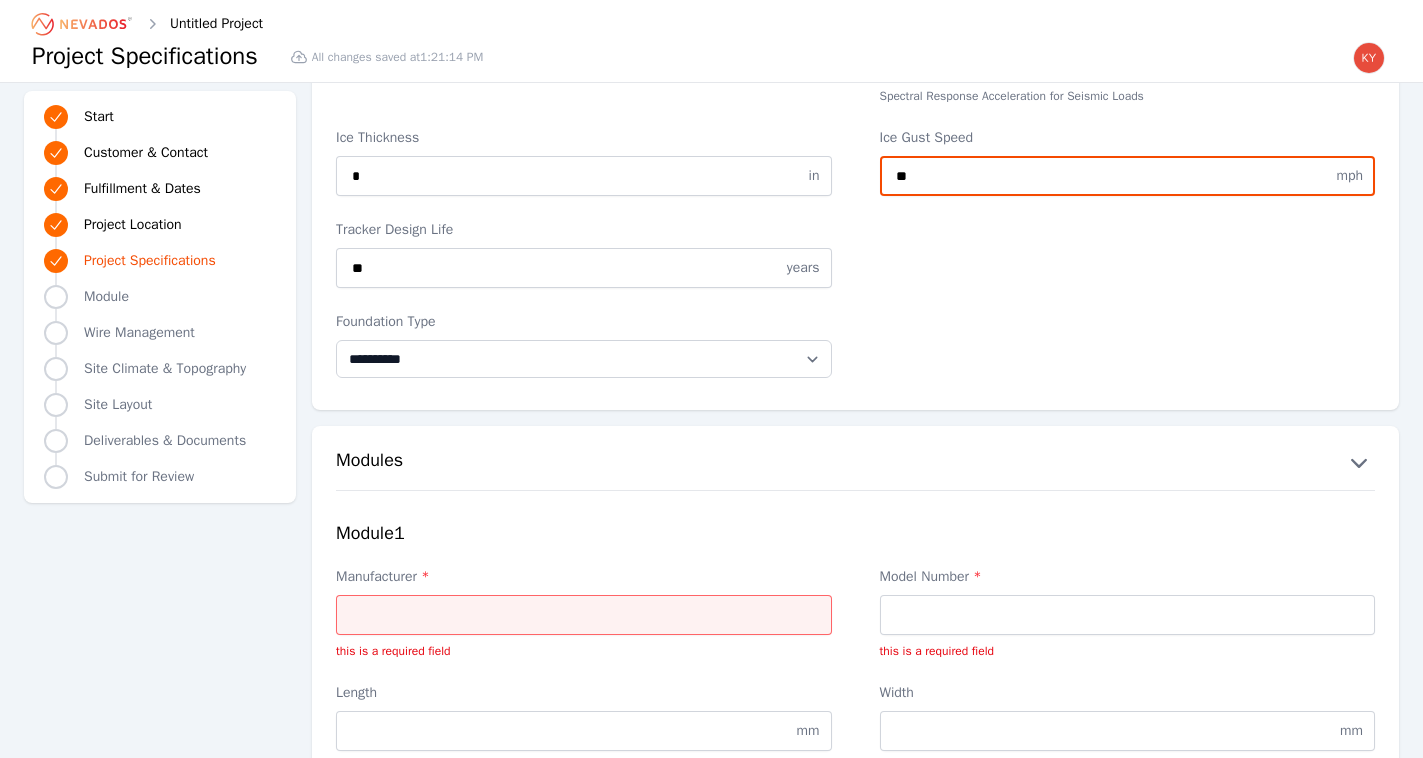 type on "**" 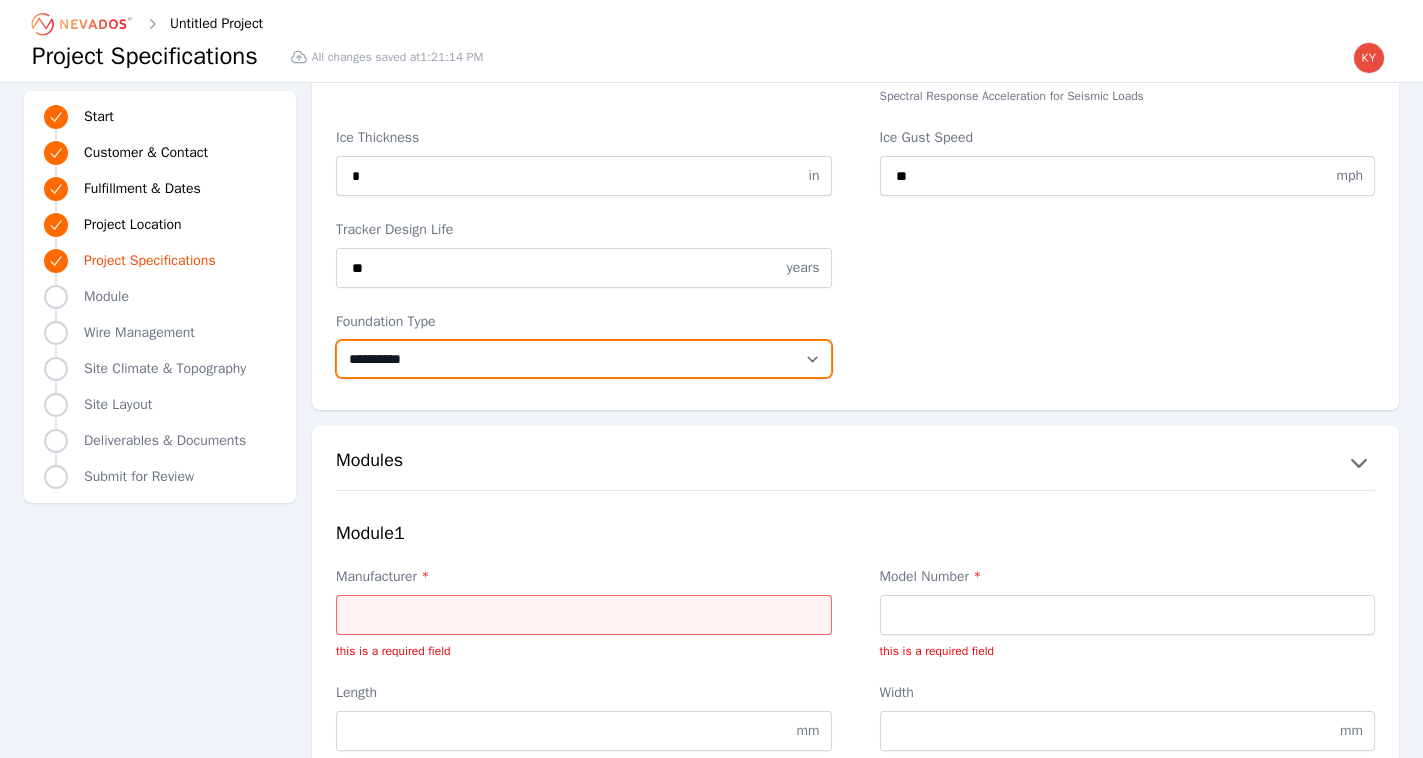 click on "**********" at bounding box center [584, 359] 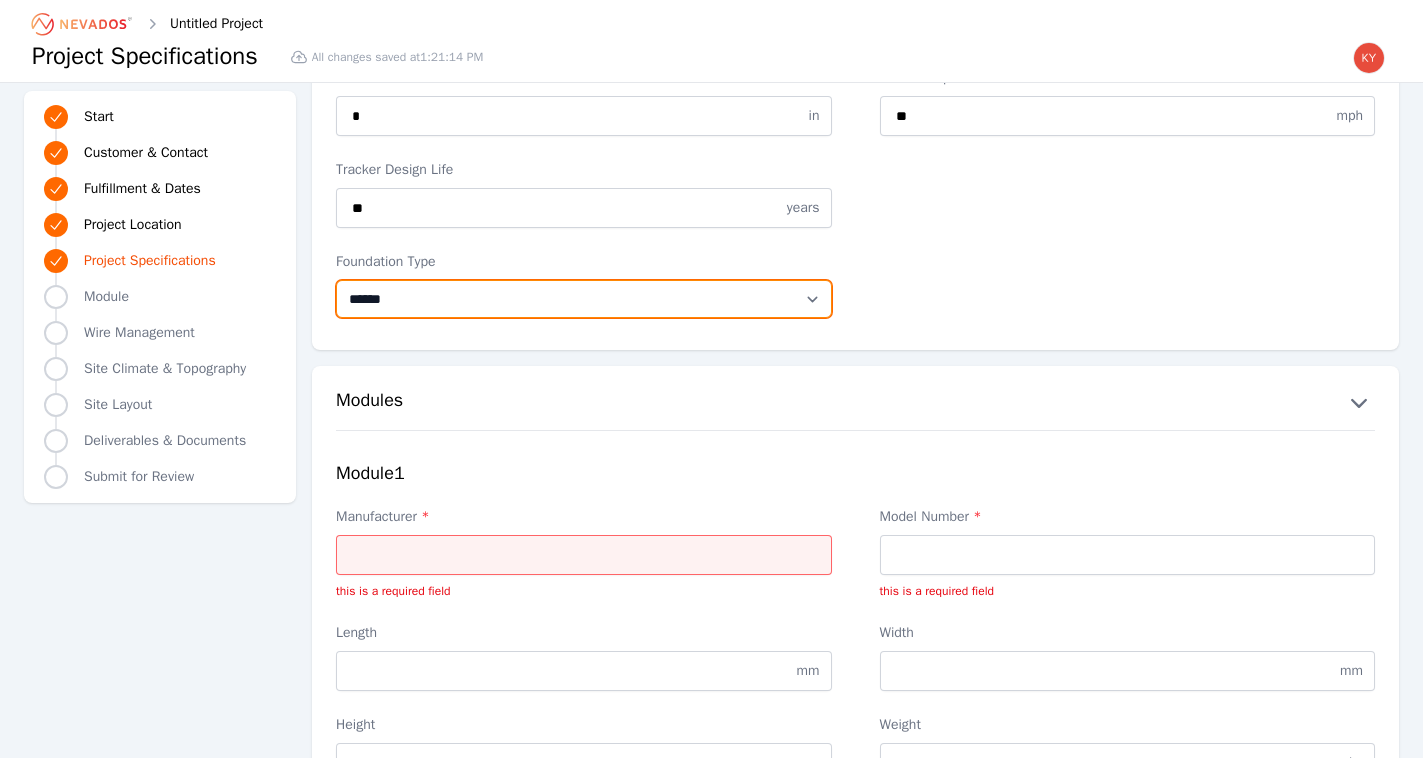 scroll, scrollTop: 2543, scrollLeft: 0, axis: vertical 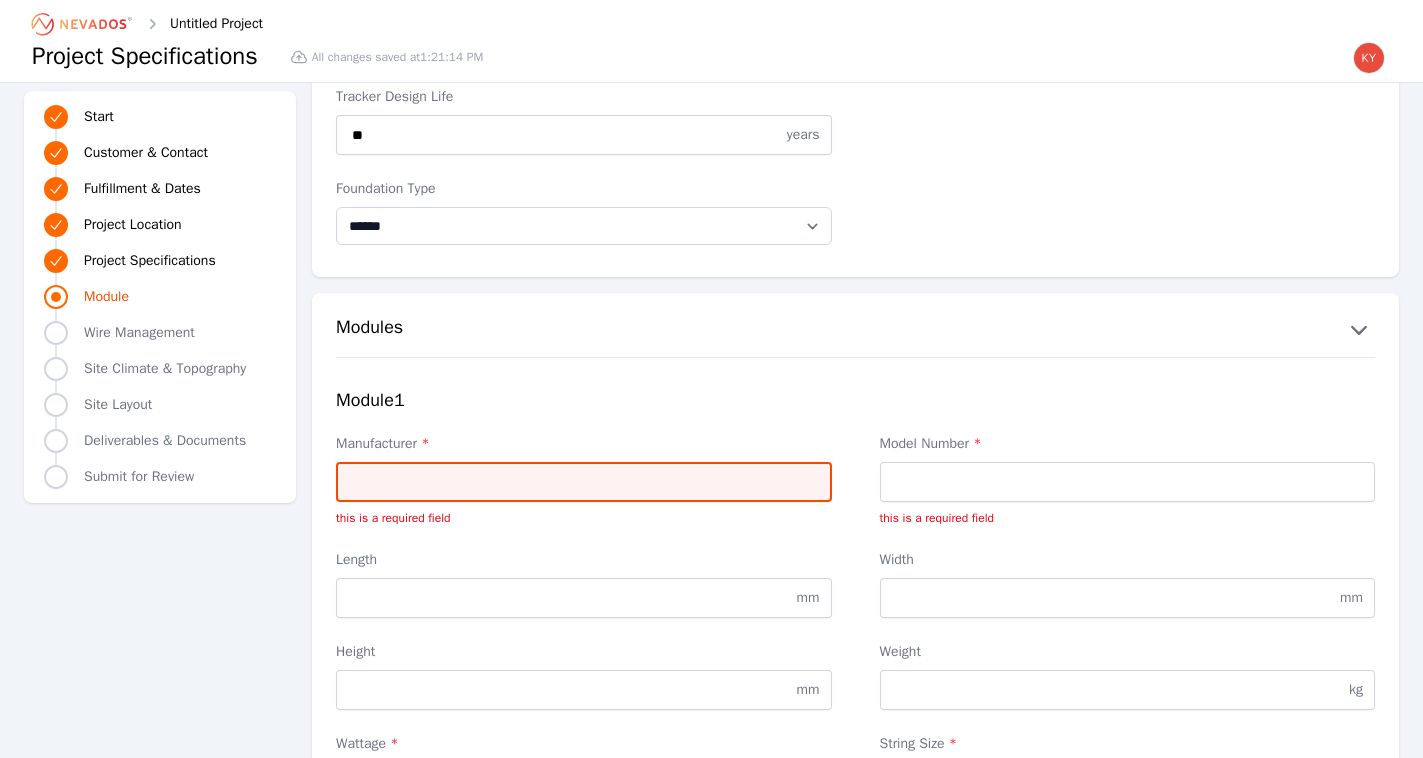 click on "Manufacturer   *" at bounding box center (584, 482) 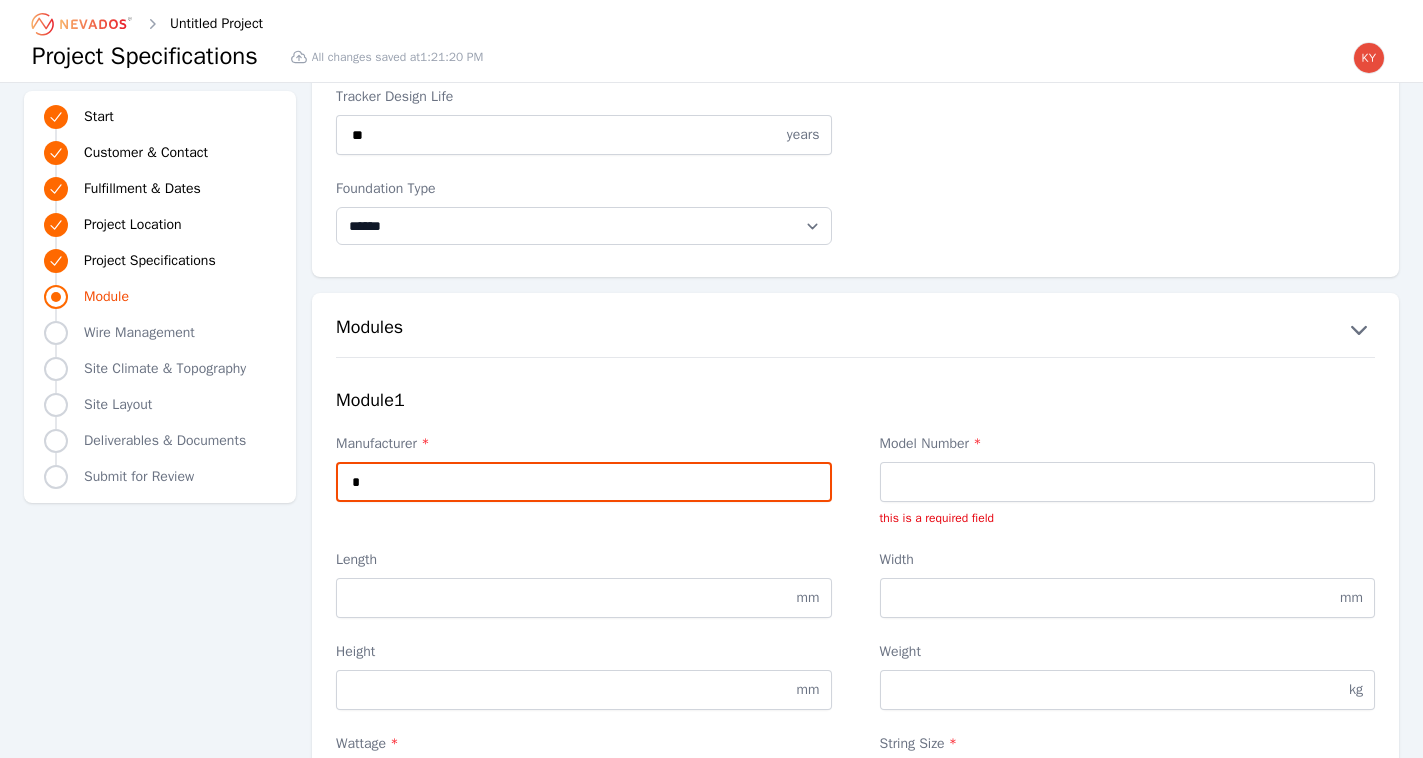 type on "**********" 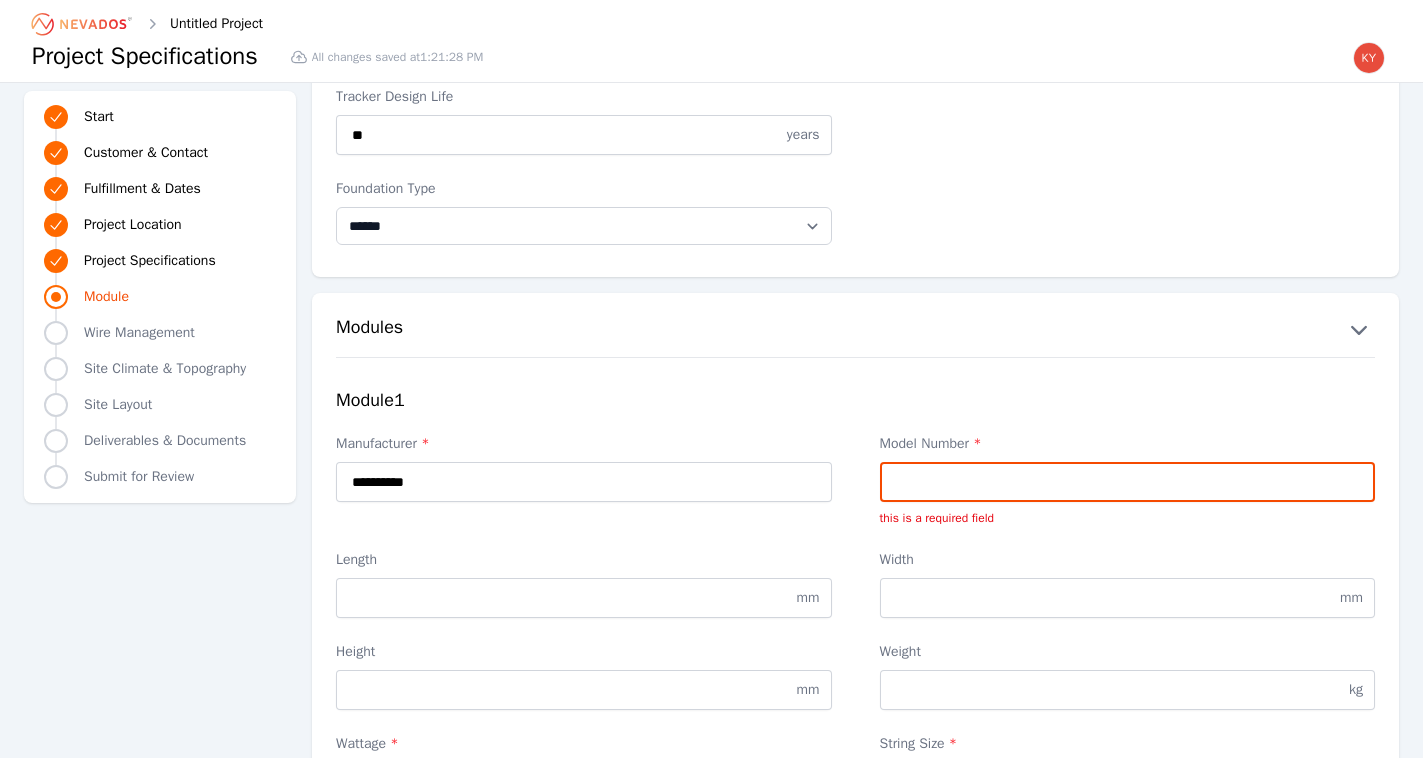click on "Model Number   *" at bounding box center [1128, 482] 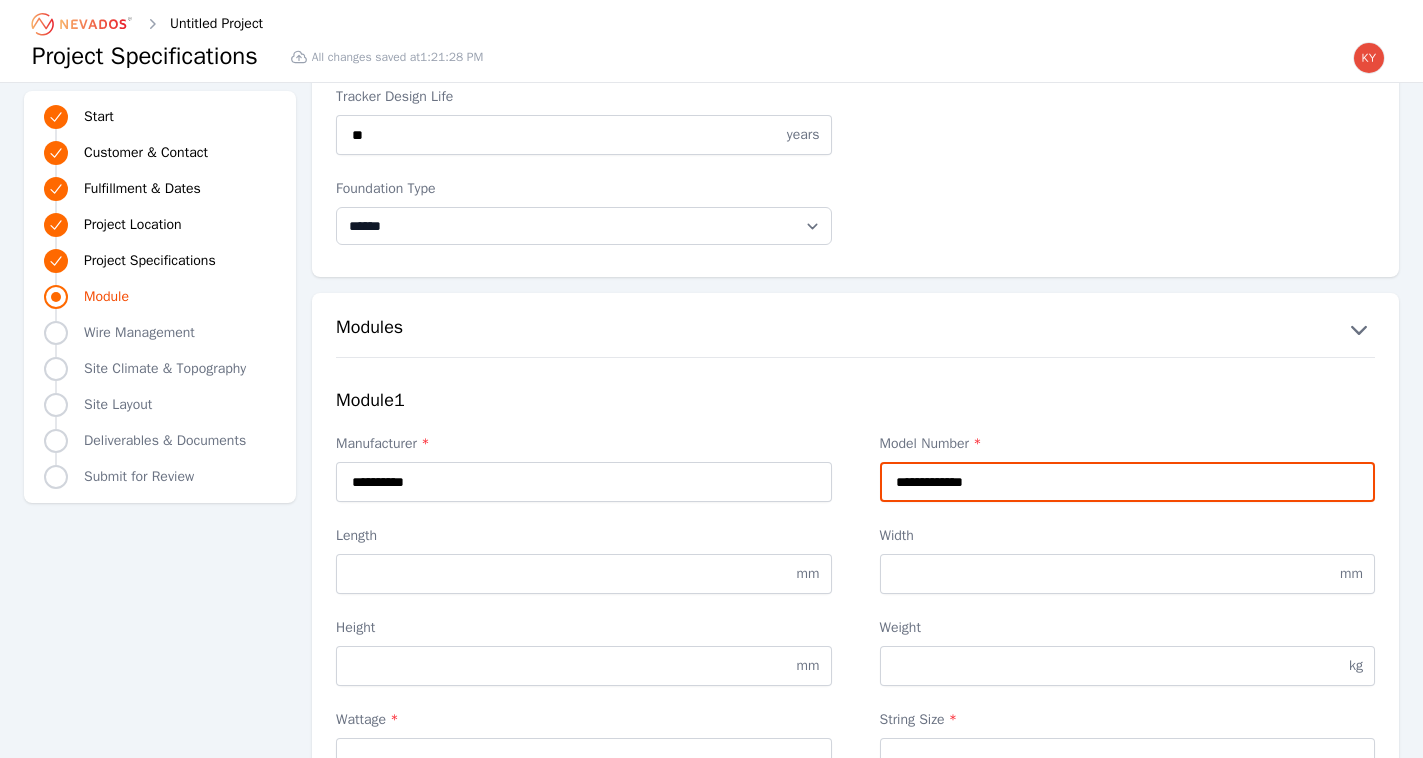 type on "**********" 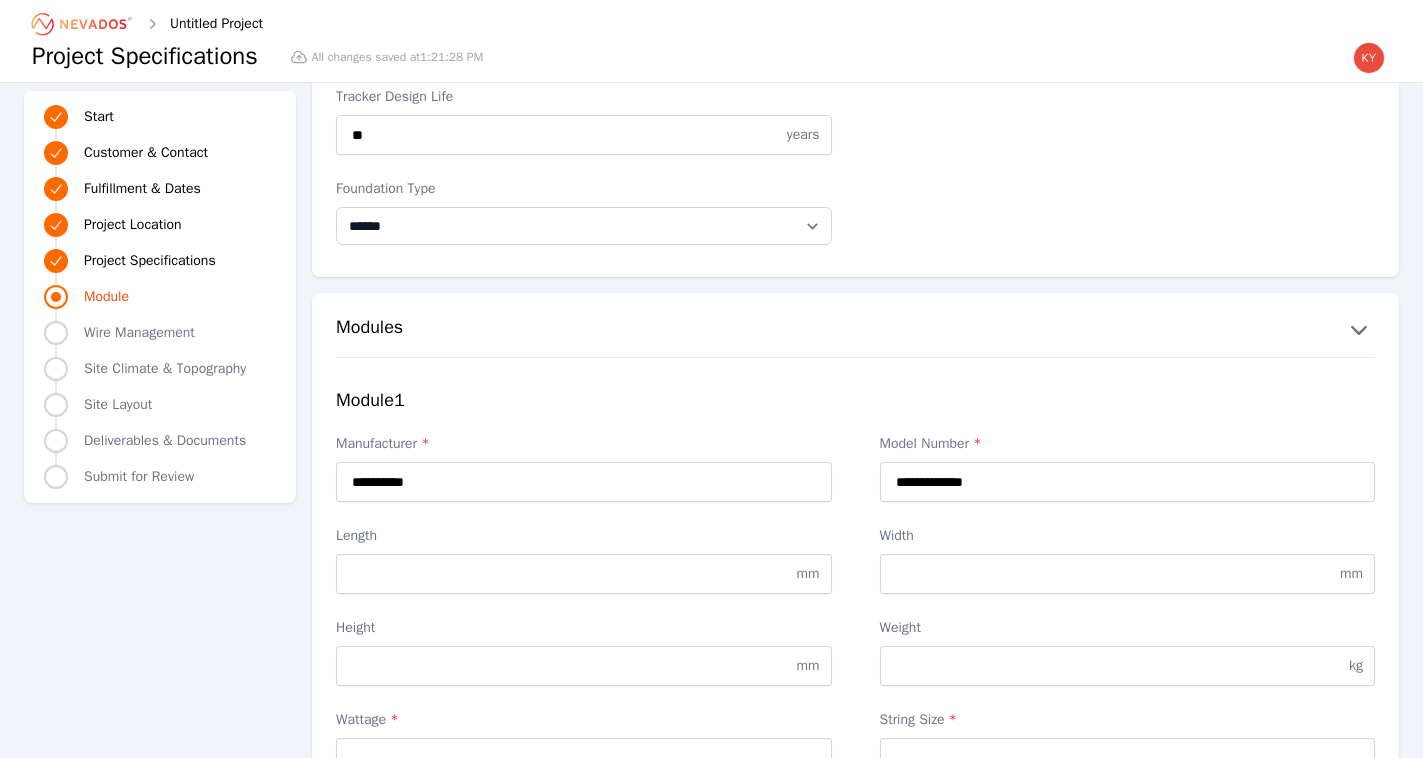 click on "Length   mm" at bounding box center [584, 560] 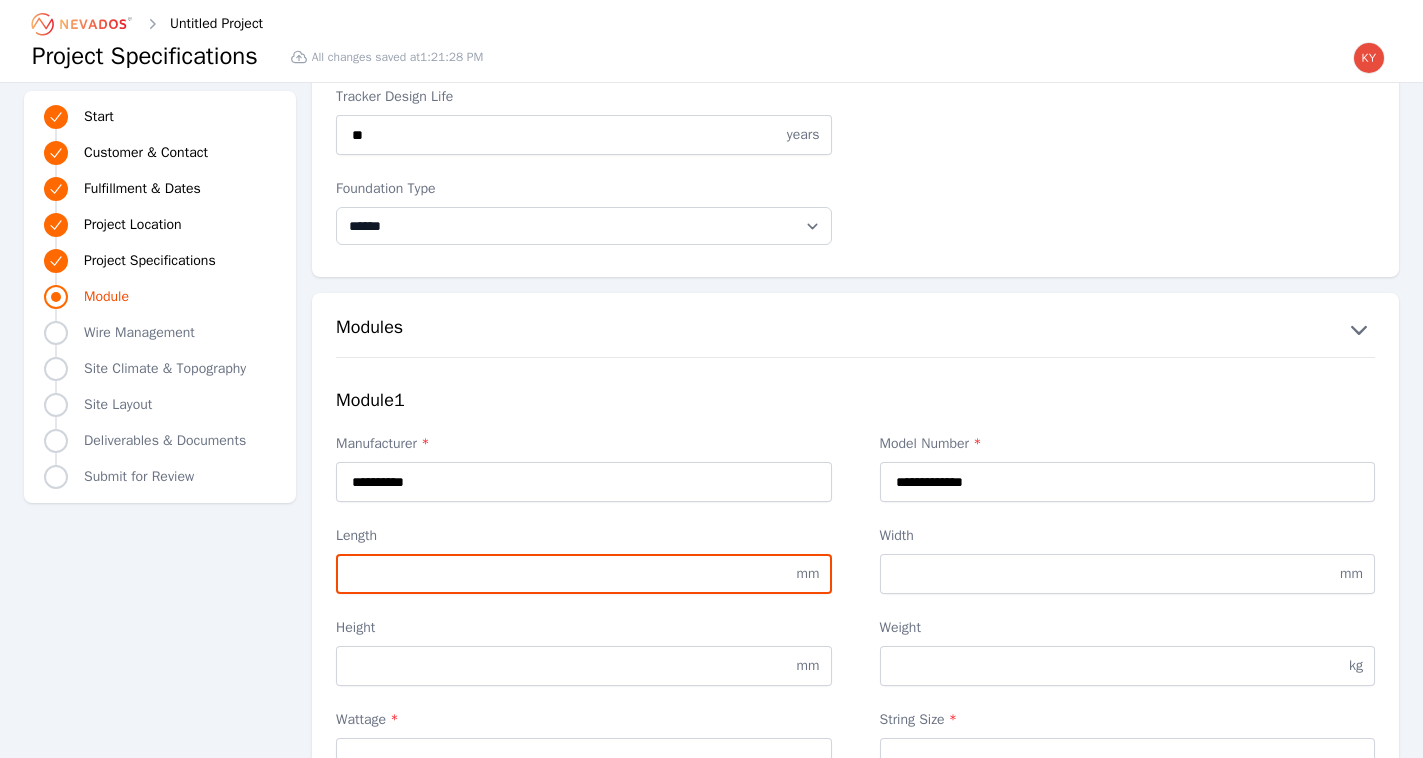 click on "Length" at bounding box center (584, 574) 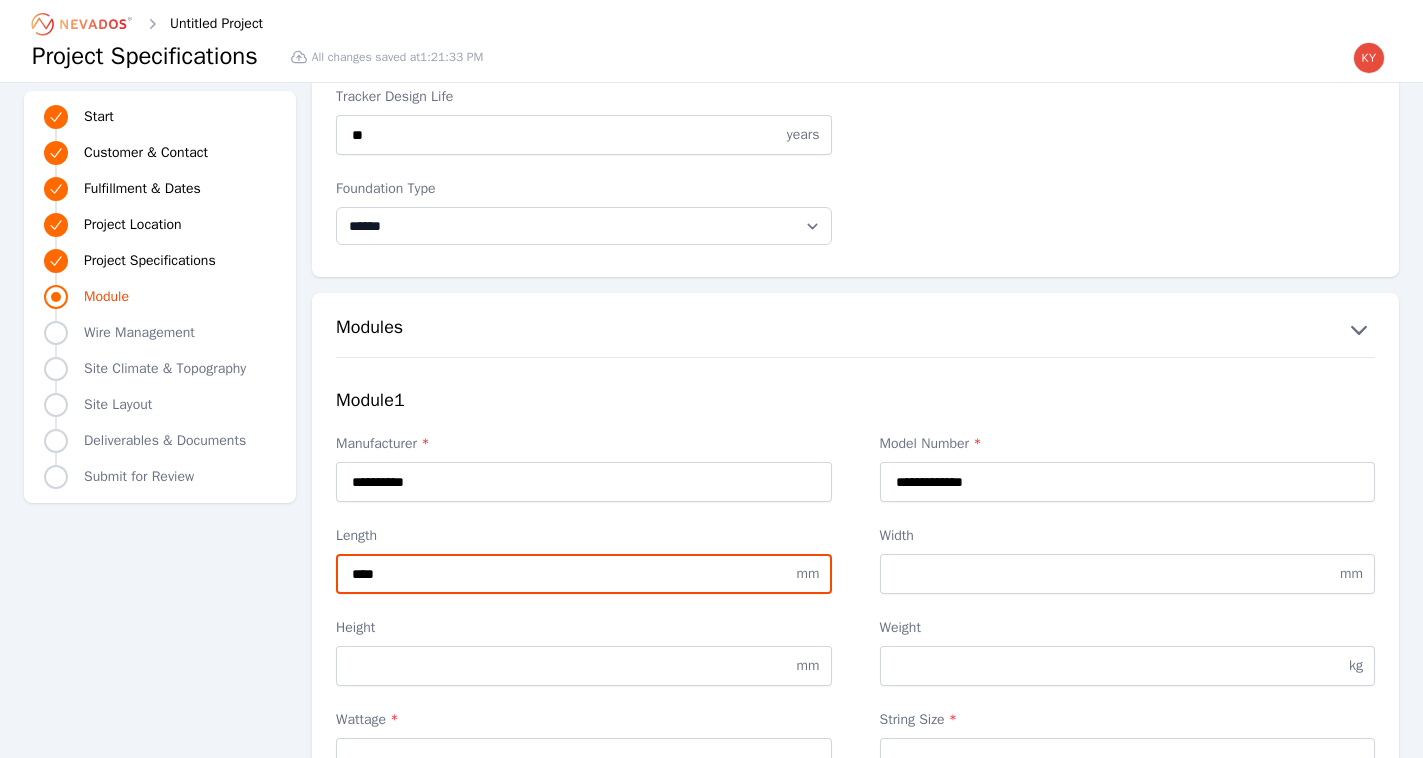 type on "****" 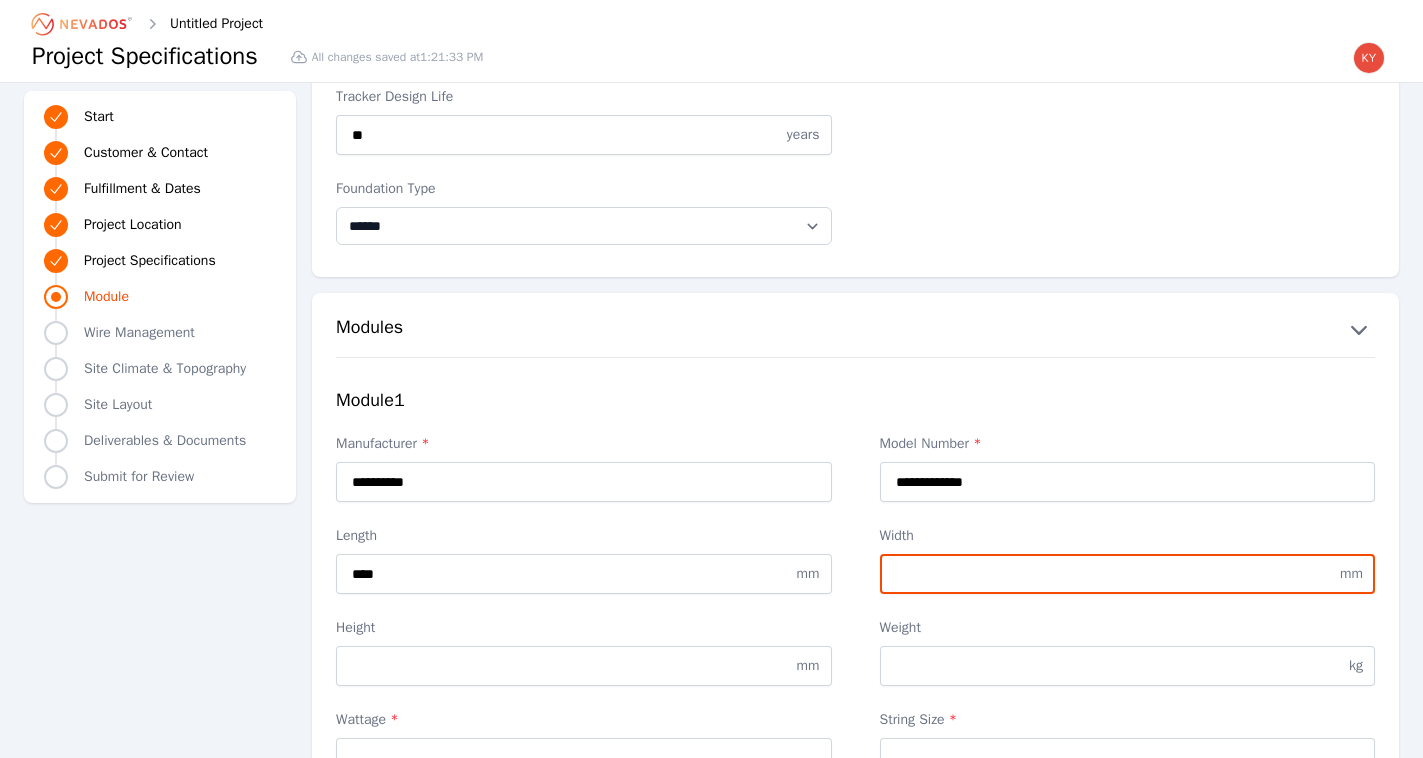 click on "Width" at bounding box center [1128, 574] 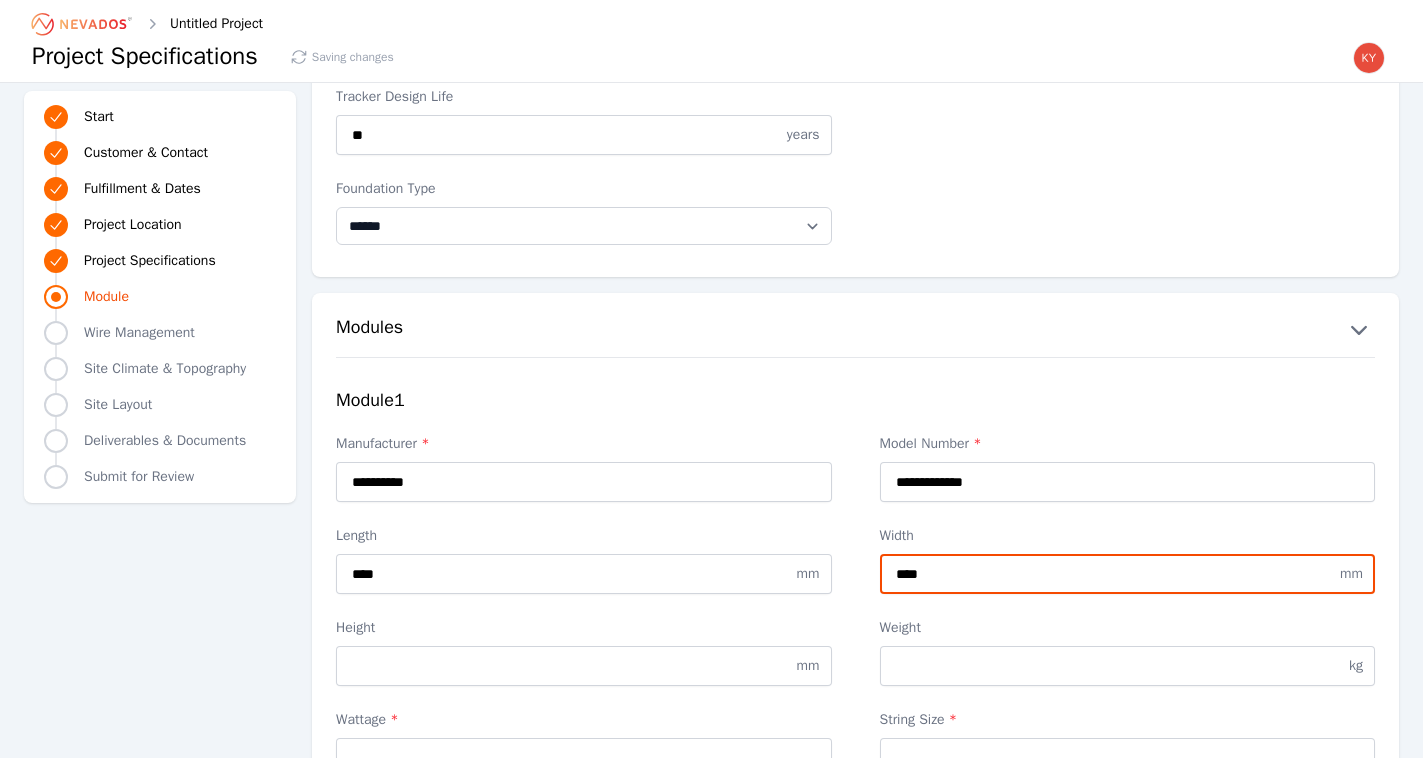 type on "****" 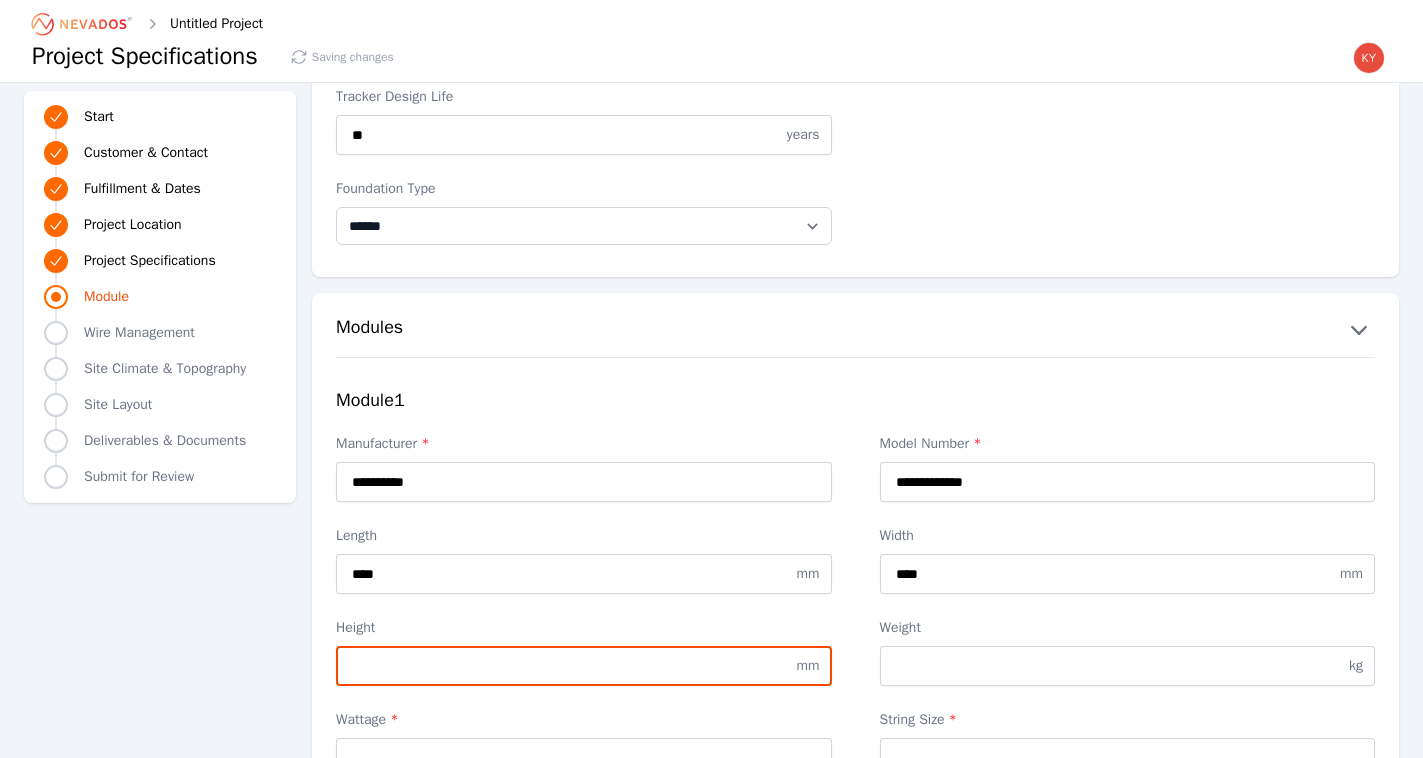 click on "Height" at bounding box center (584, 666) 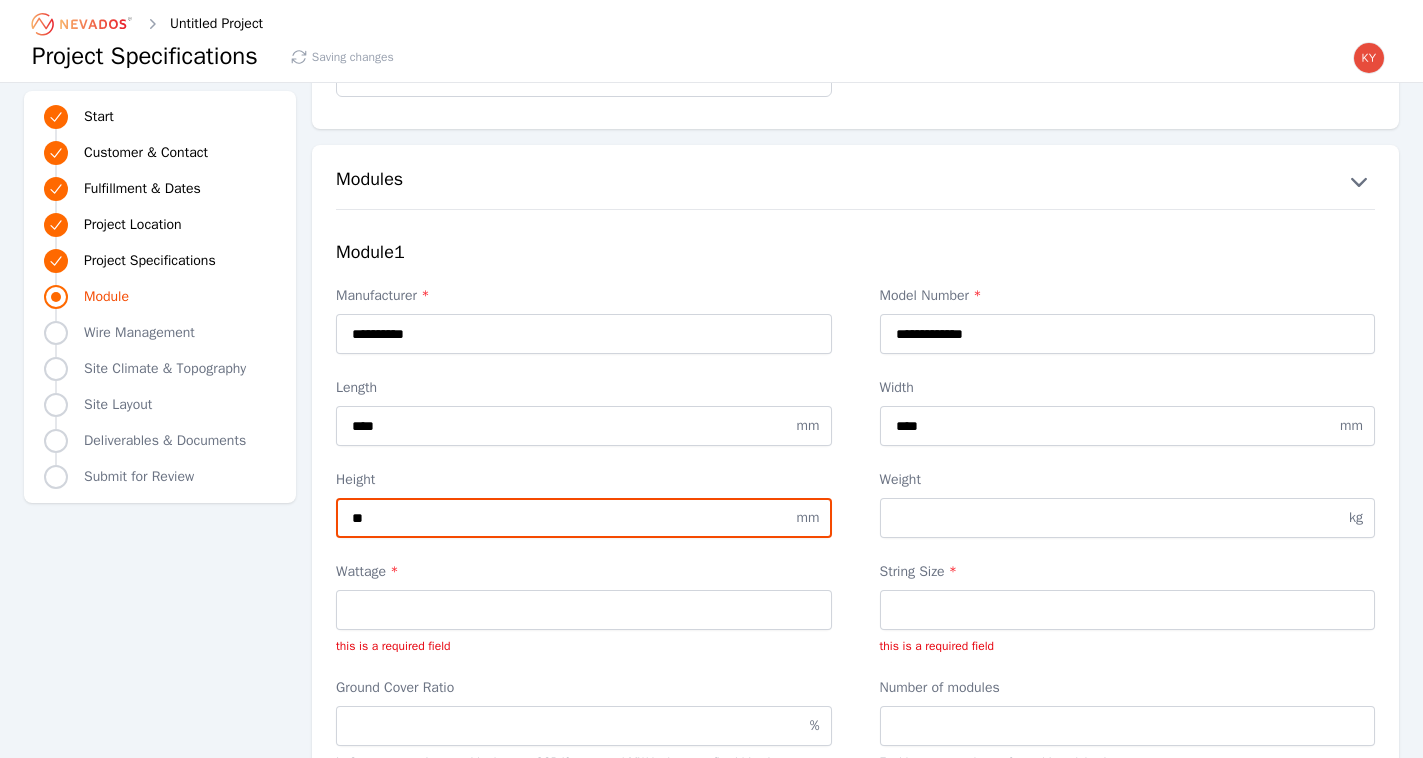 scroll, scrollTop: 2692, scrollLeft: 0, axis: vertical 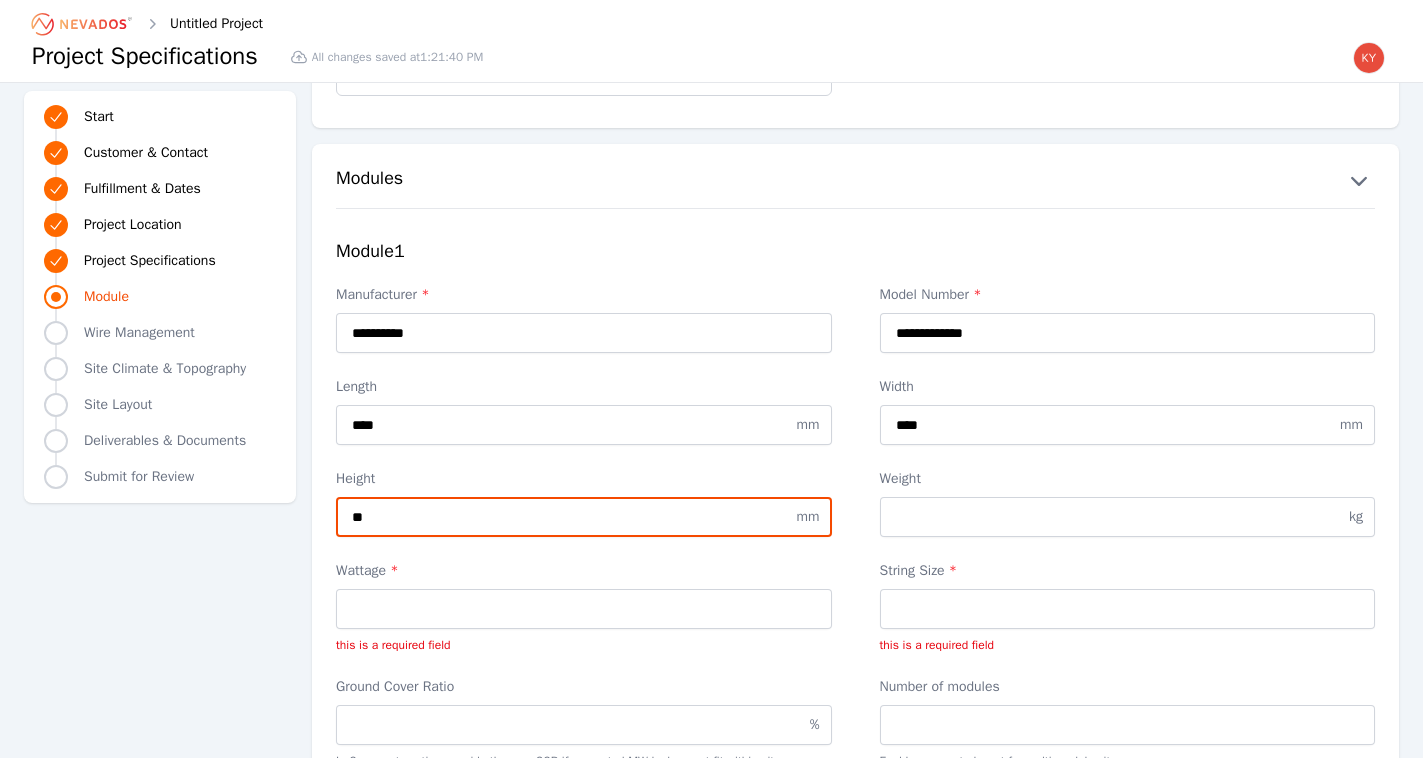 type on "**" 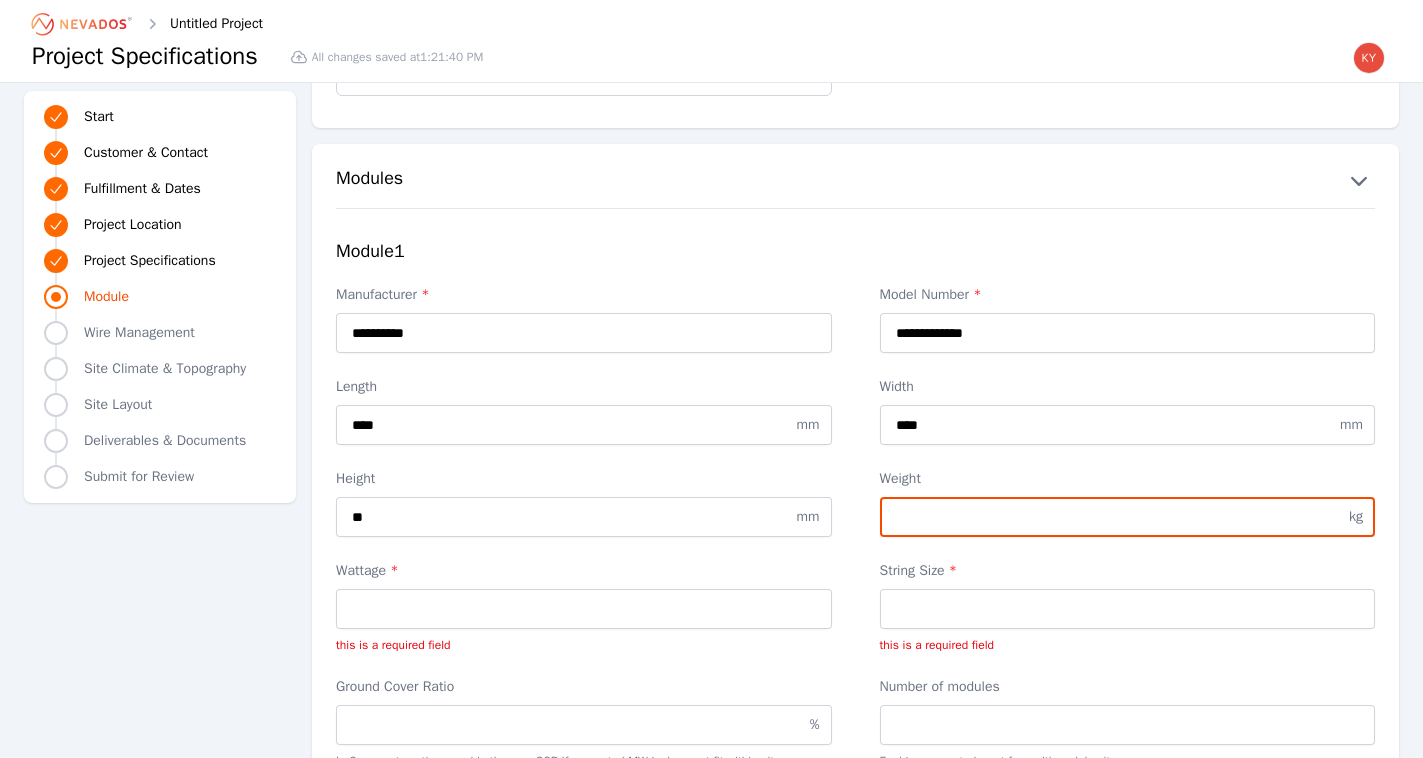 click on "Weight" at bounding box center (1128, 517) 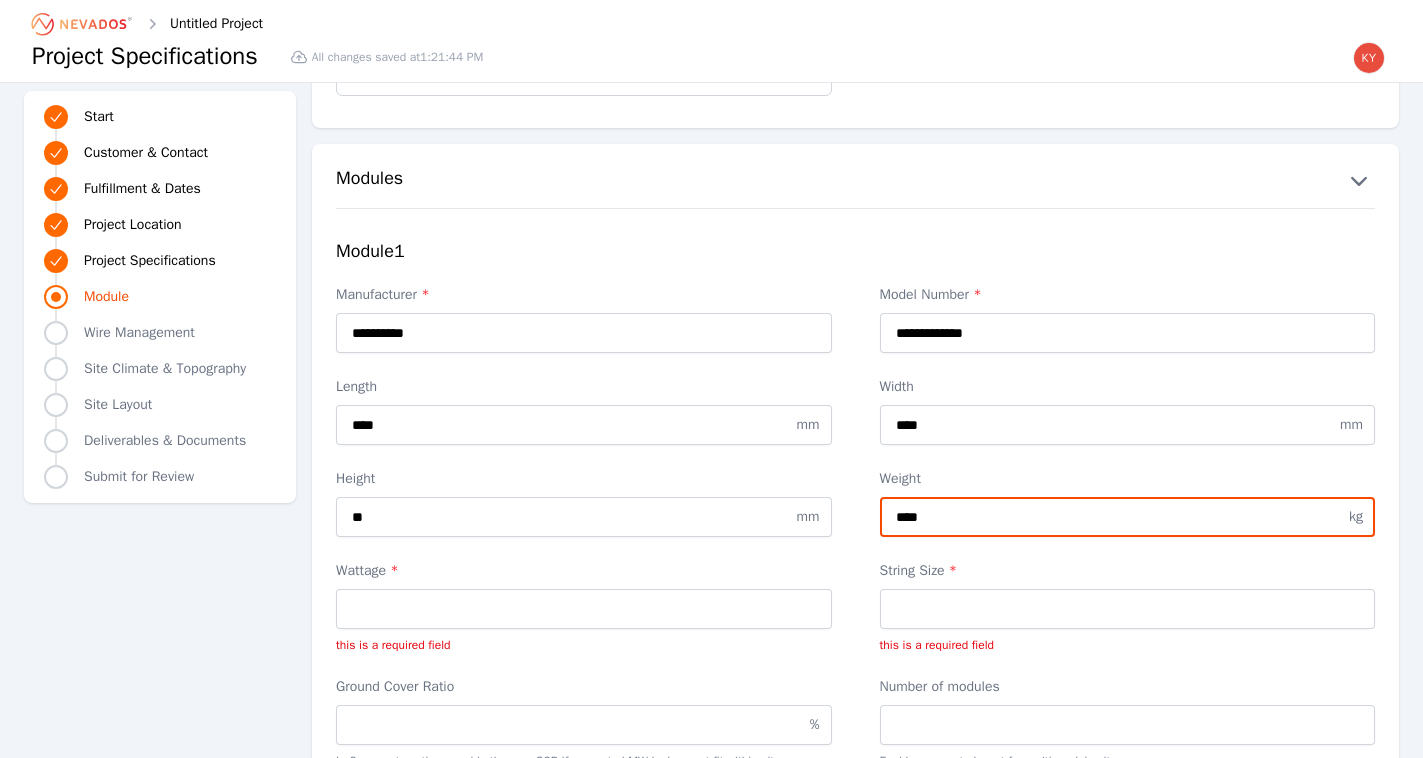 type on "****" 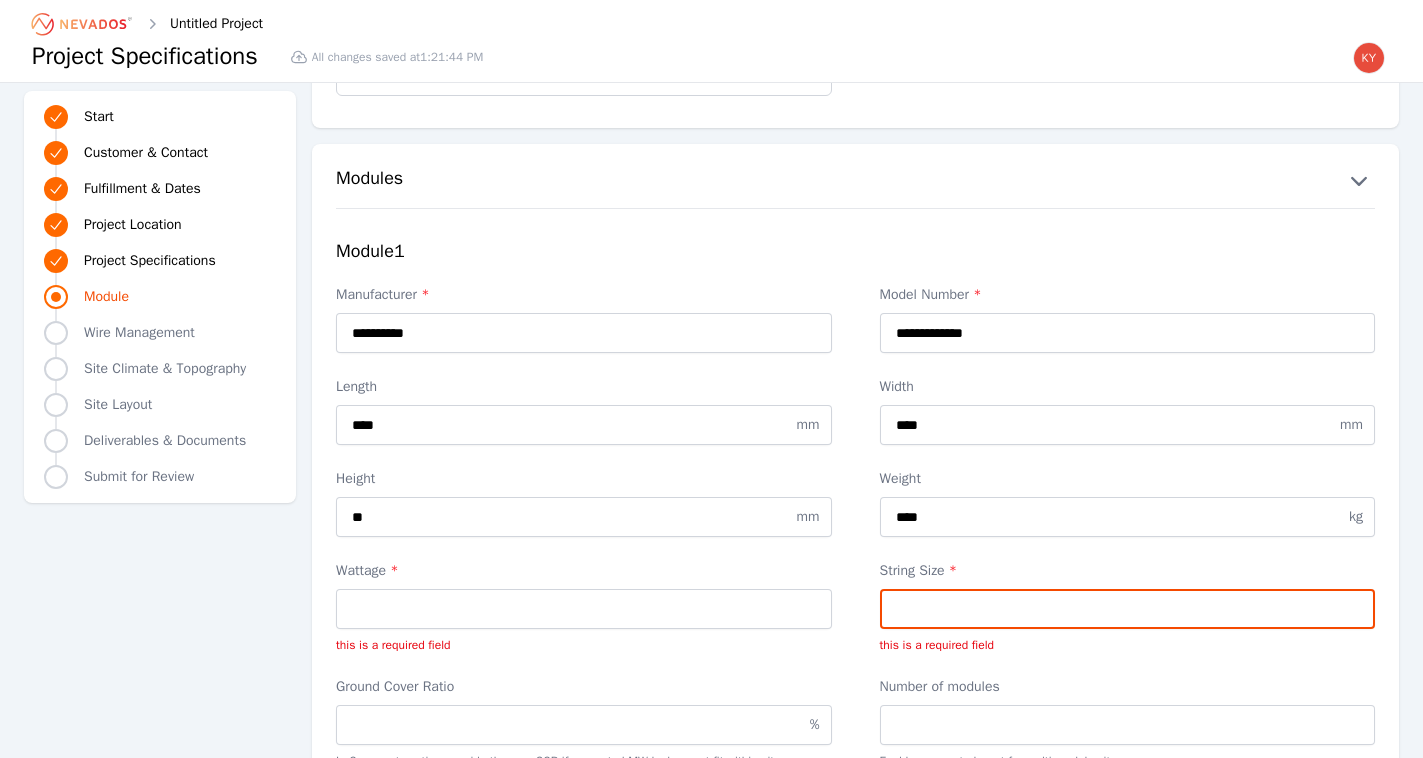 click on "String Size   *" at bounding box center (1128, 609) 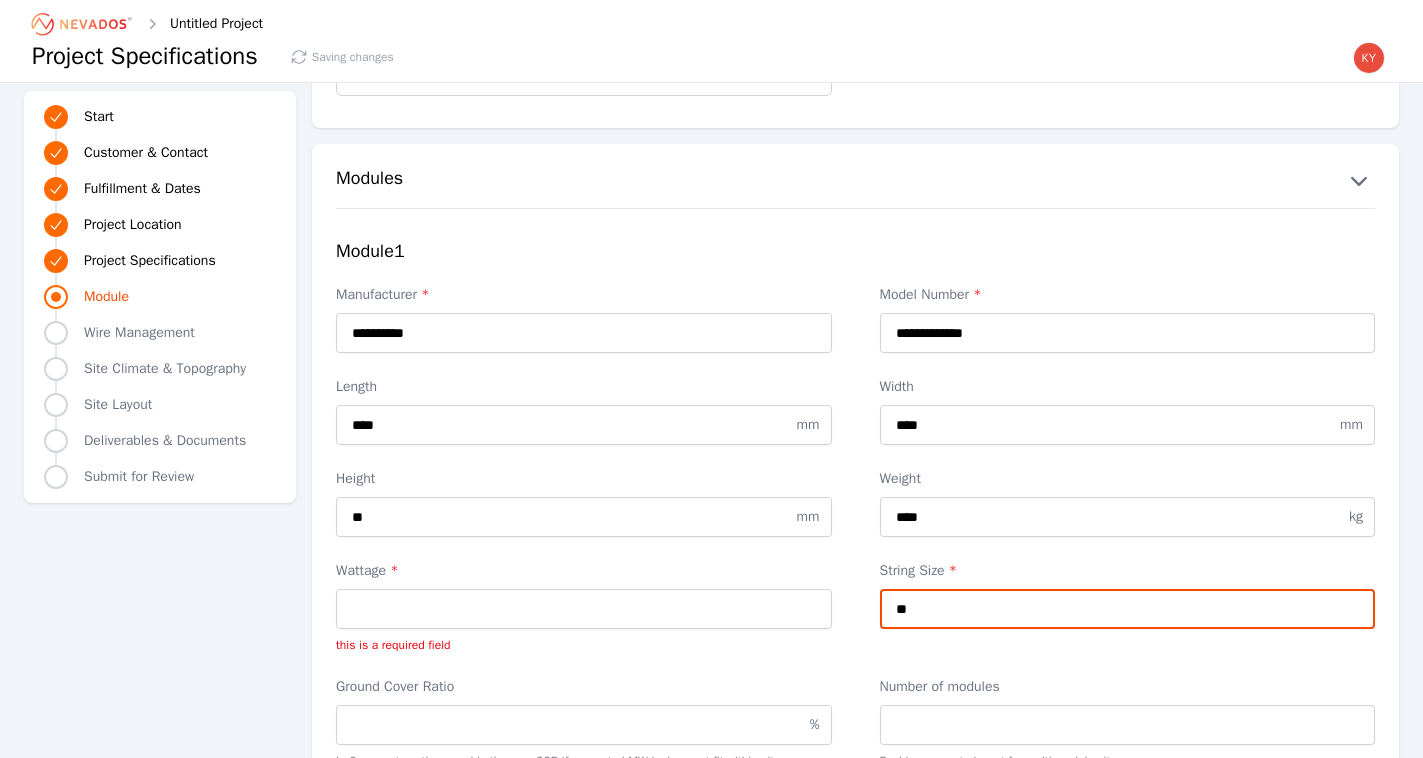 type on "**" 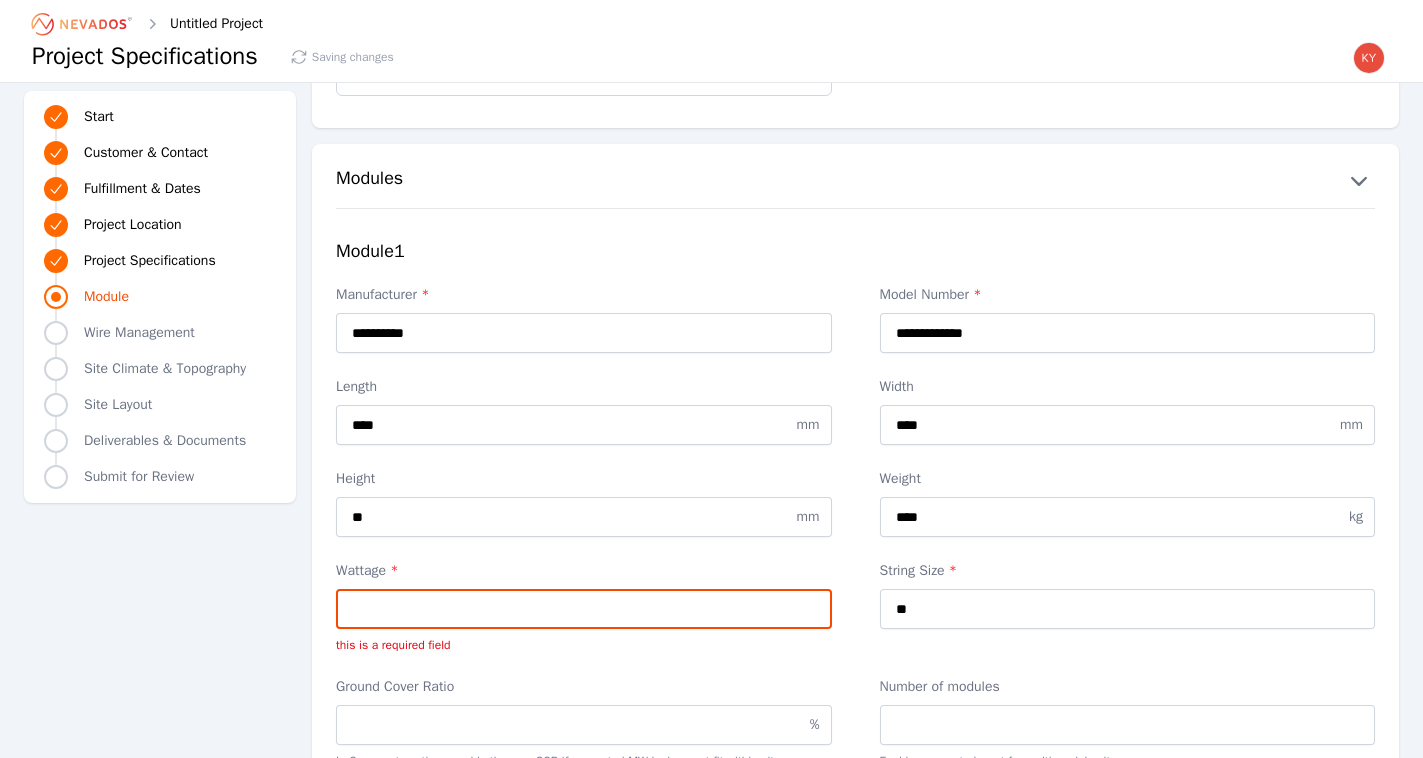 click on "Wattage   *" at bounding box center (584, 609) 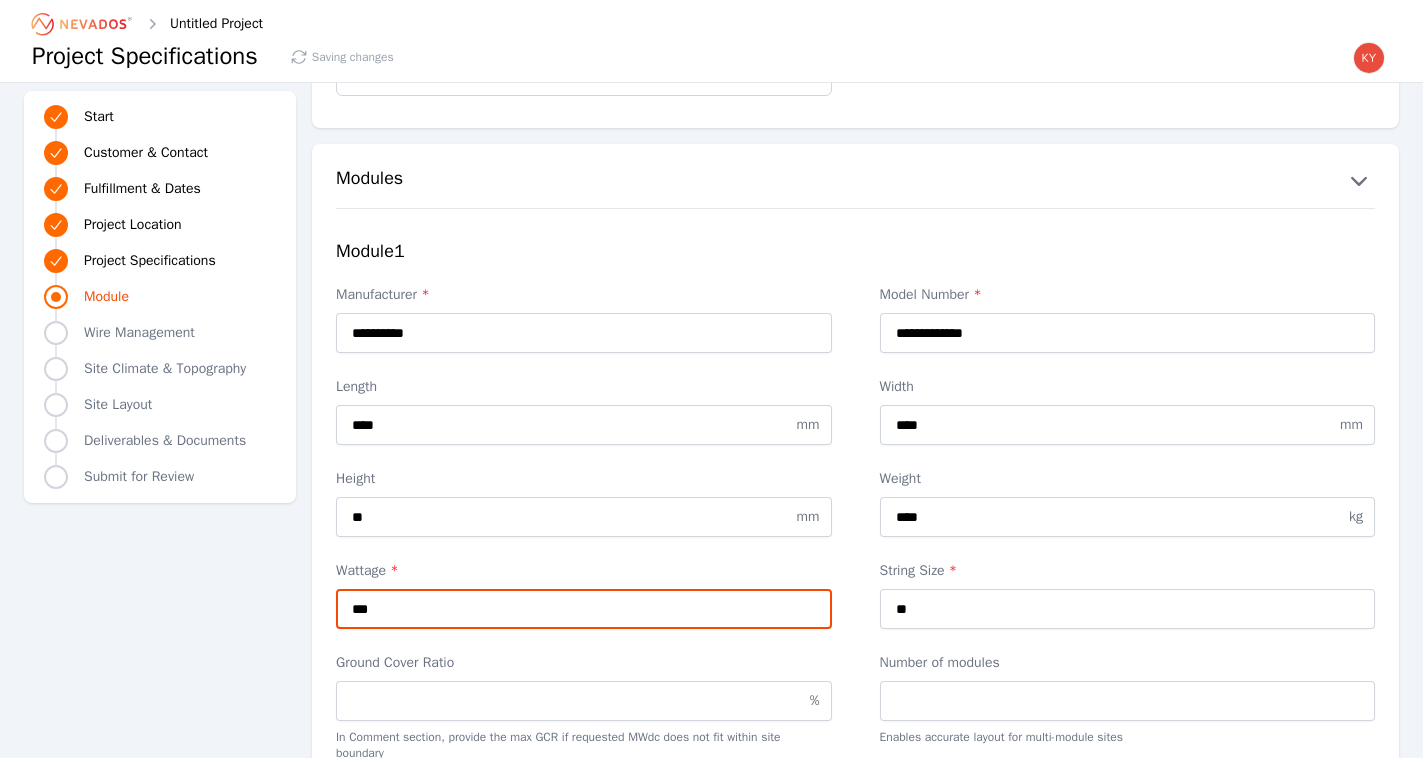 scroll, scrollTop: 2882, scrollLeft: 0, axis: vertical 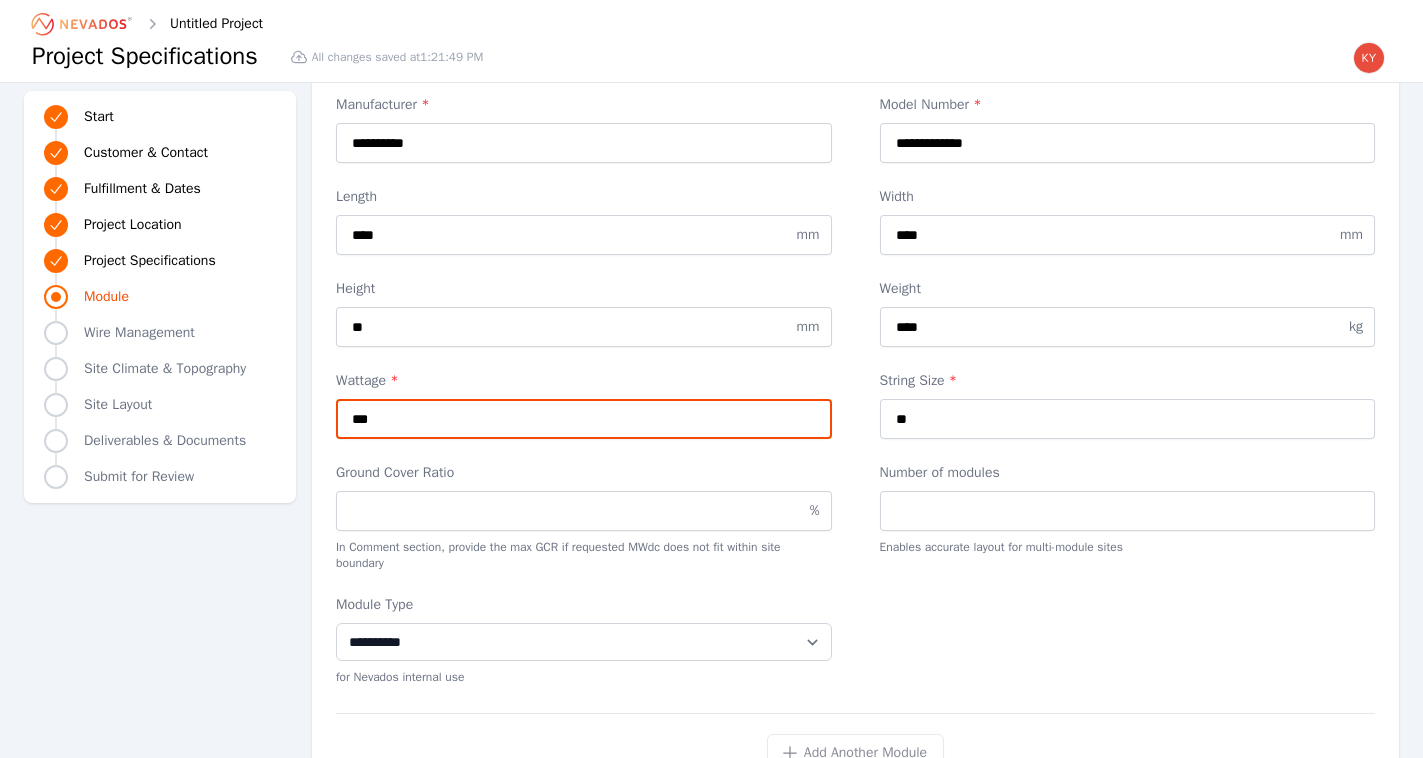 type on "***" 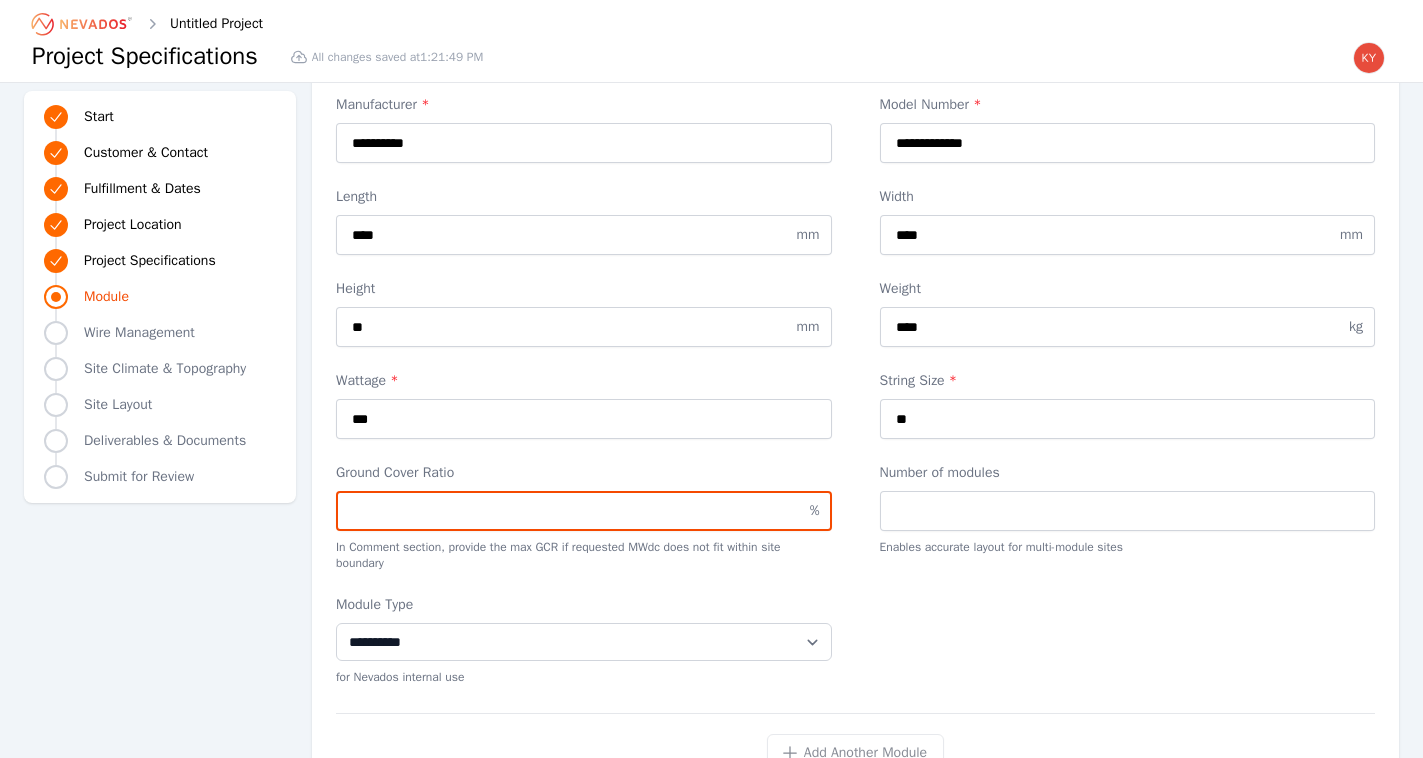 click on "Ground Cover Ratio" at bounding box center (584, 511) 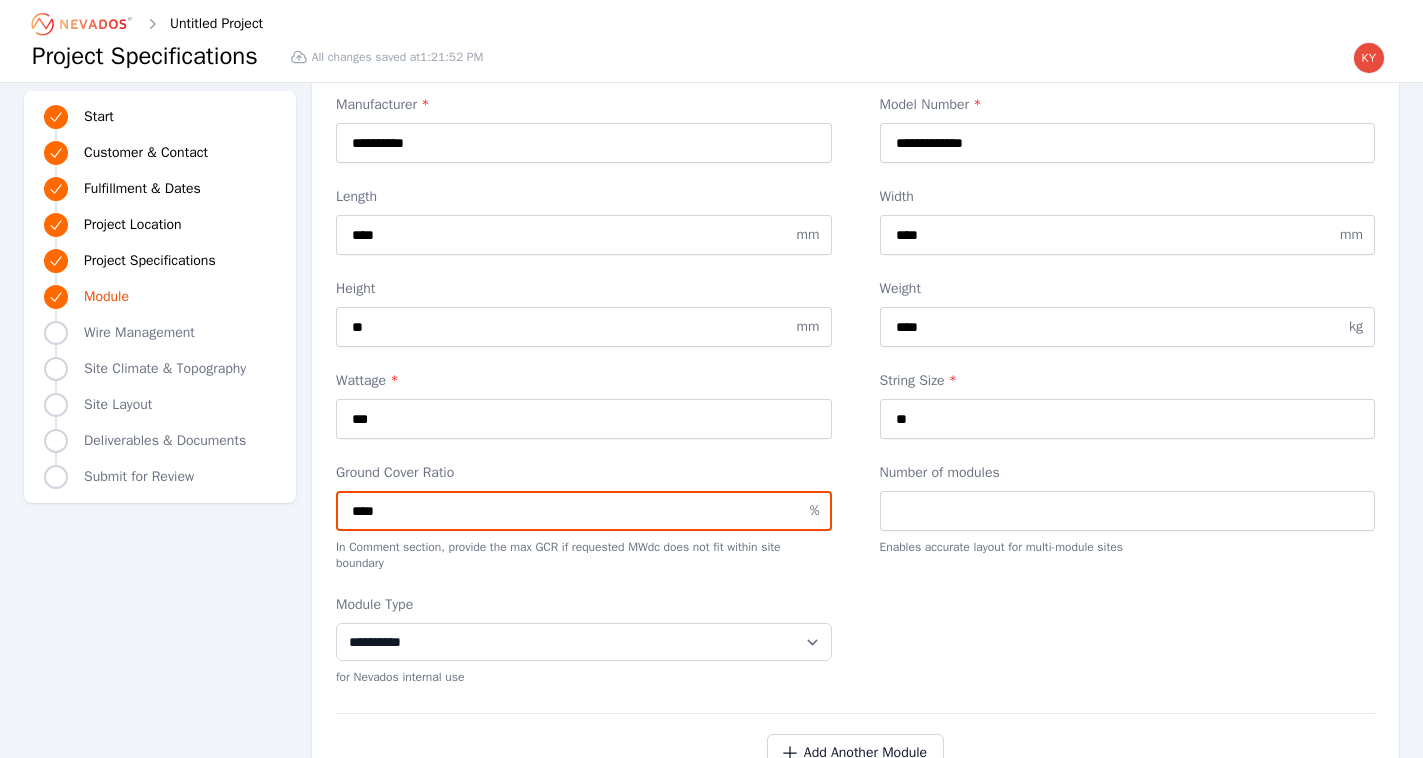 type on "****" 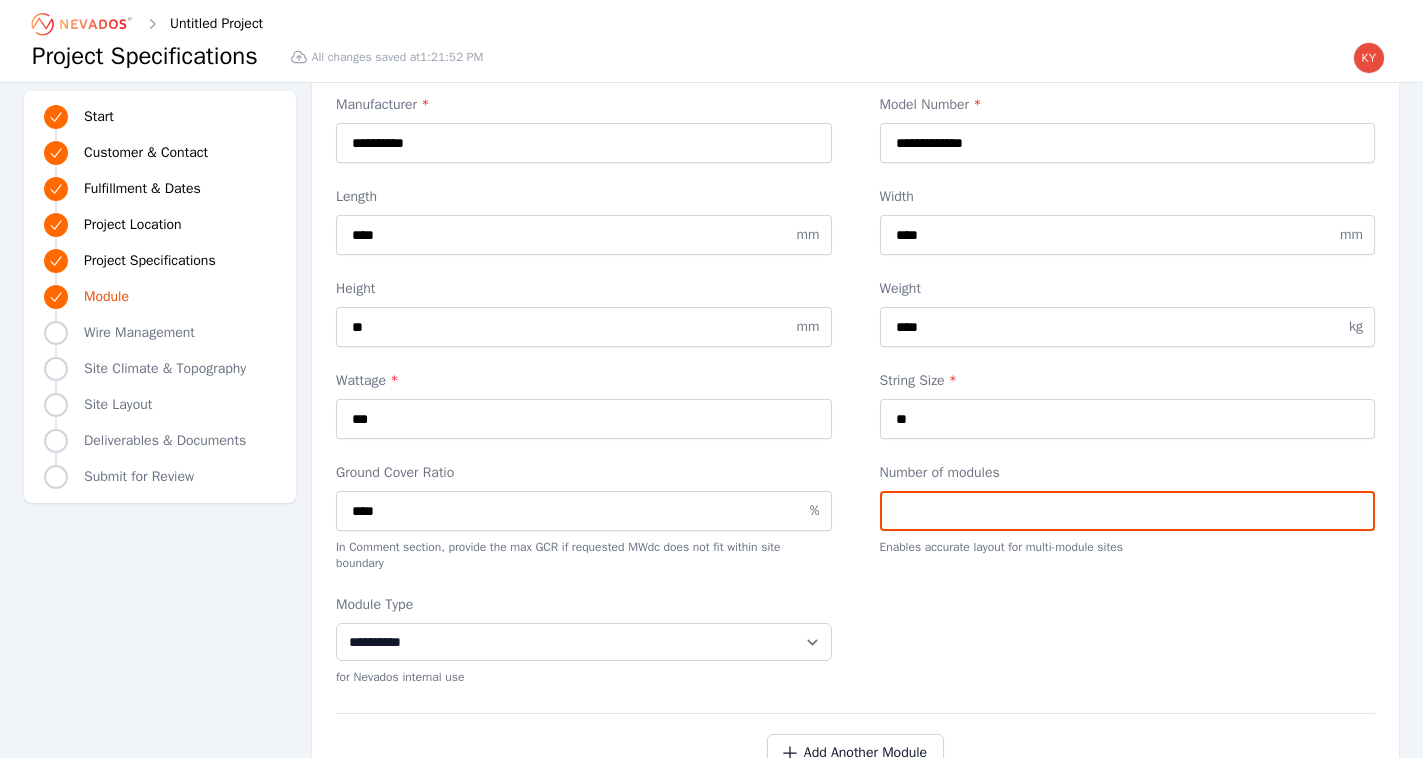 click on "Number of modules" at bounding box center [1128, 511] 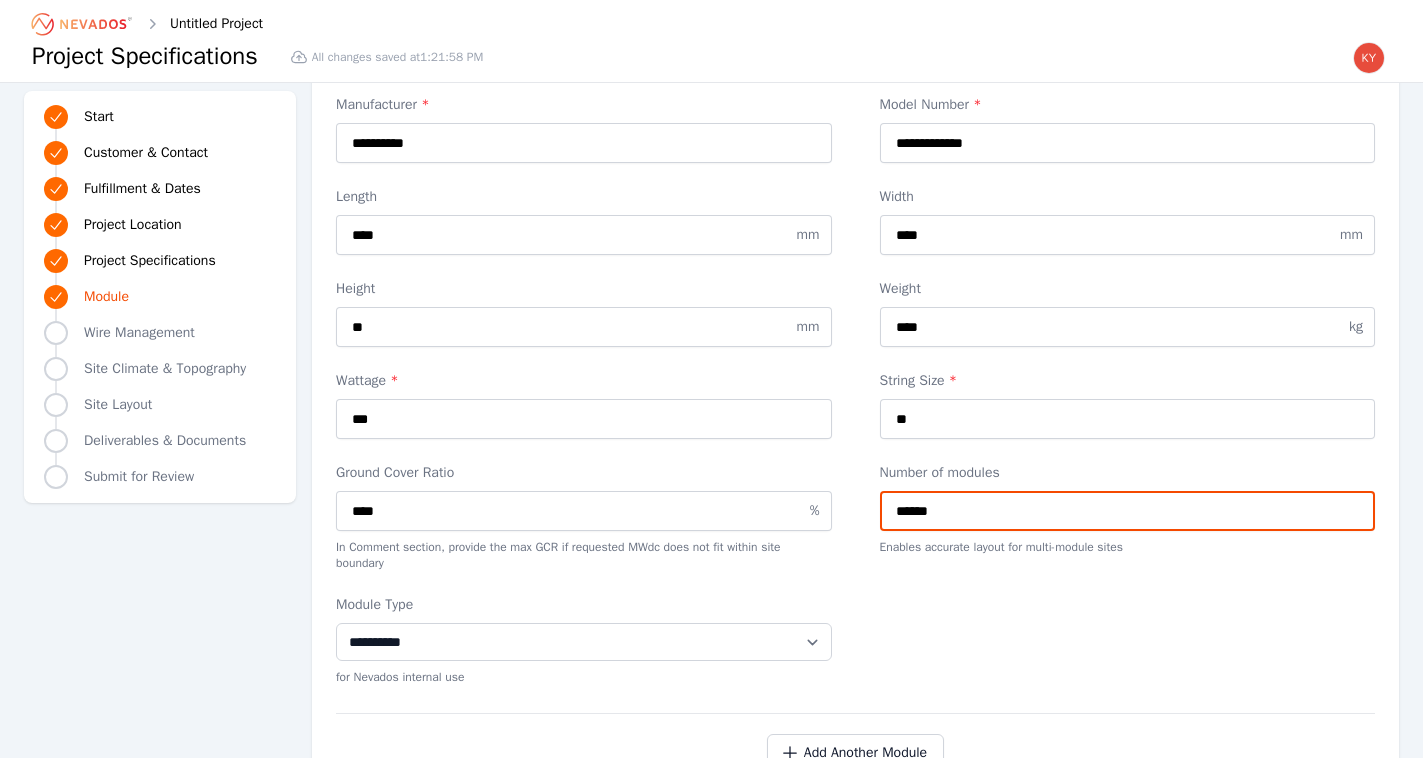 type on "******" 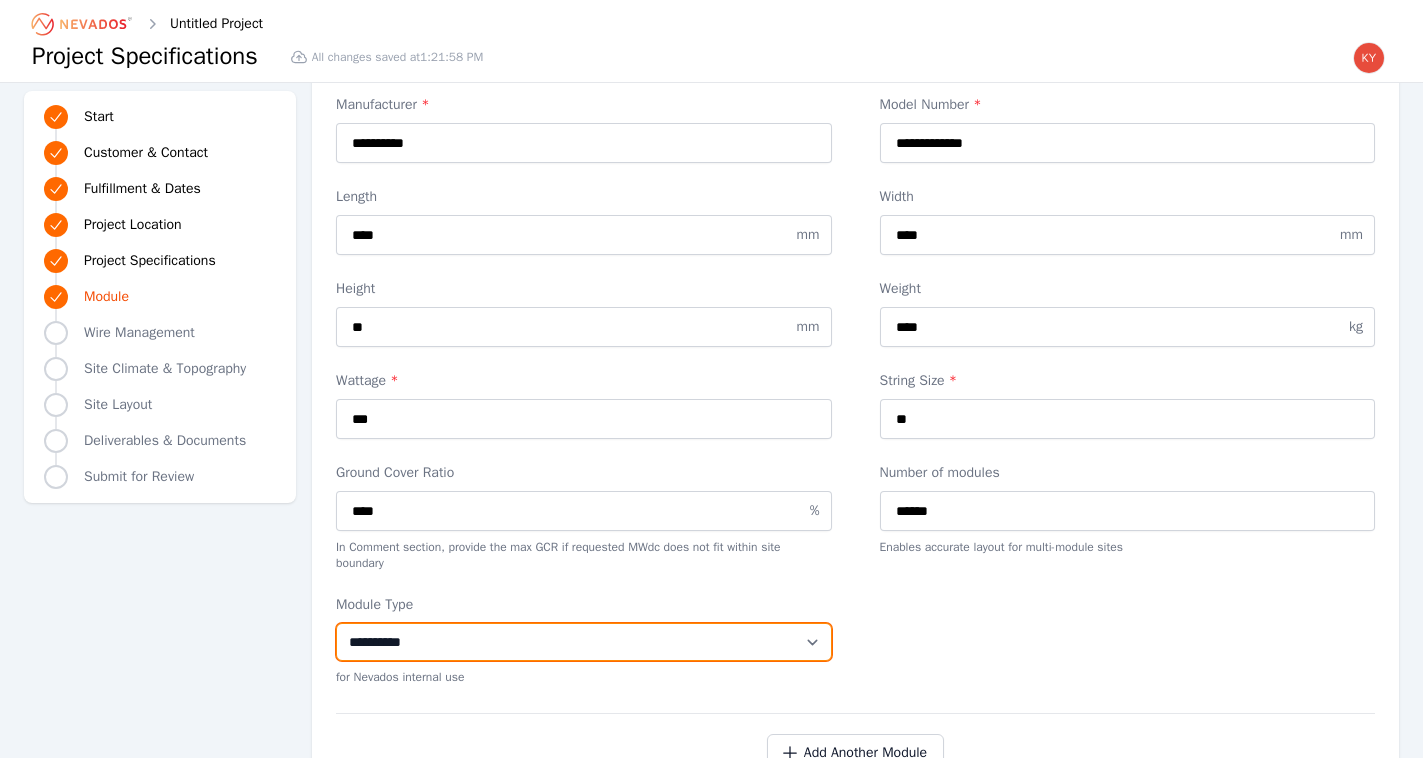 click on "**********" at bounding box center (584, 642) 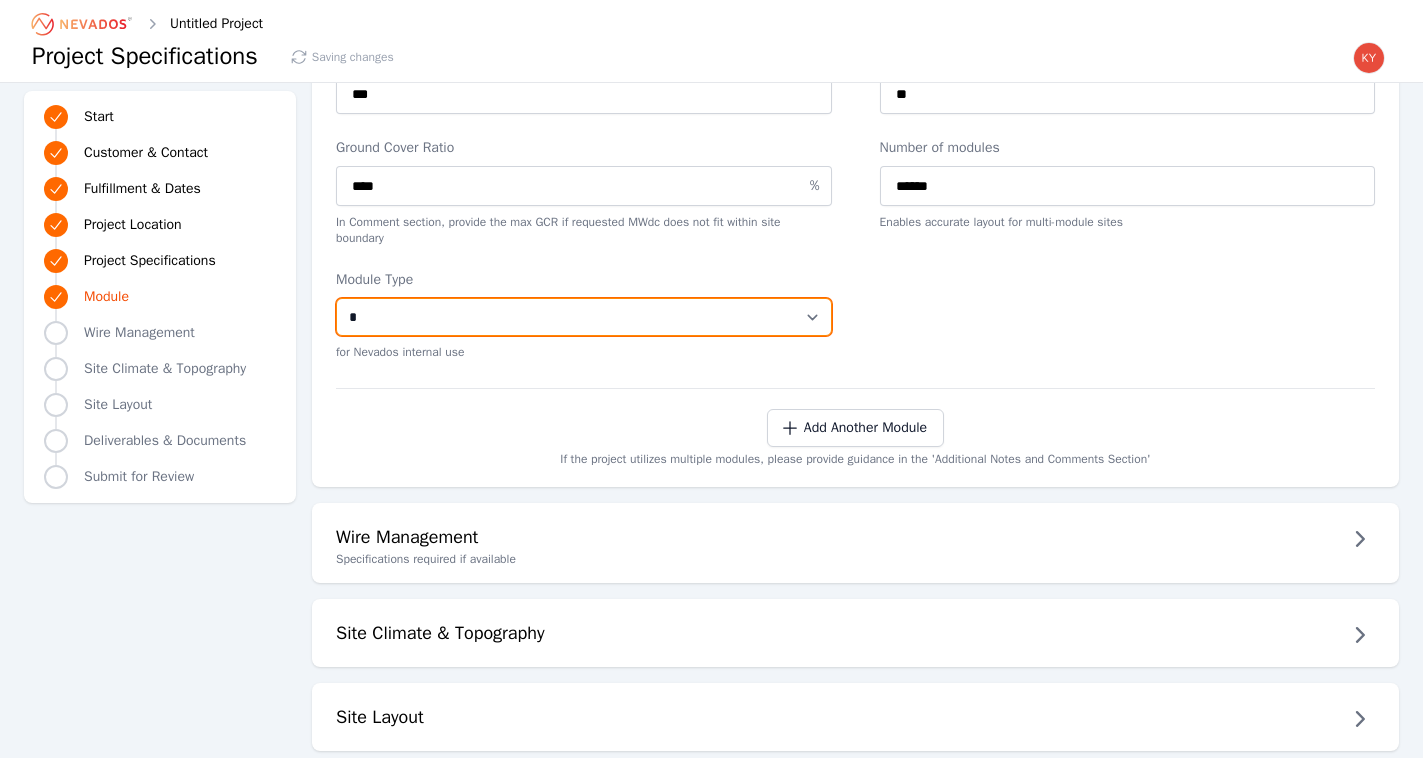 scroll, scrollTop: 3312, scrollLeft: 0, axis: vertical 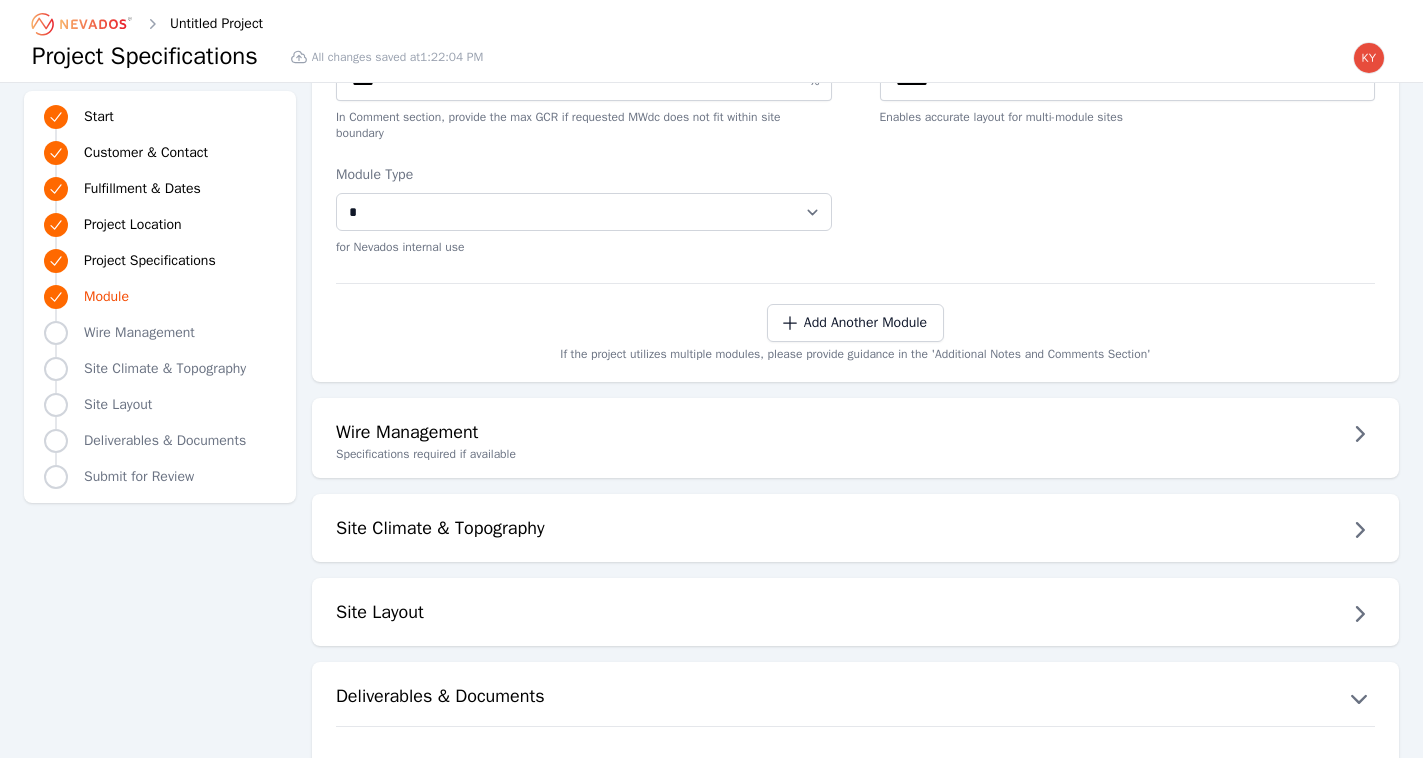 click on "Wire Management" at bounding box center (855, 434) 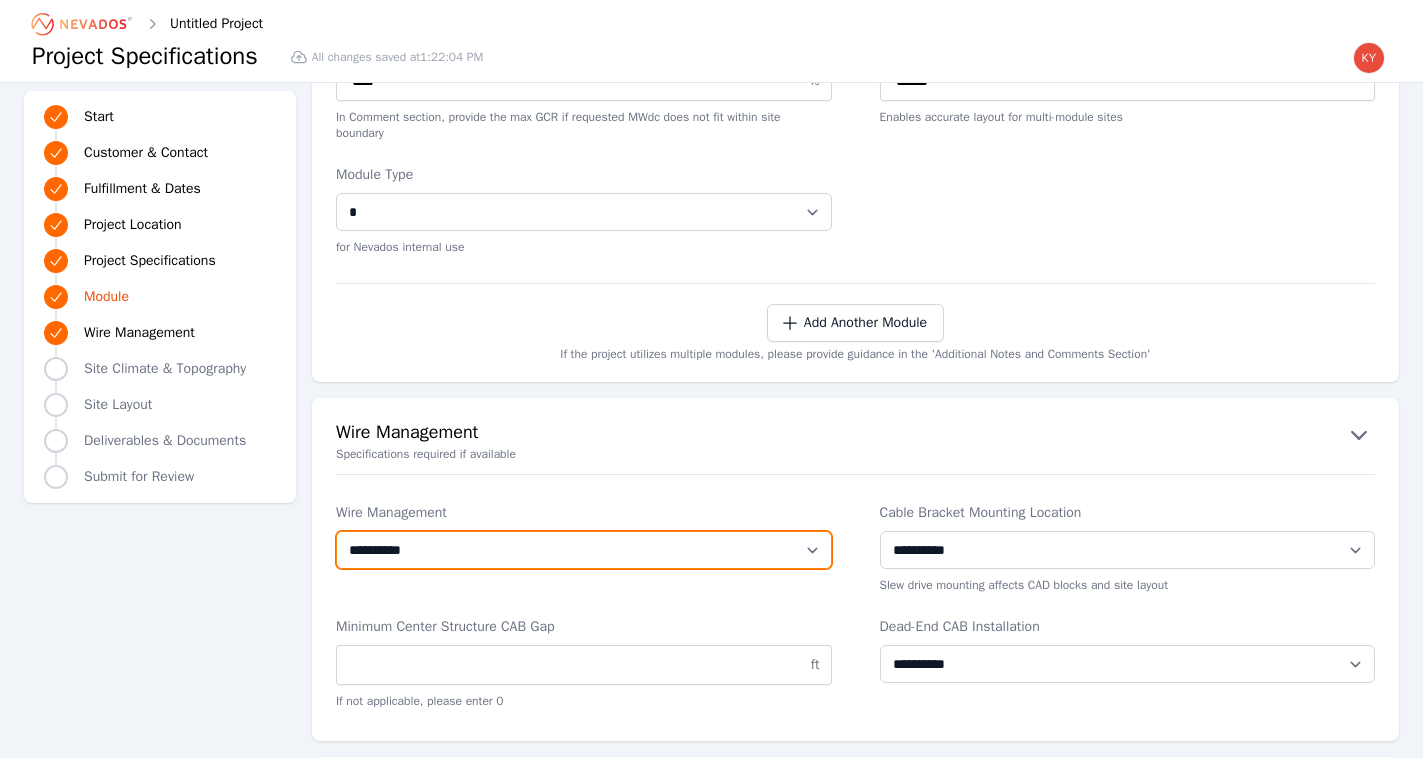 click on "**********" at bounding box center (584, 550) 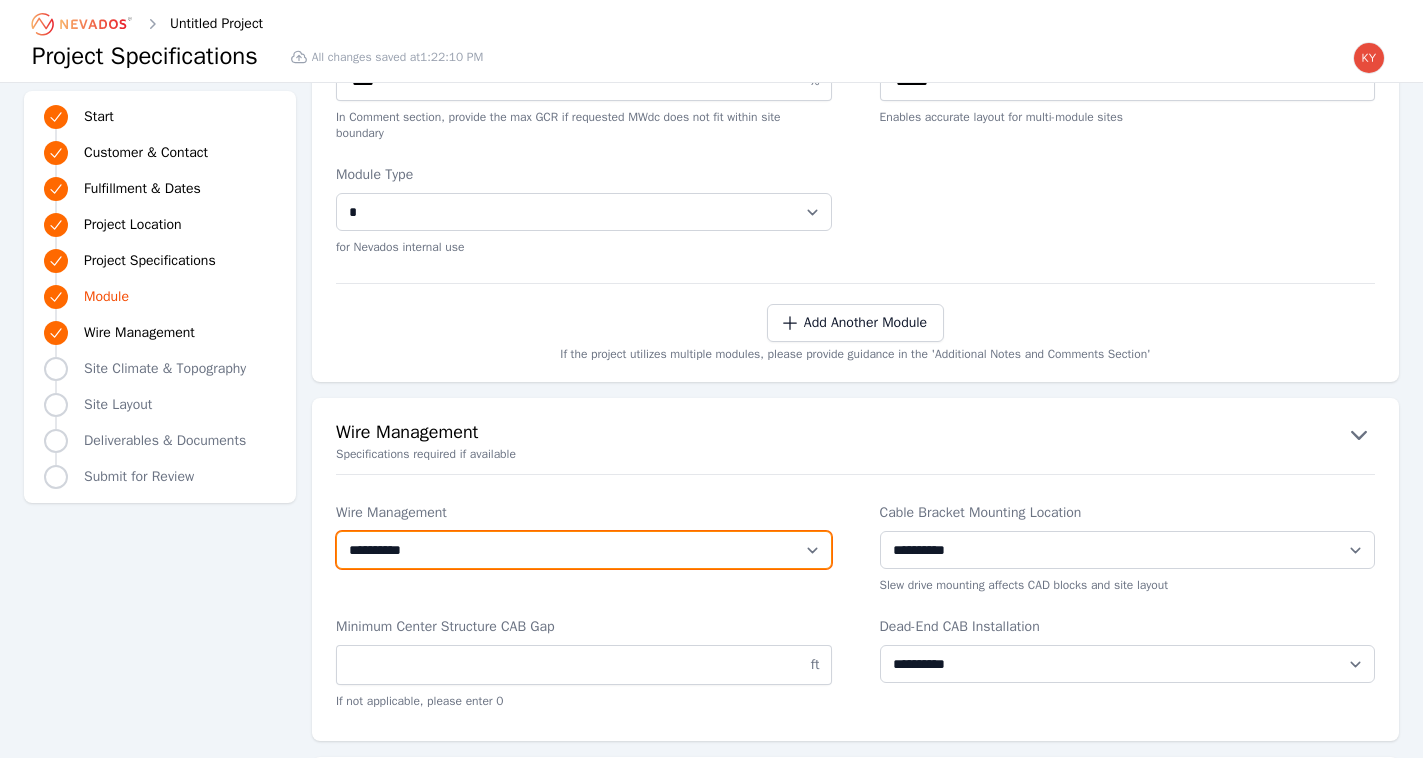 select on "**********" 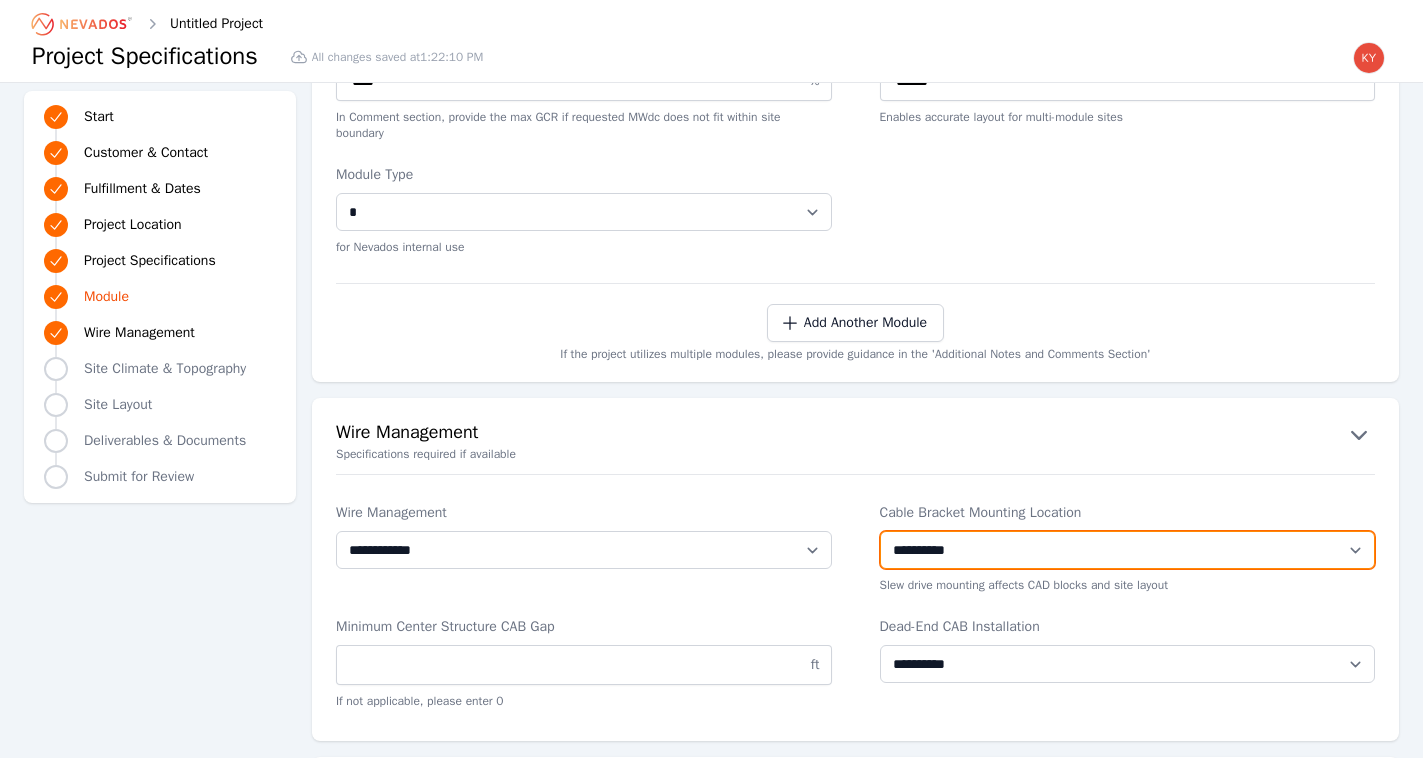click on "**********" at bounding box center [1128, 550] 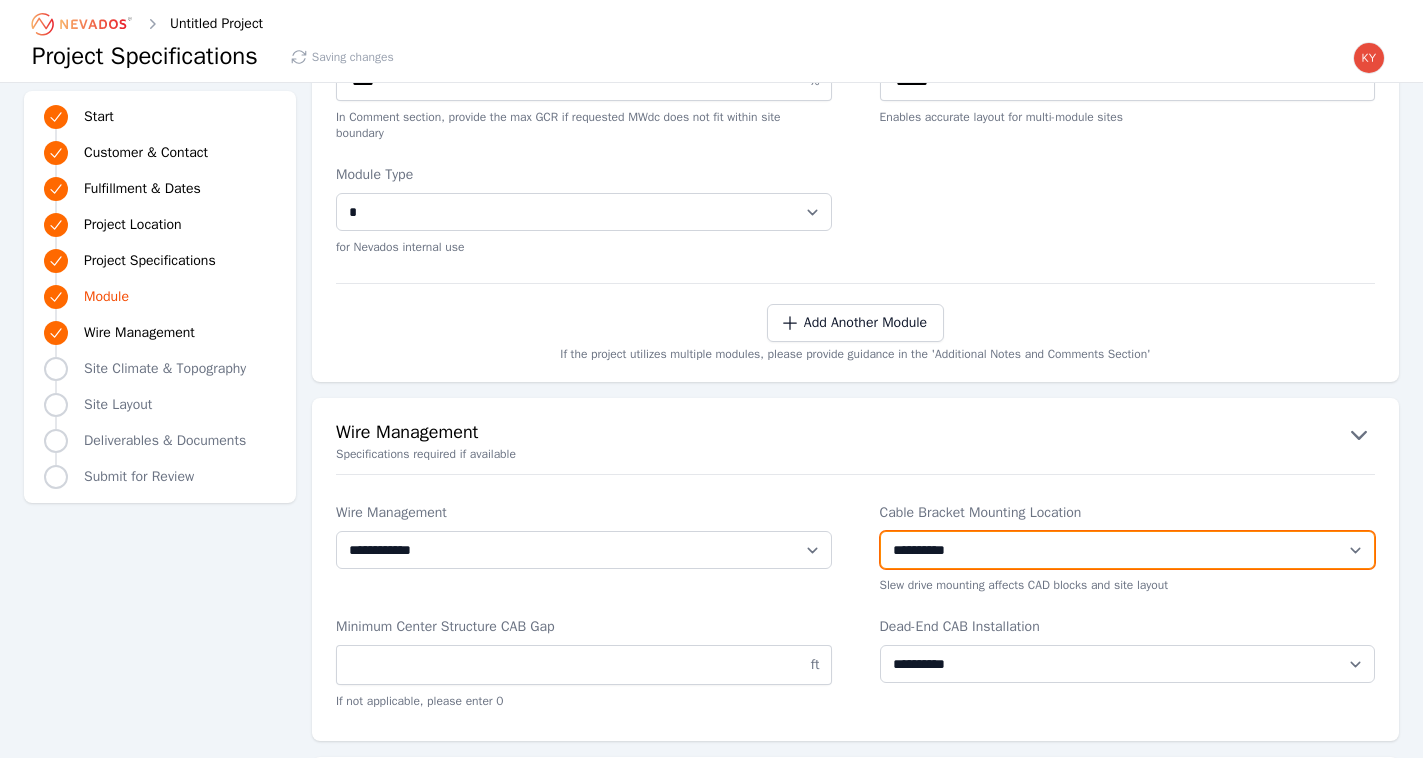 select on "*******" 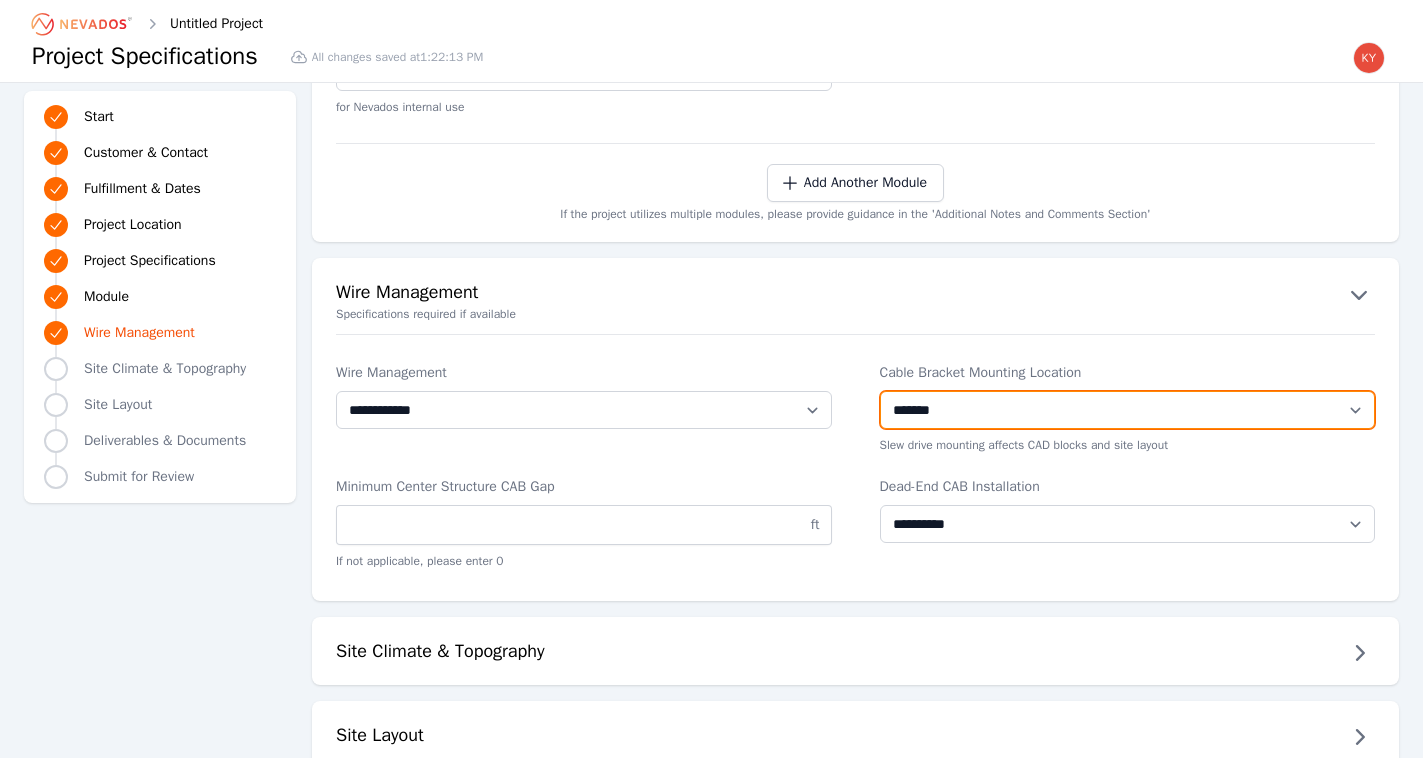 scroll, scrollTop: 3498, scrollLeft: 0, axis: vertical 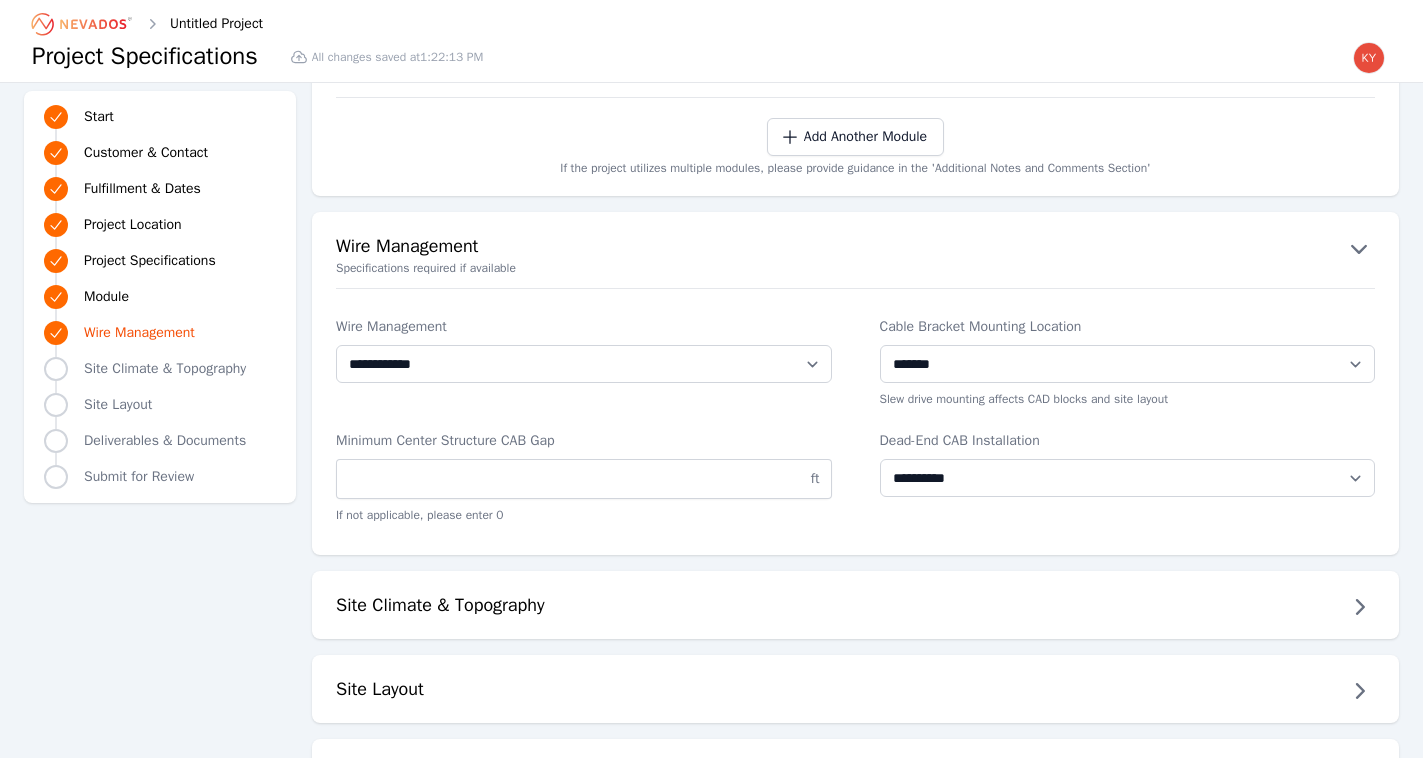 click on "Site Climate & Topography" at bounding box center [855, 607] 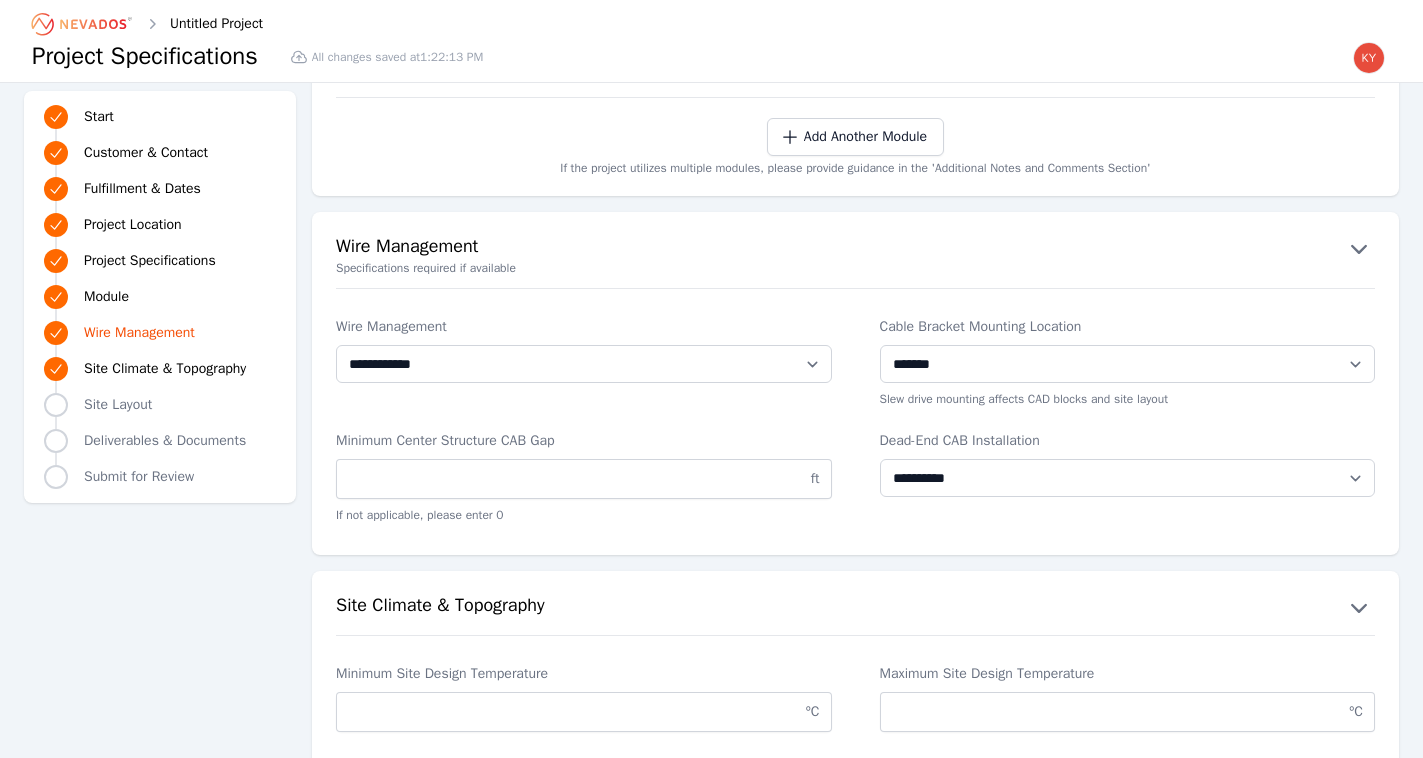 scroll, scrollTop: 3671, scrollLeft: 0, axis: vertical 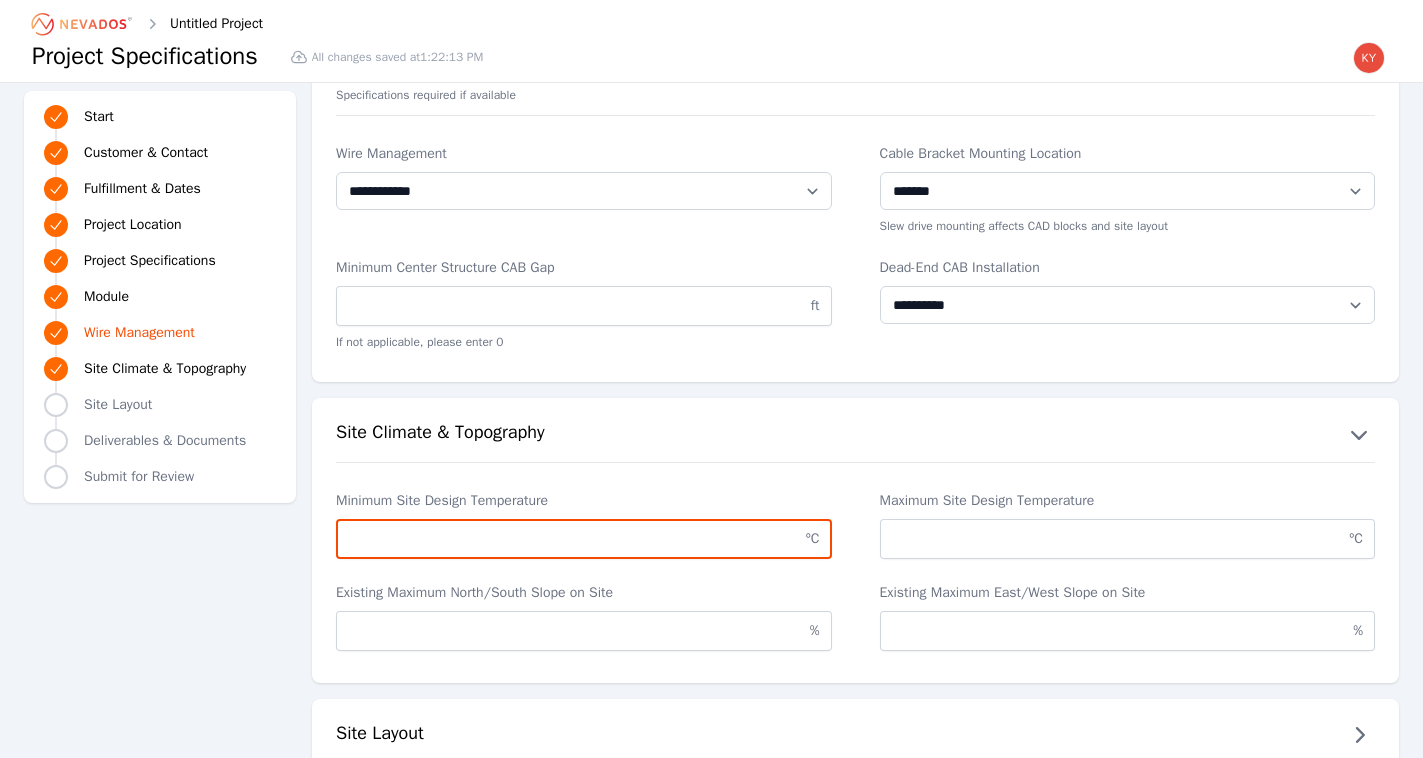 click on "Minimum Site Design Temperature" at bounding box center (584, 539) 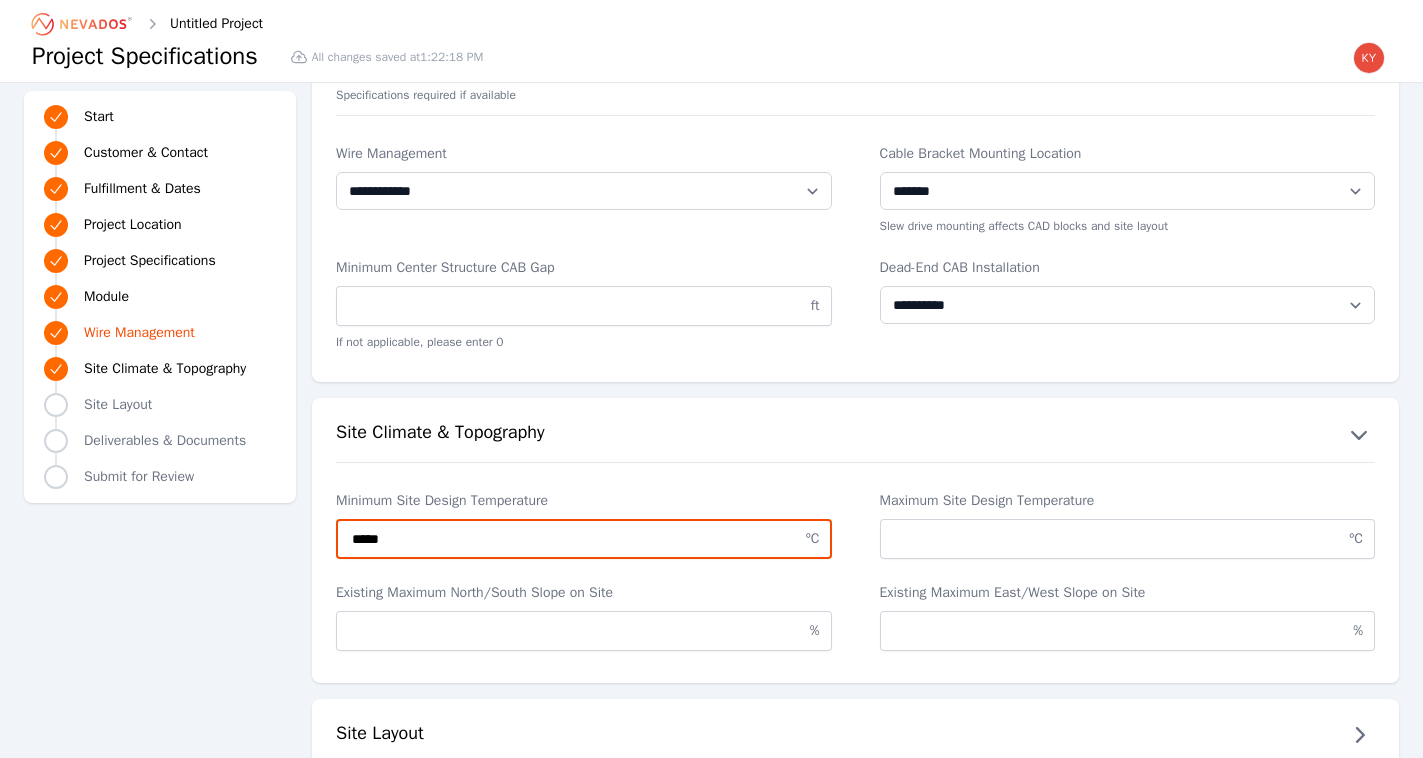 type on "*****" 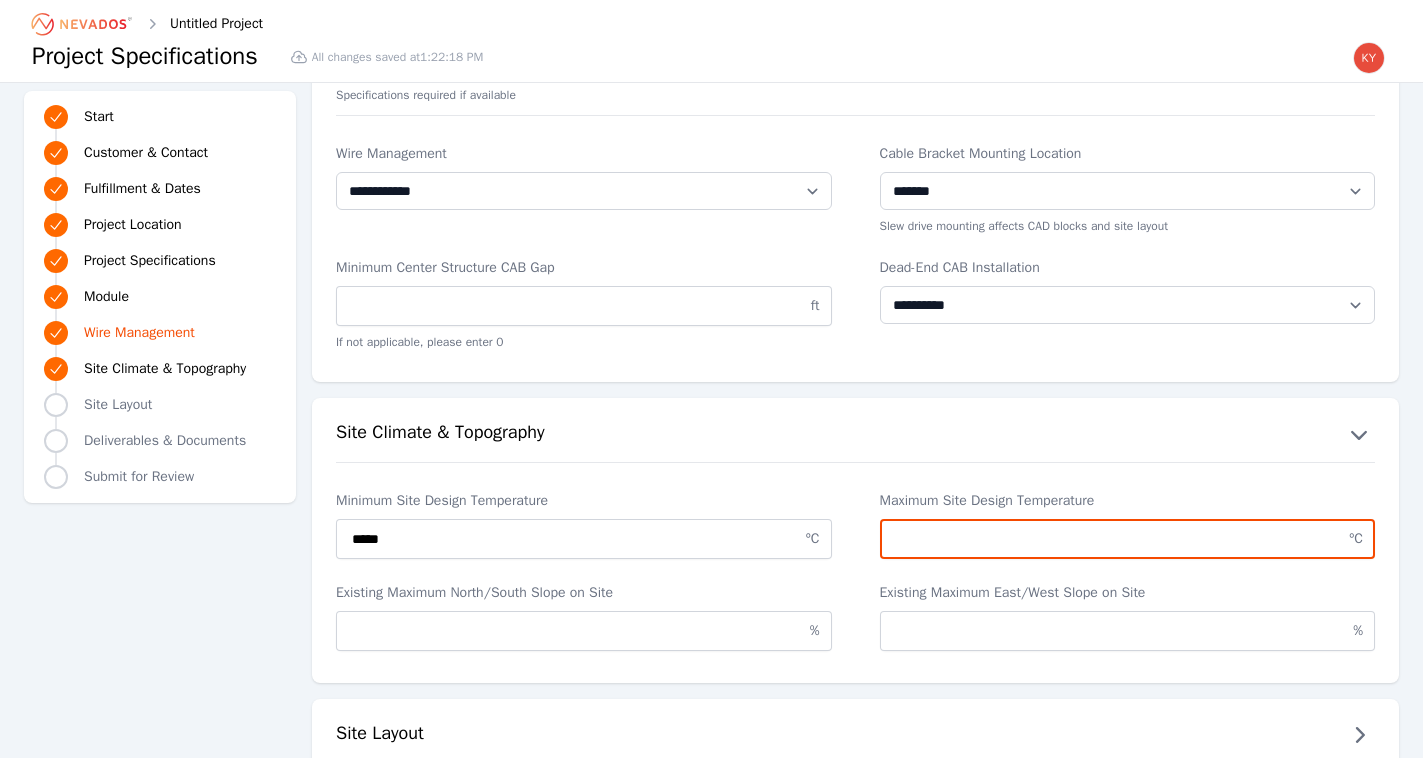 click on "Maximum Site Design Temperature" at bounding box center [1128, 539] 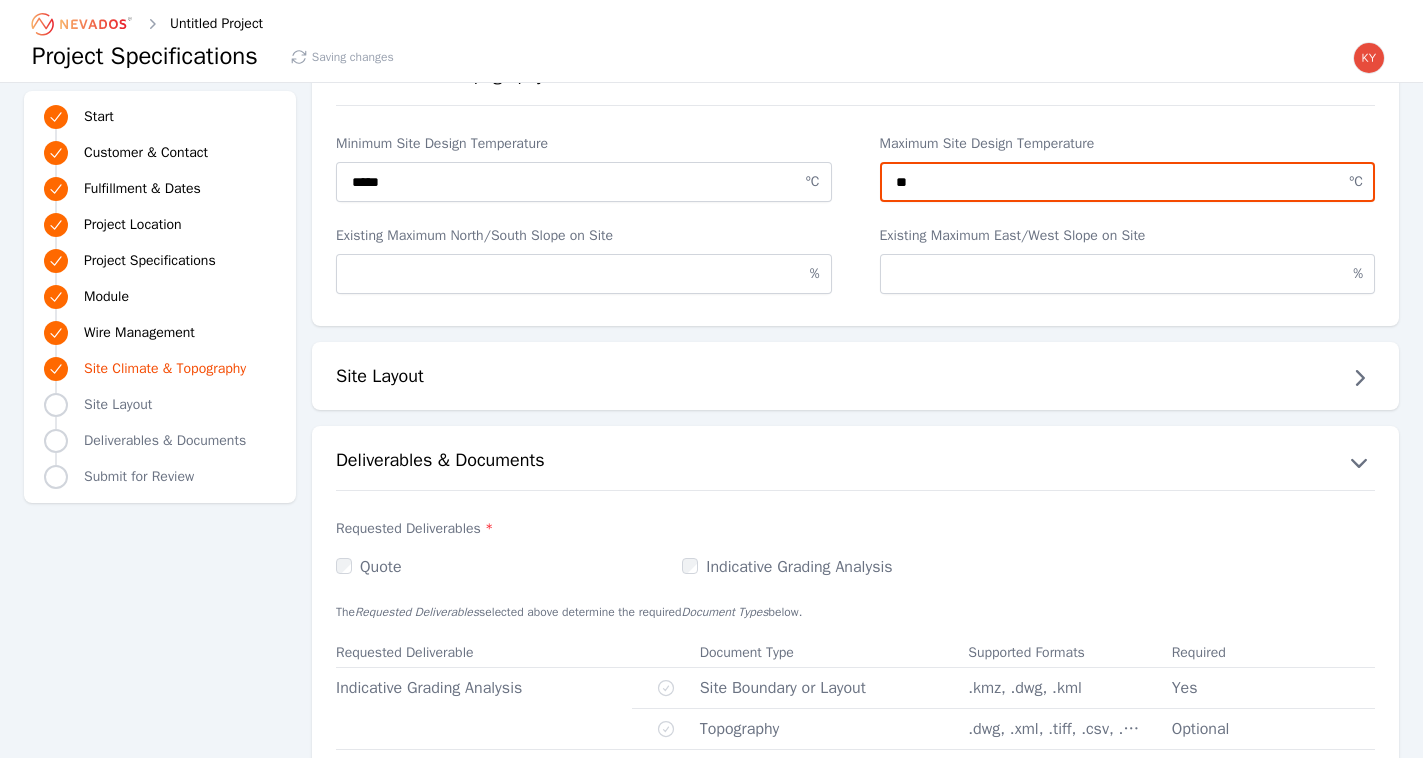 scroll, scrollTop: 4029, scrollLeft: 0, axis: vertical 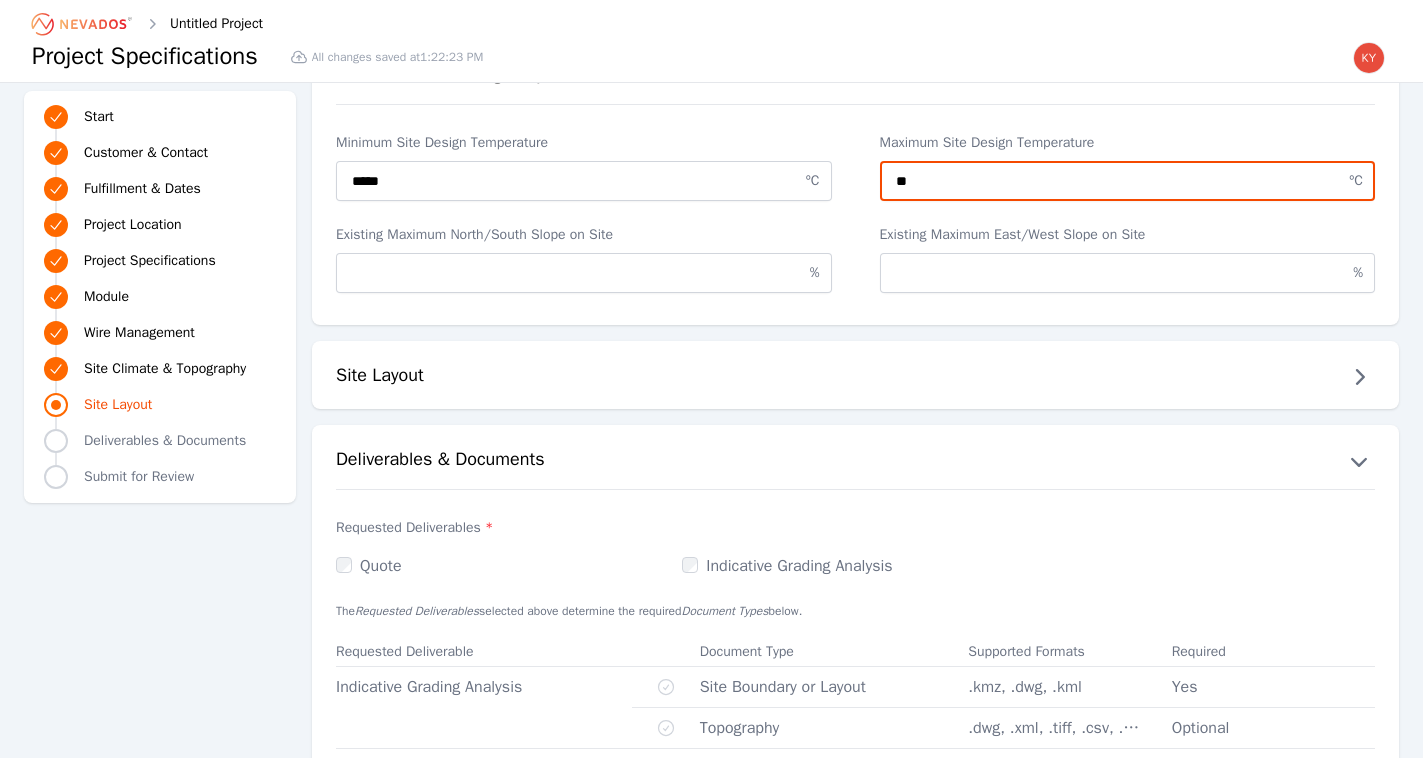 type on "**" 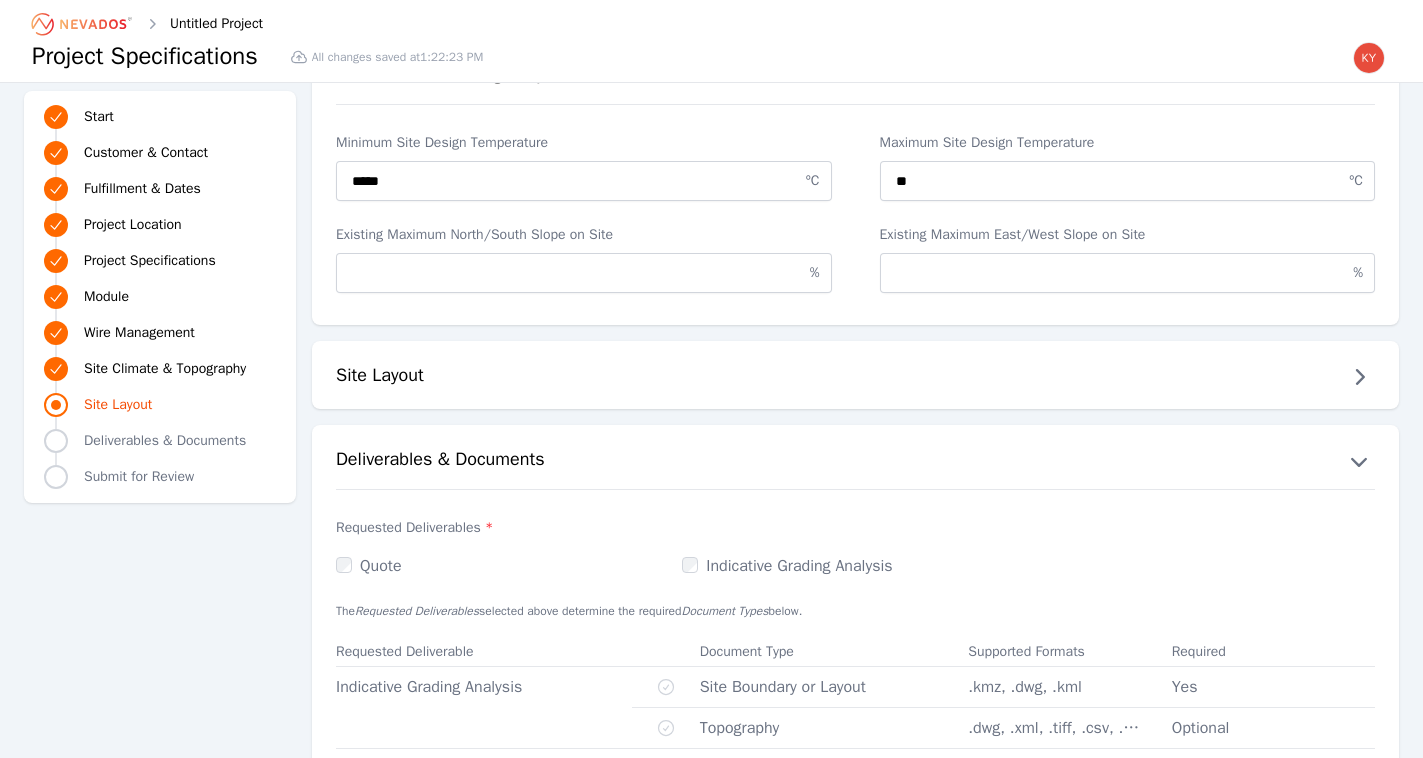 click on "Site Layout" at bounding box center [855, 377] 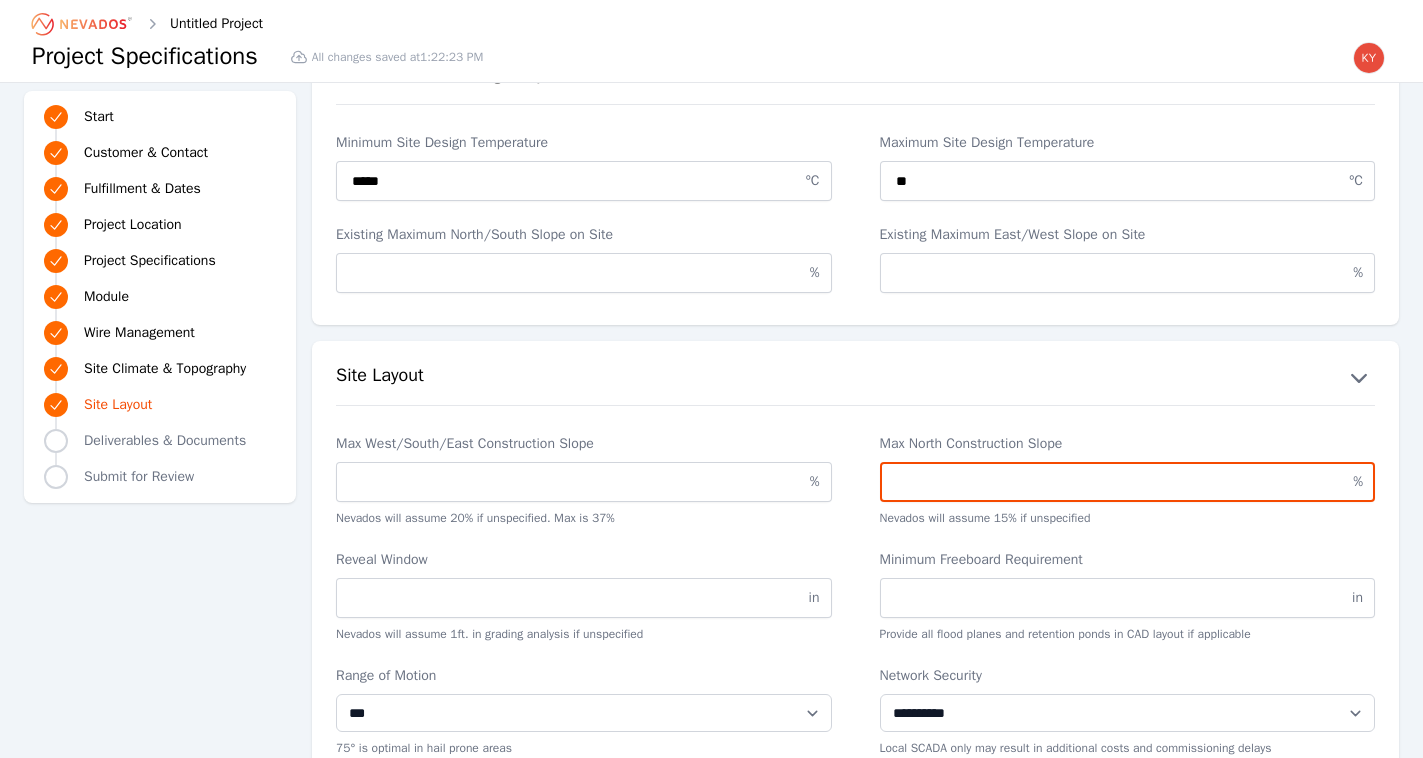 click on "Max North Construction Slope" at bounding box center [1128, 482] 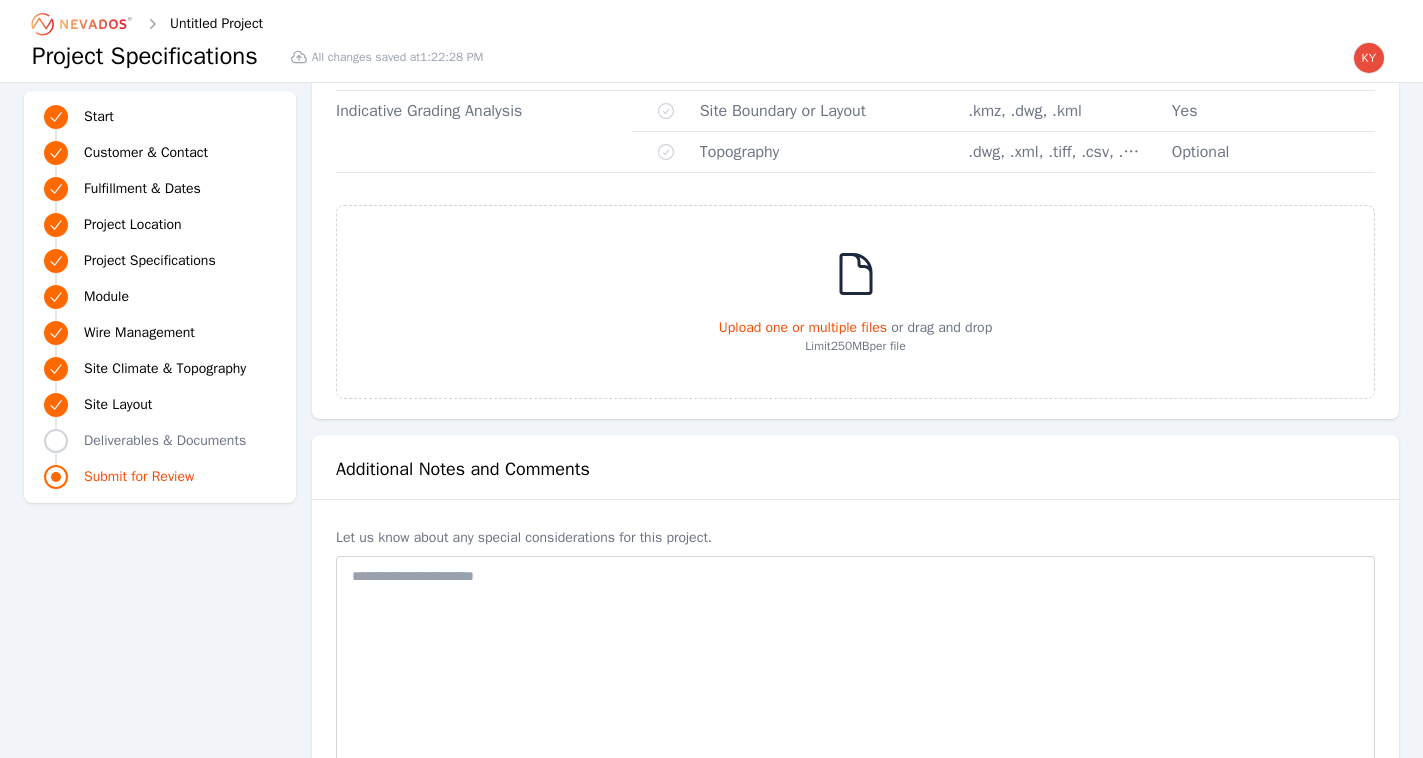 scroll, scrollTop: 5635, scrollLeft: 0, axis: vertical 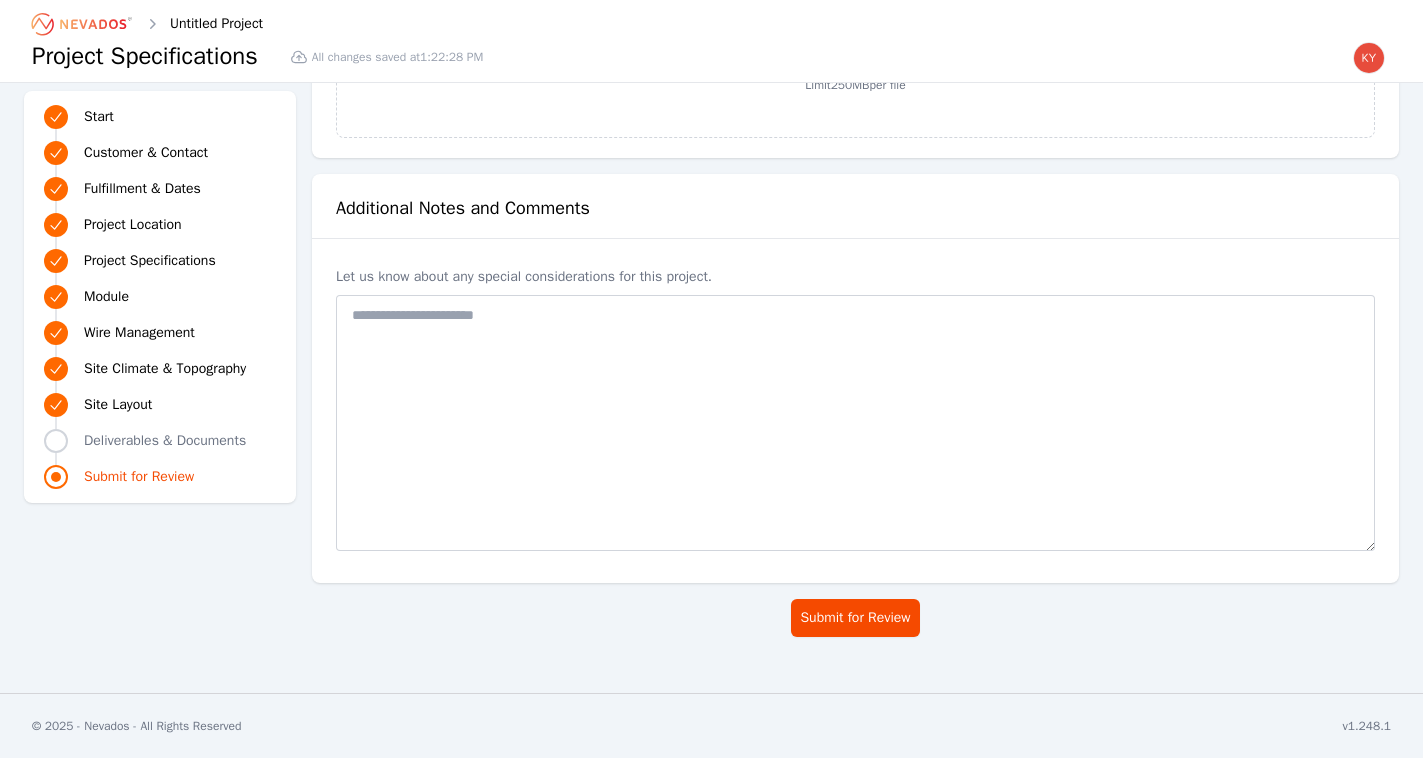 type on "**" 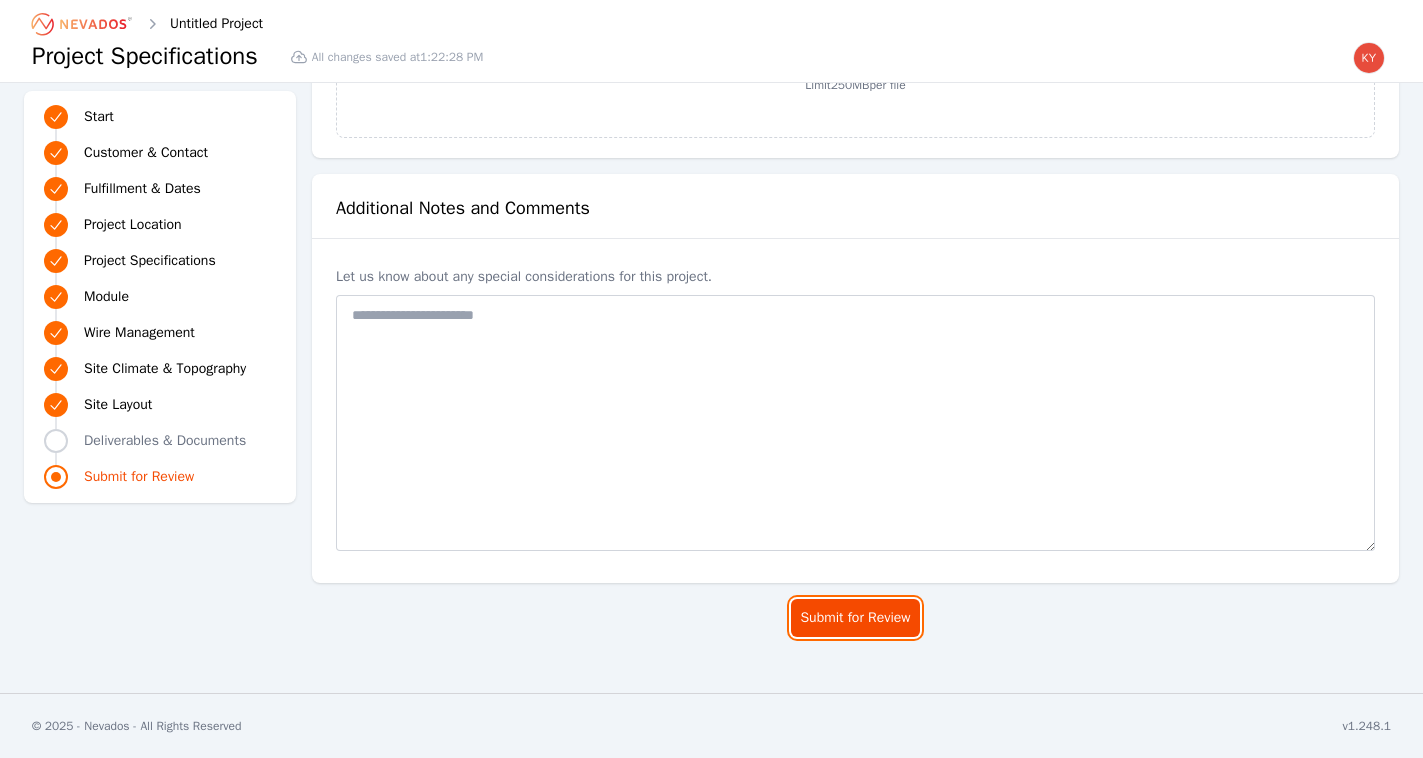 click on "Submit for Review" at bounding box center (855, 618) 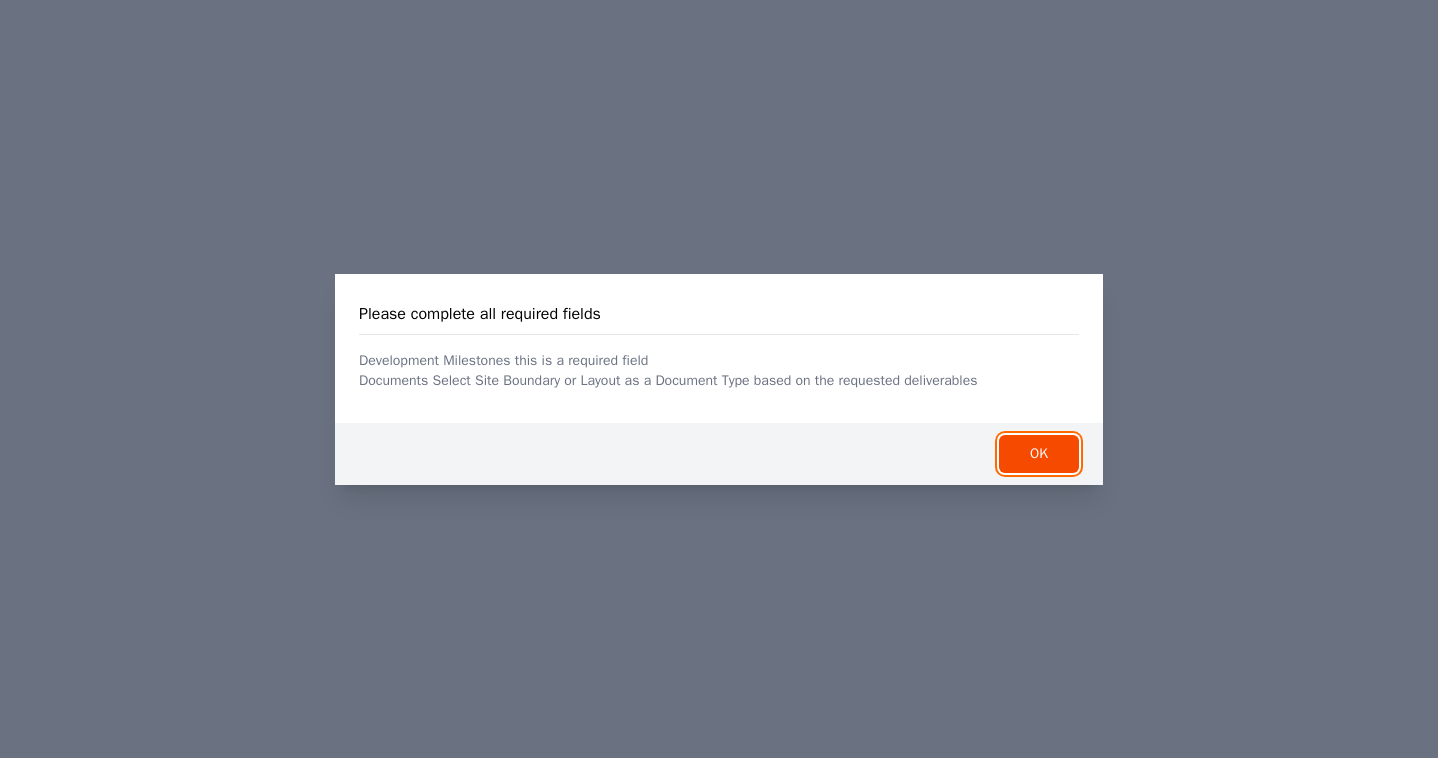 click on "OK" at bounding box center [1039, 454] 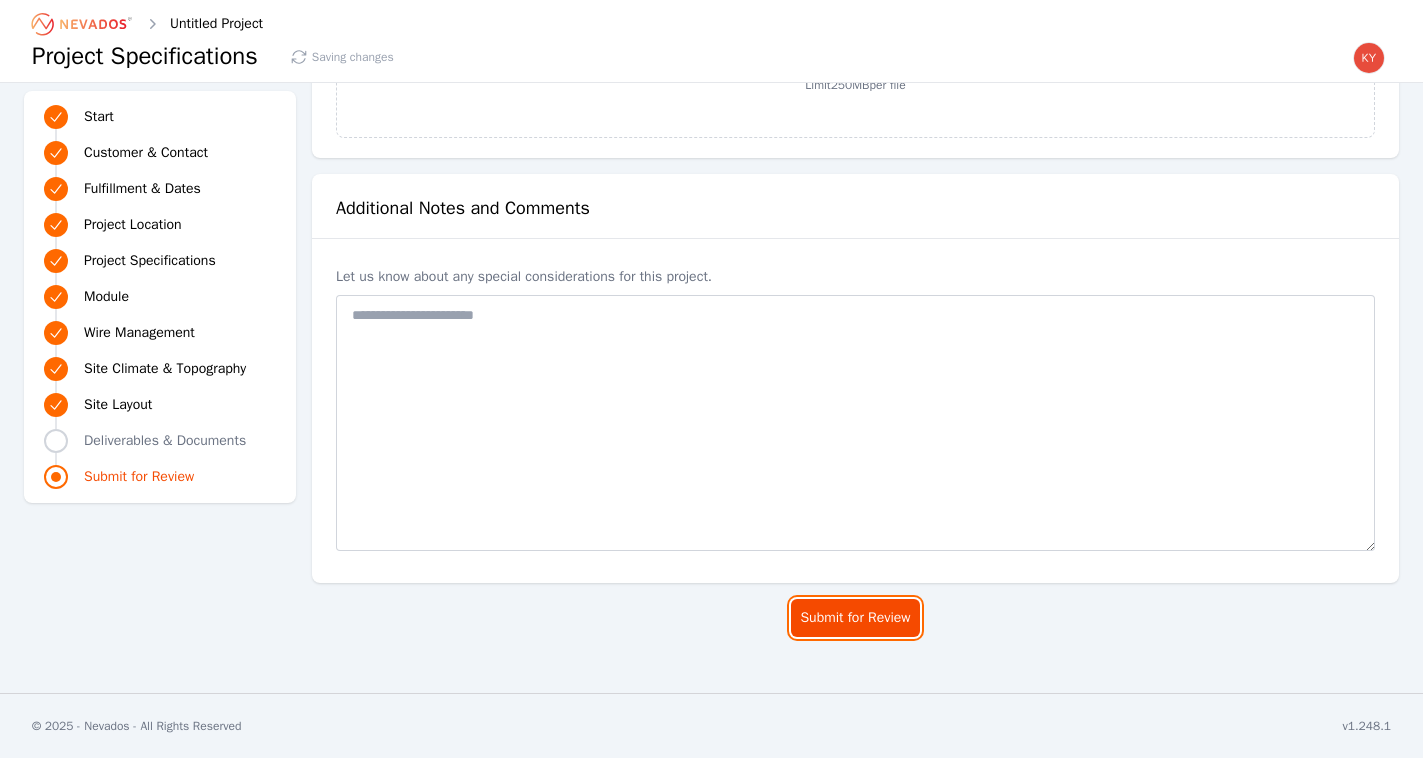 scroll, scrollTop: 5025, scrollLeft: 0, axis: vertical 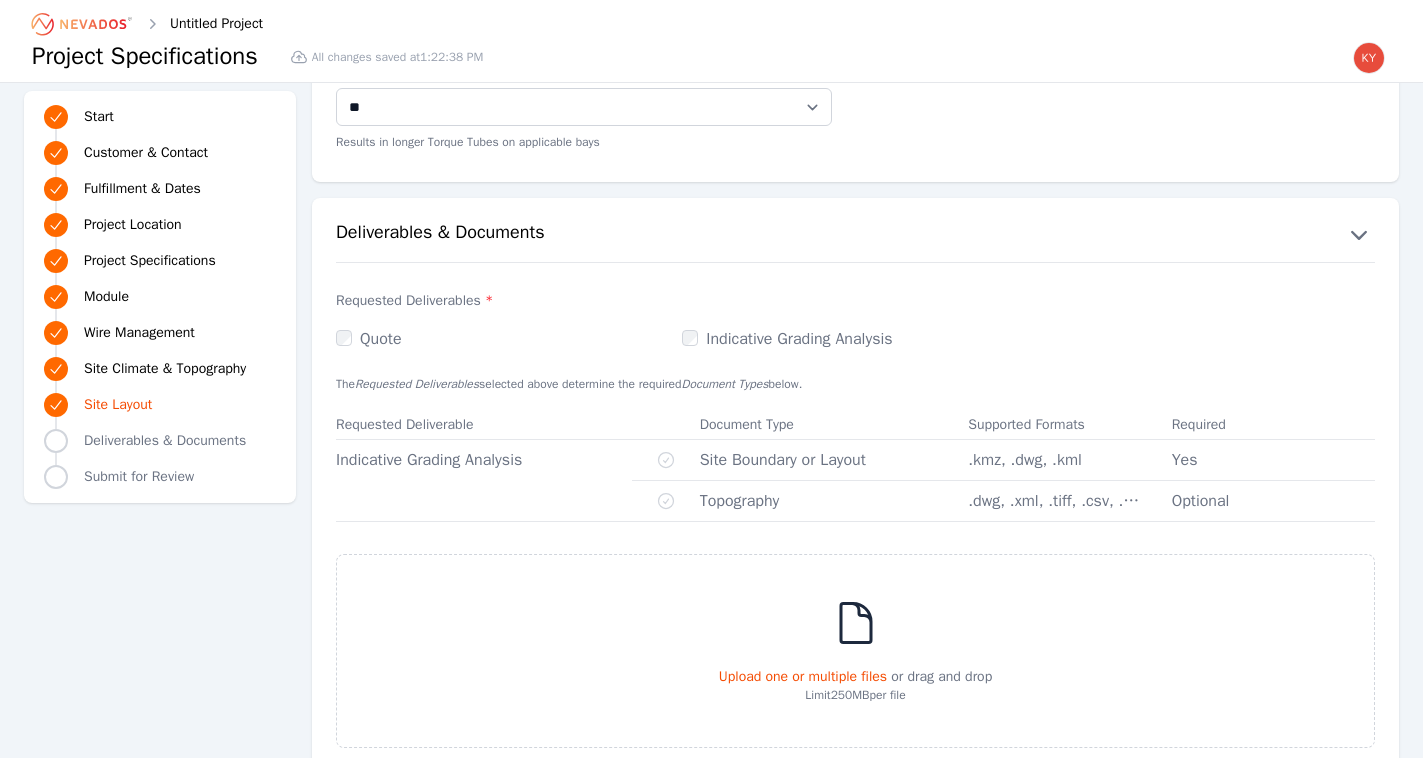 click on "Quote" at bounding box center (509, 339) 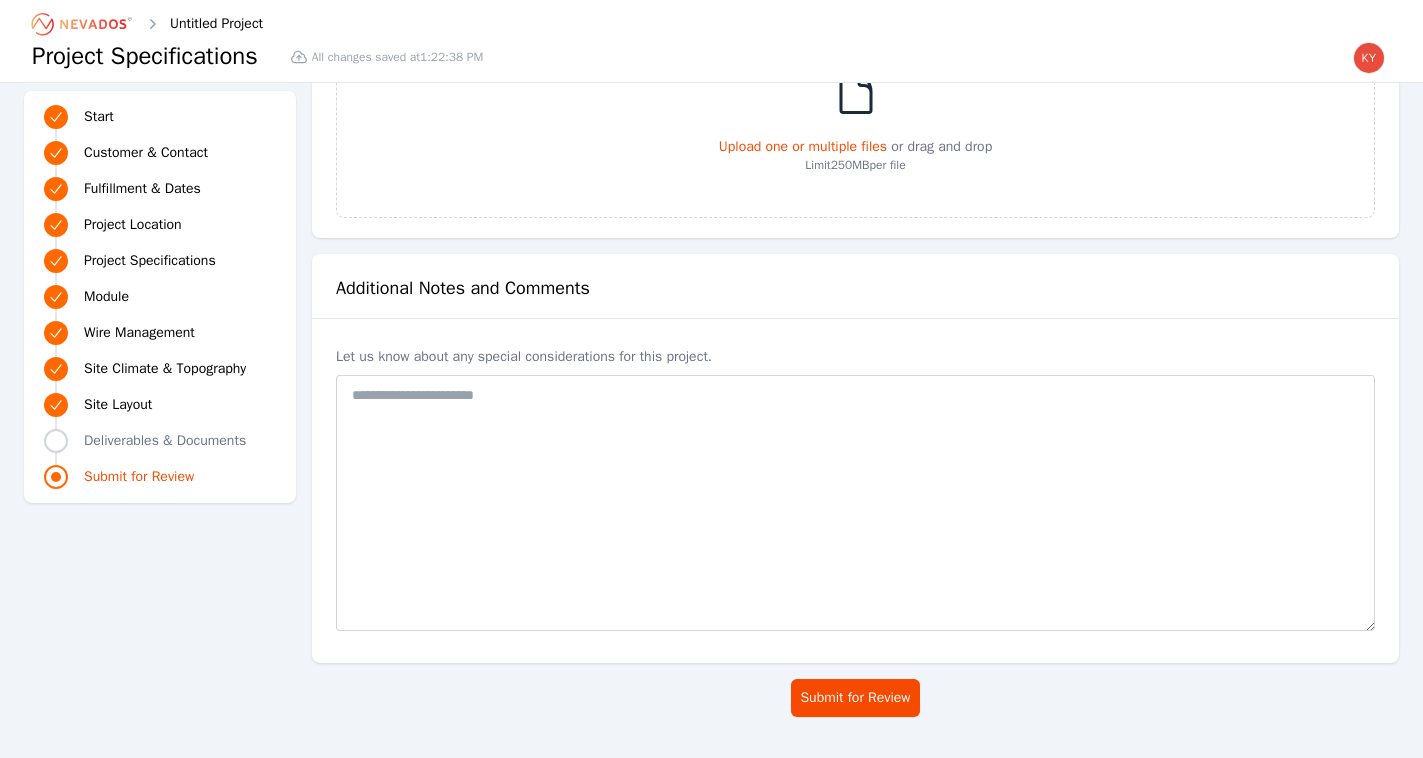 scroll, scrollTop: 5521, scrollLeft: 0, axis: vertical 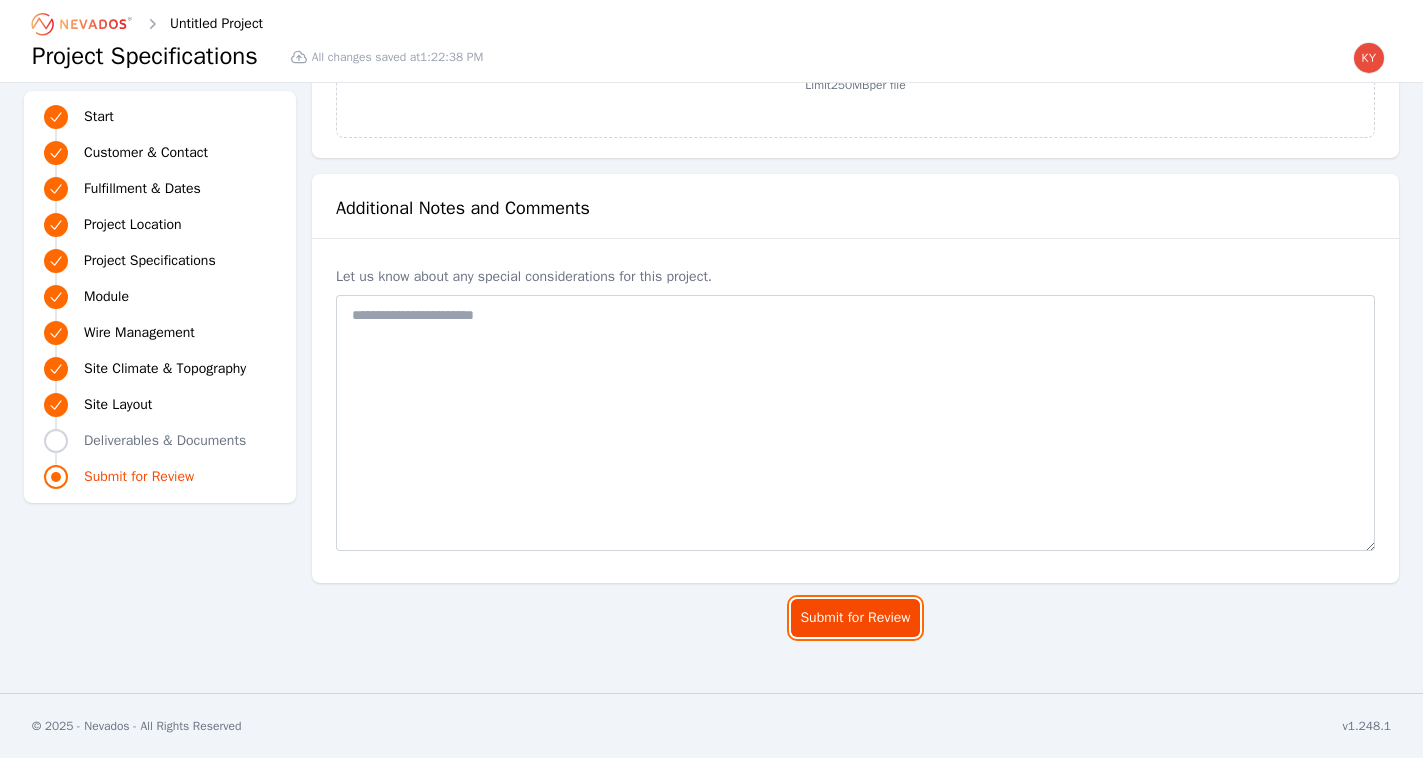 click on "Submit for Review" at bounding box center [855, 618] 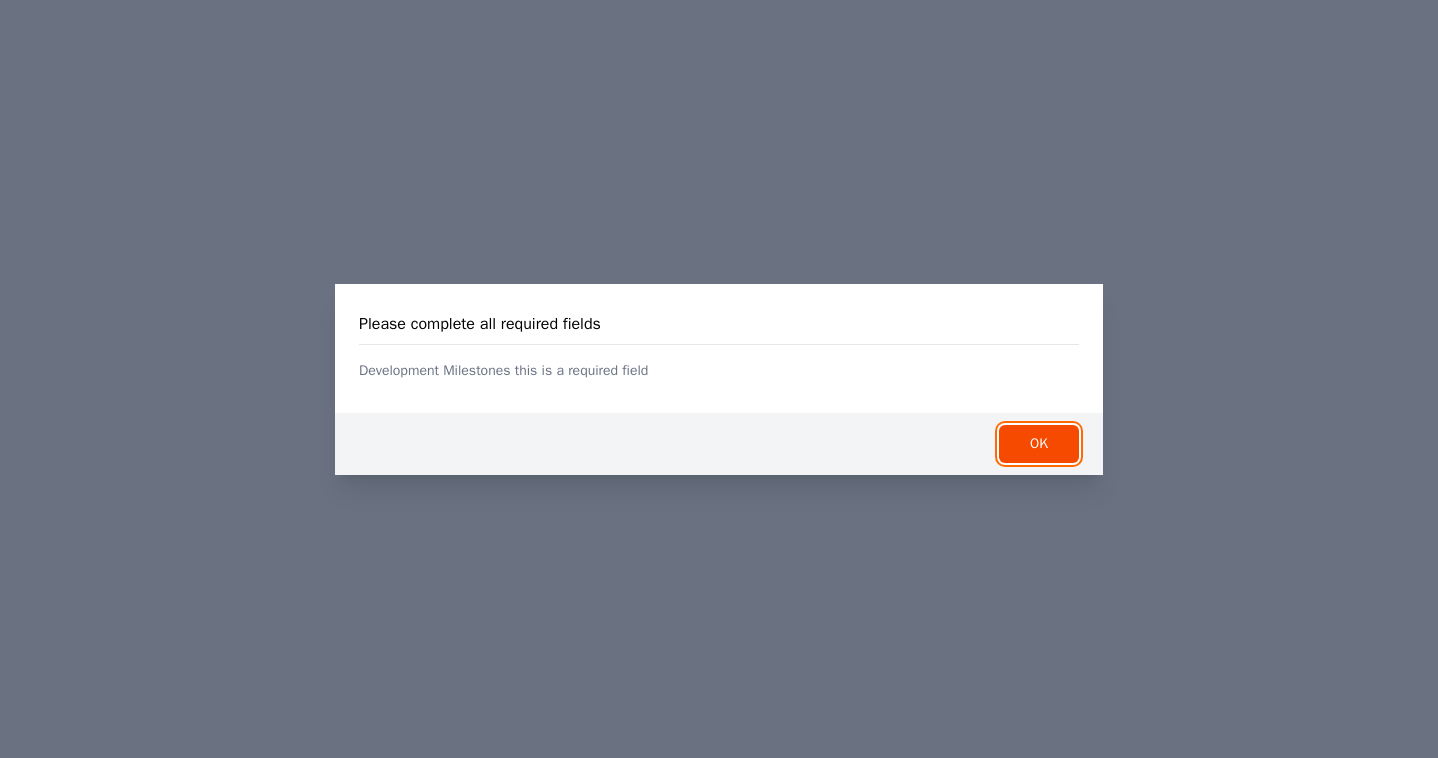 click on "OK" at bounding box center (1039, 444) 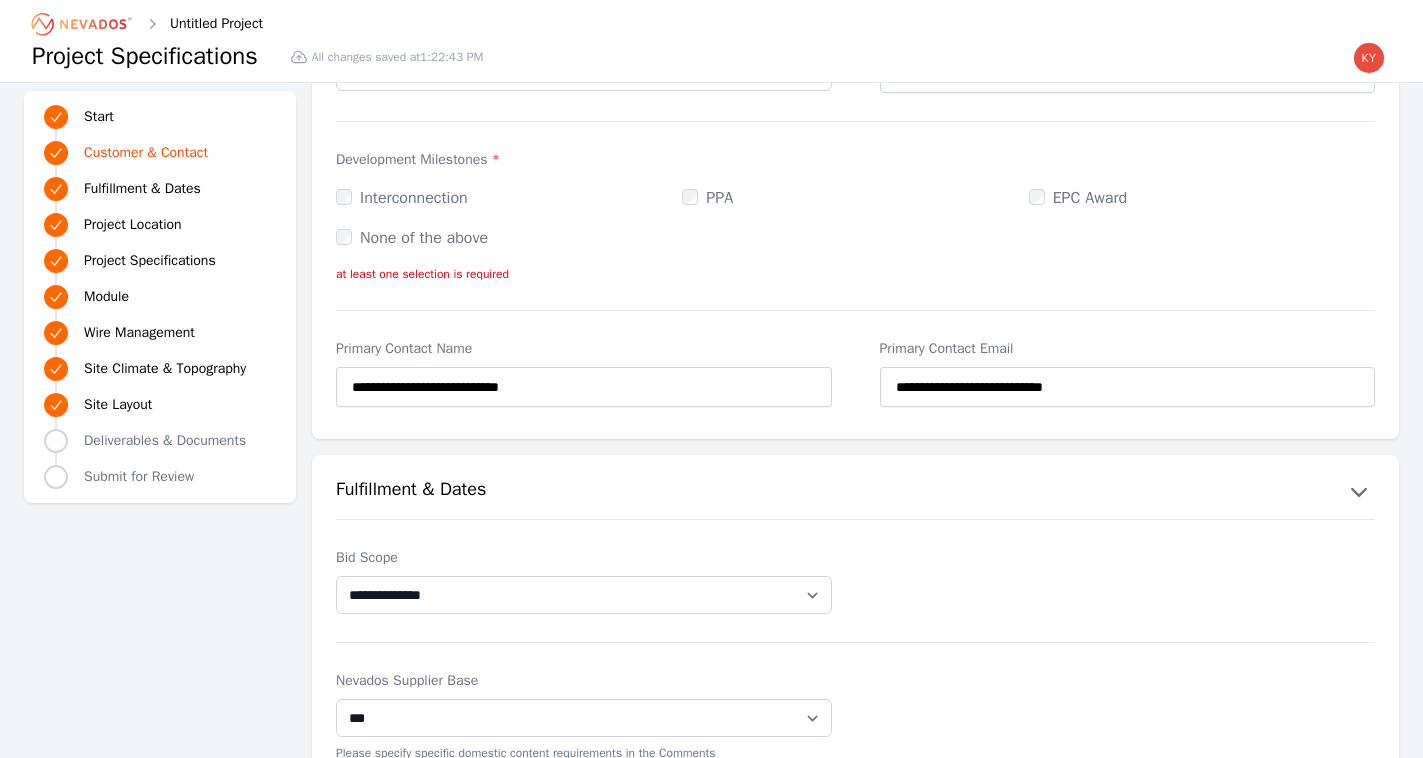 scroll, scrollTop: 98, scrollLeft: 0, axis: vertical 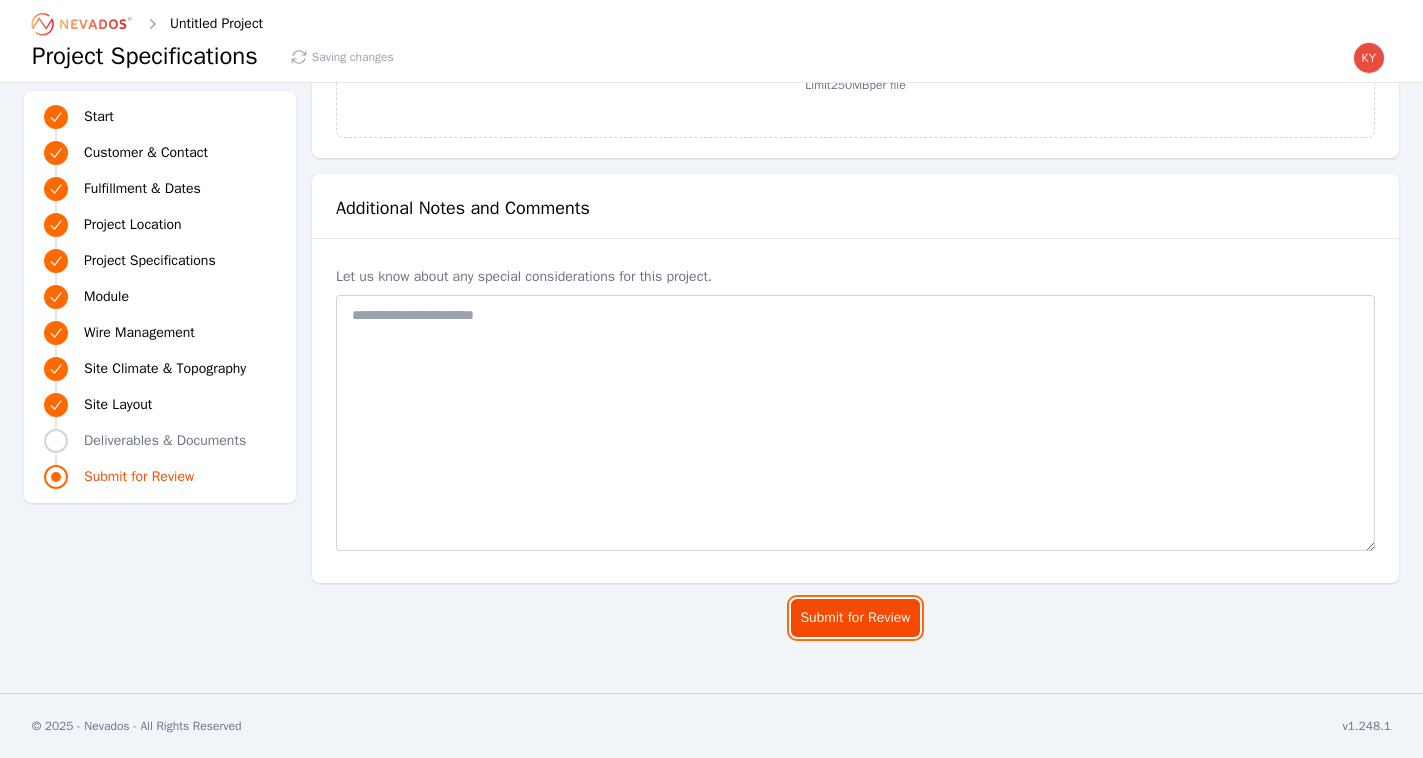 click on "Submit for Review" at bounding box center [855, 618] 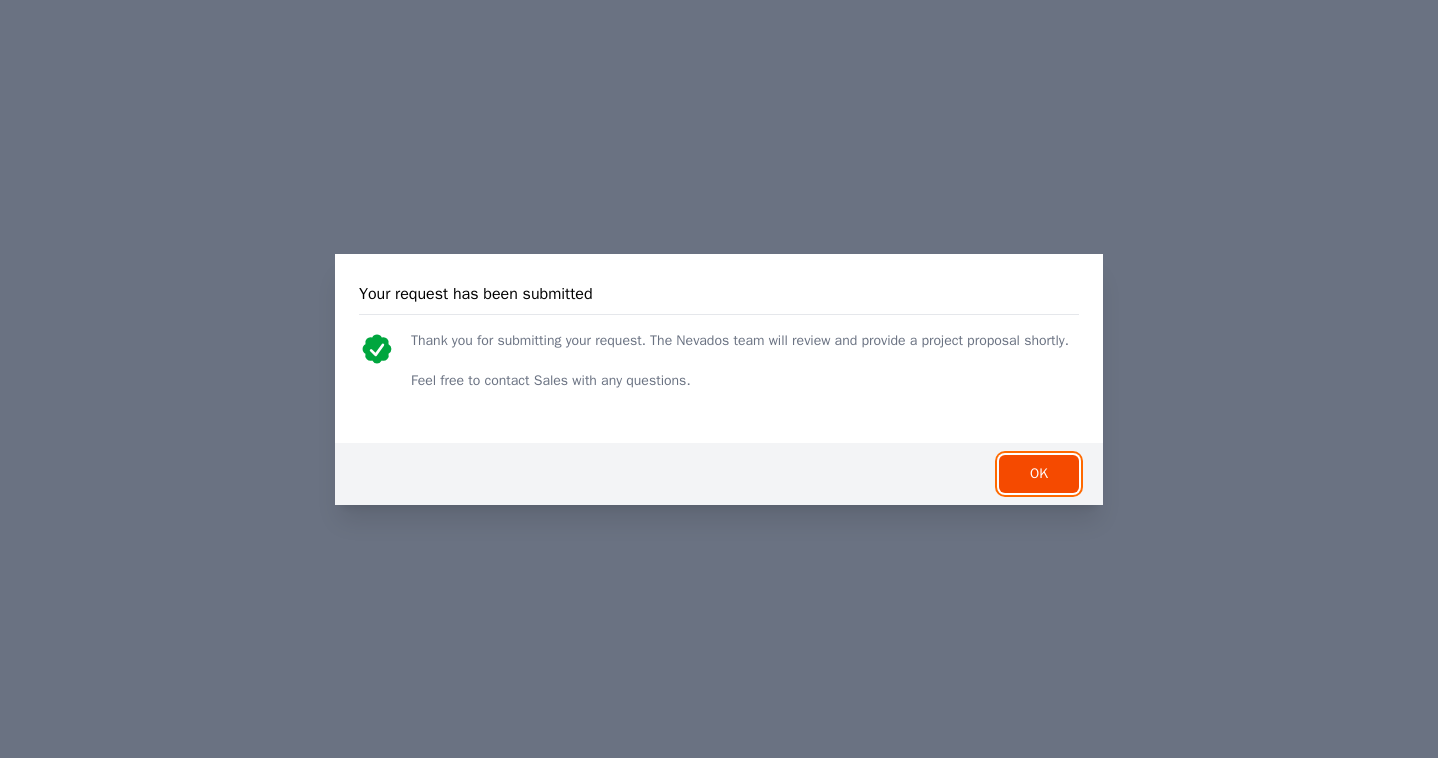 click on "OK" at bounding box center [1039, 474] 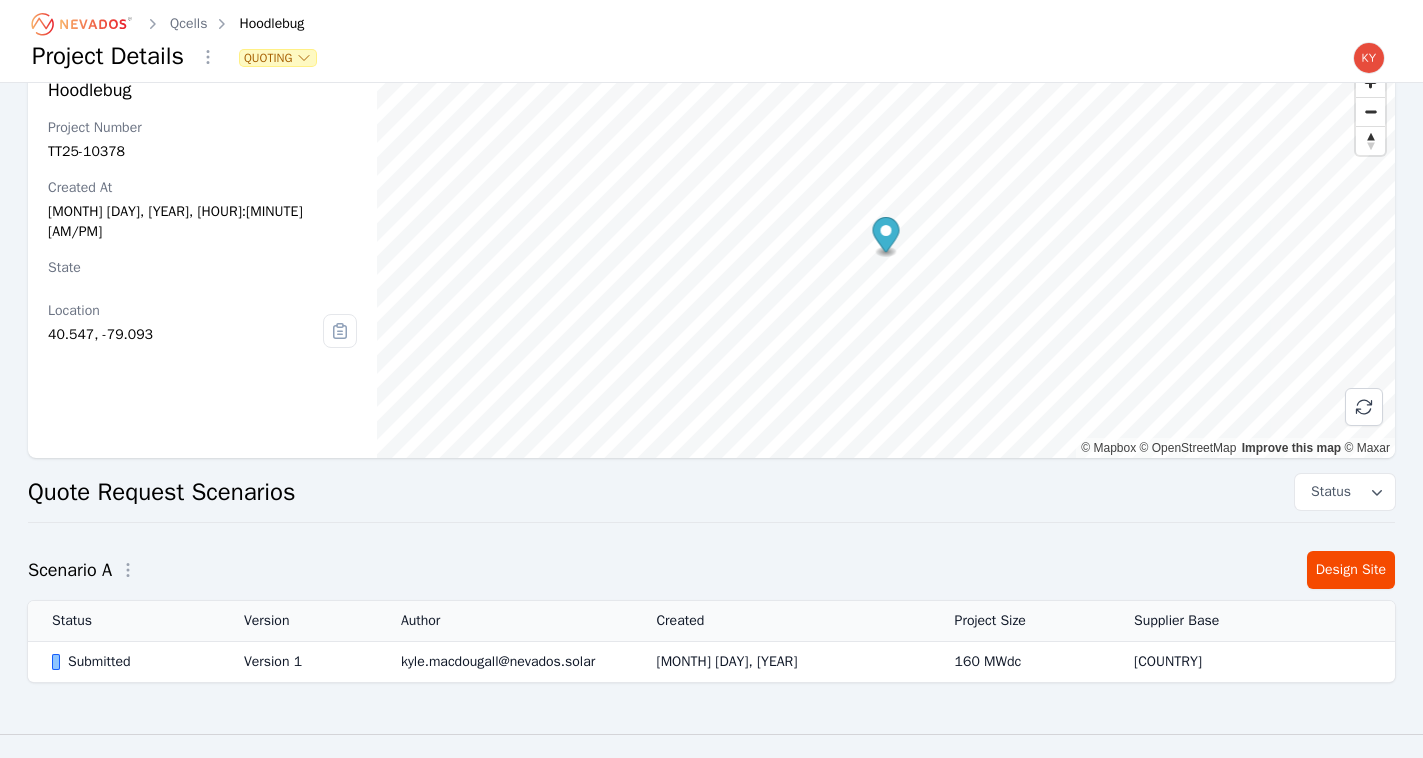 scroll, scrollTop: 86, scrollLeft: 0, axis: vertical 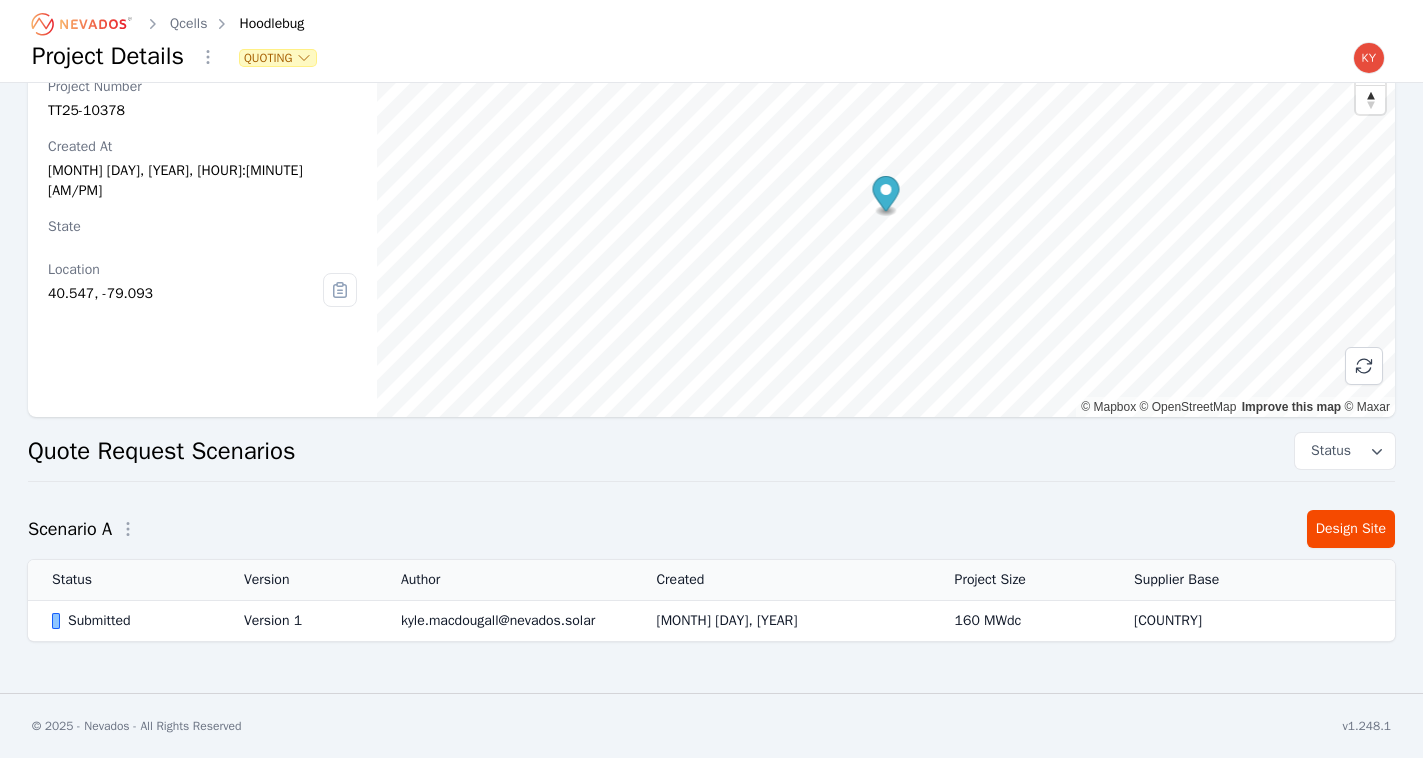 click on "Version 1" at bounding box center (298, 621) 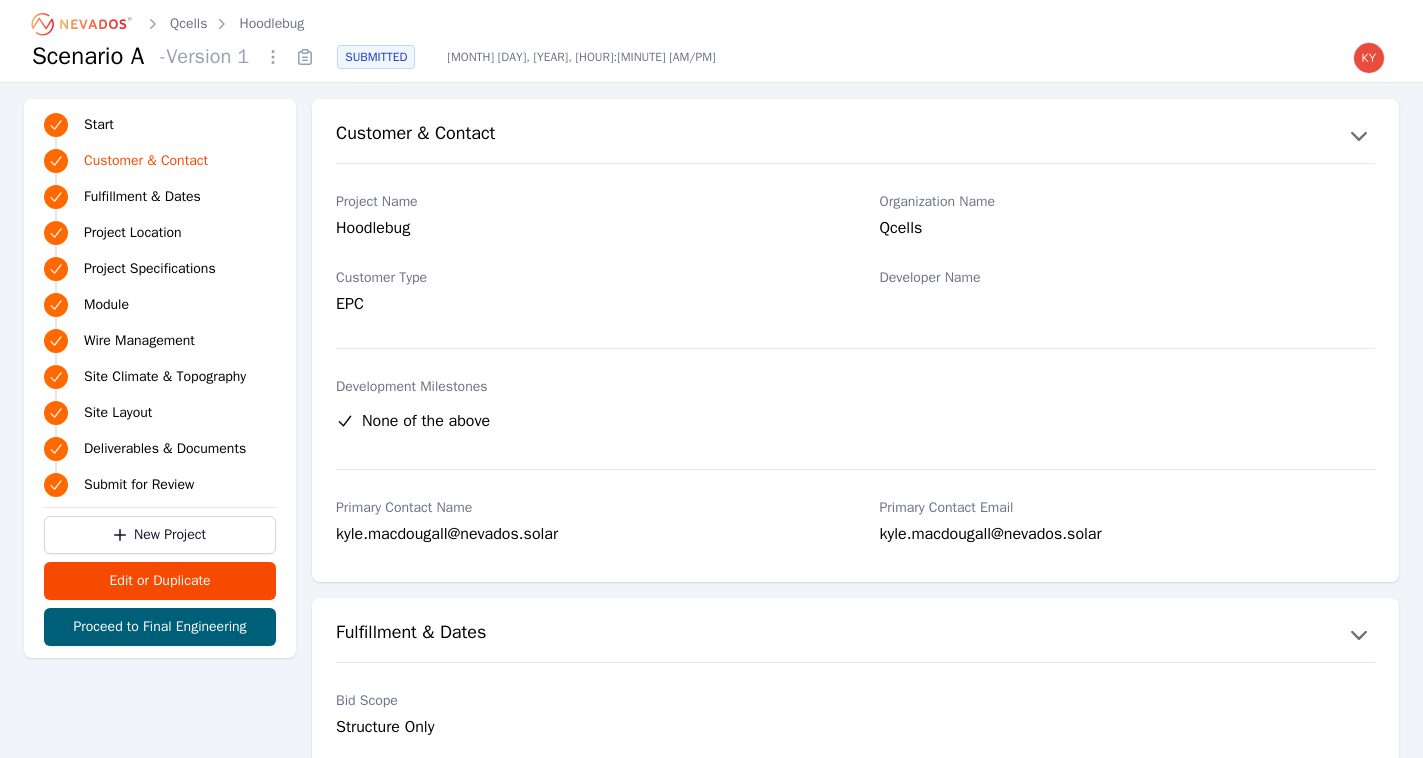 click 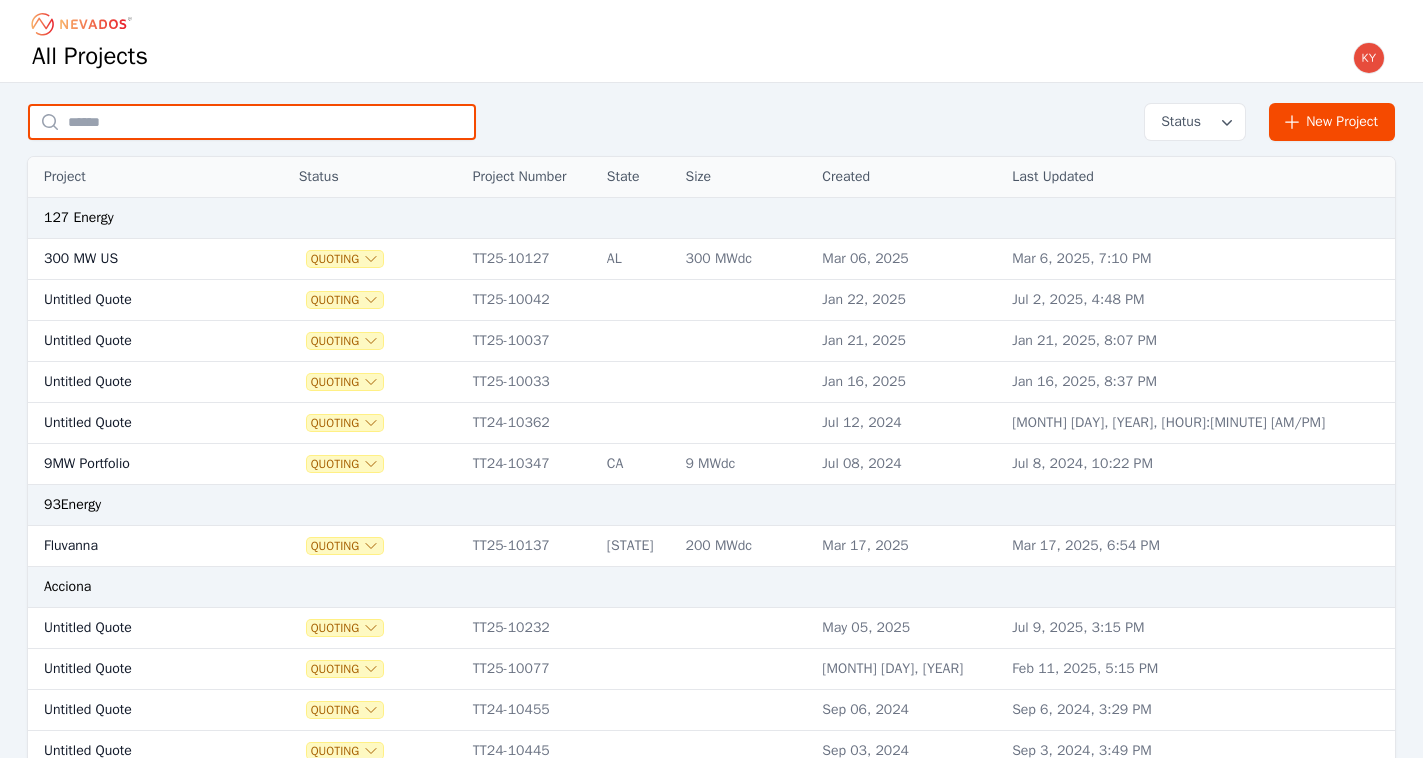 click at bounding box center [252, 122] 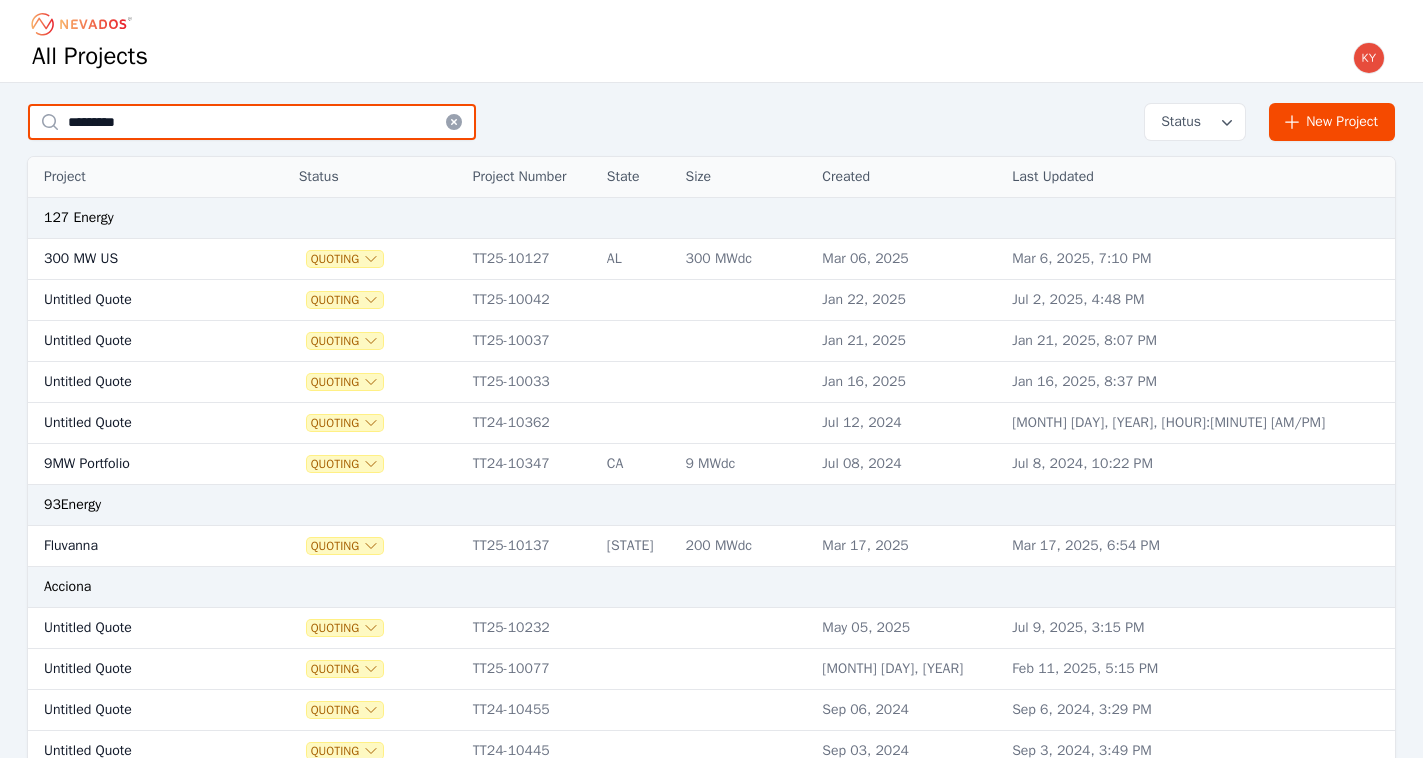 type on "*********" 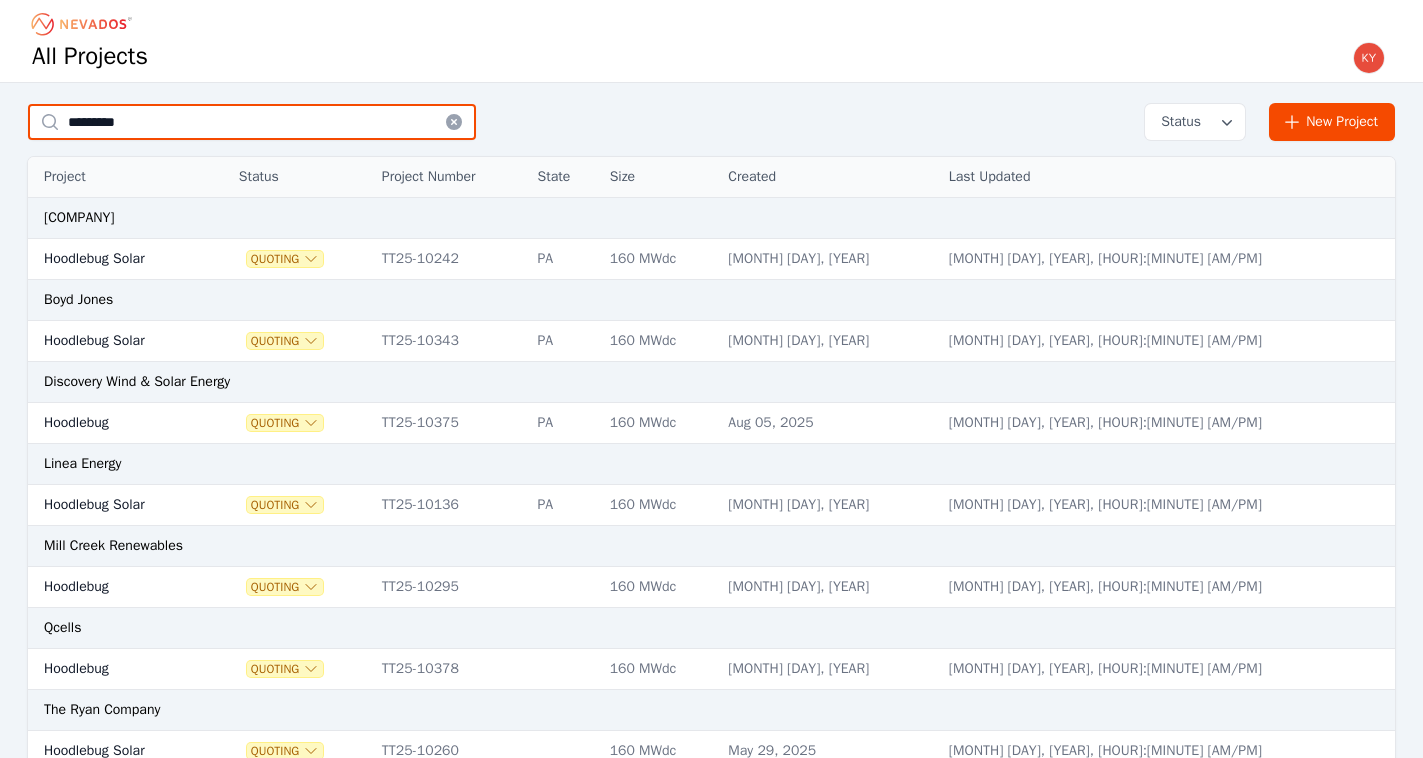 scroll, scrollTop: 159, scrollLeft: 0, axis: vertical 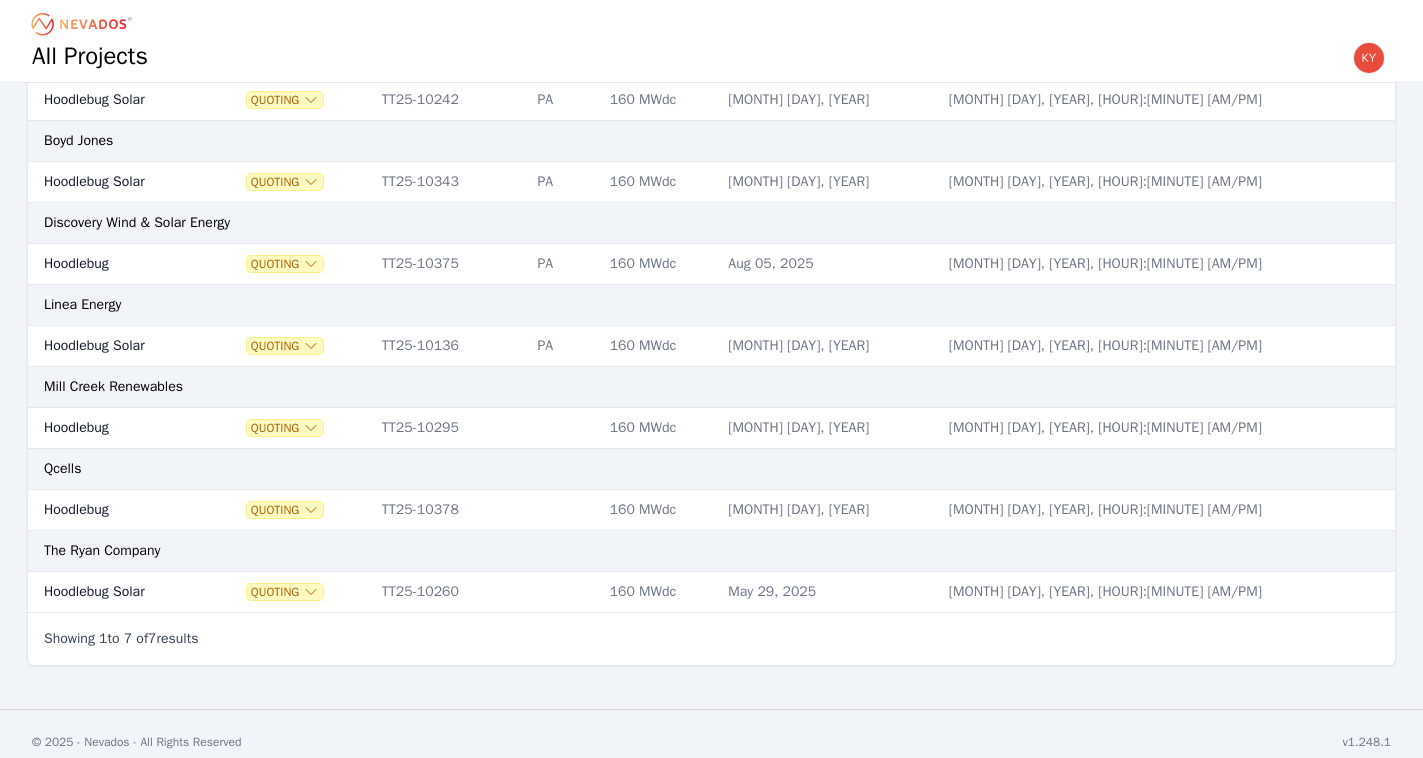 click on "Hoodlebug Solar" at bounding box center [114, 346] 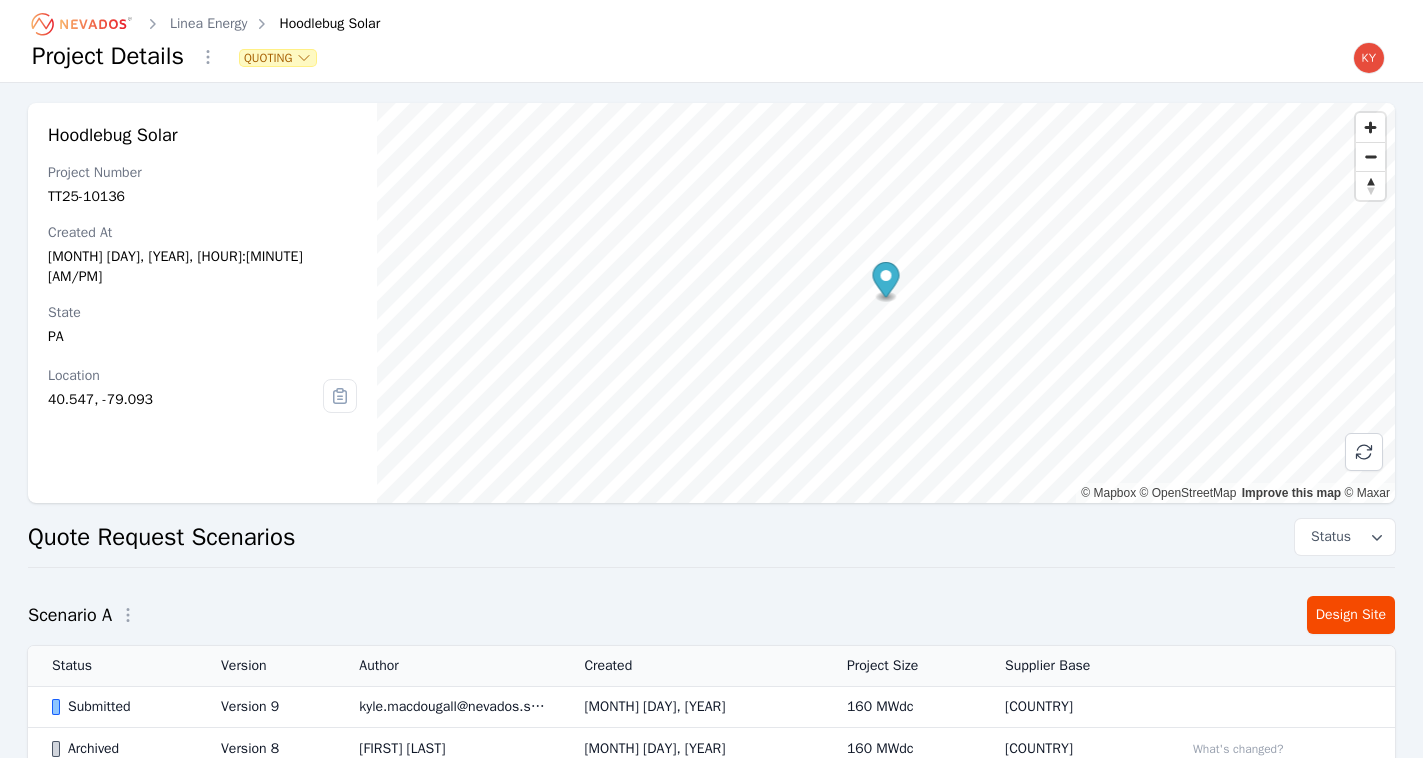 click on "Version 9" at bounding box center [266, 707] 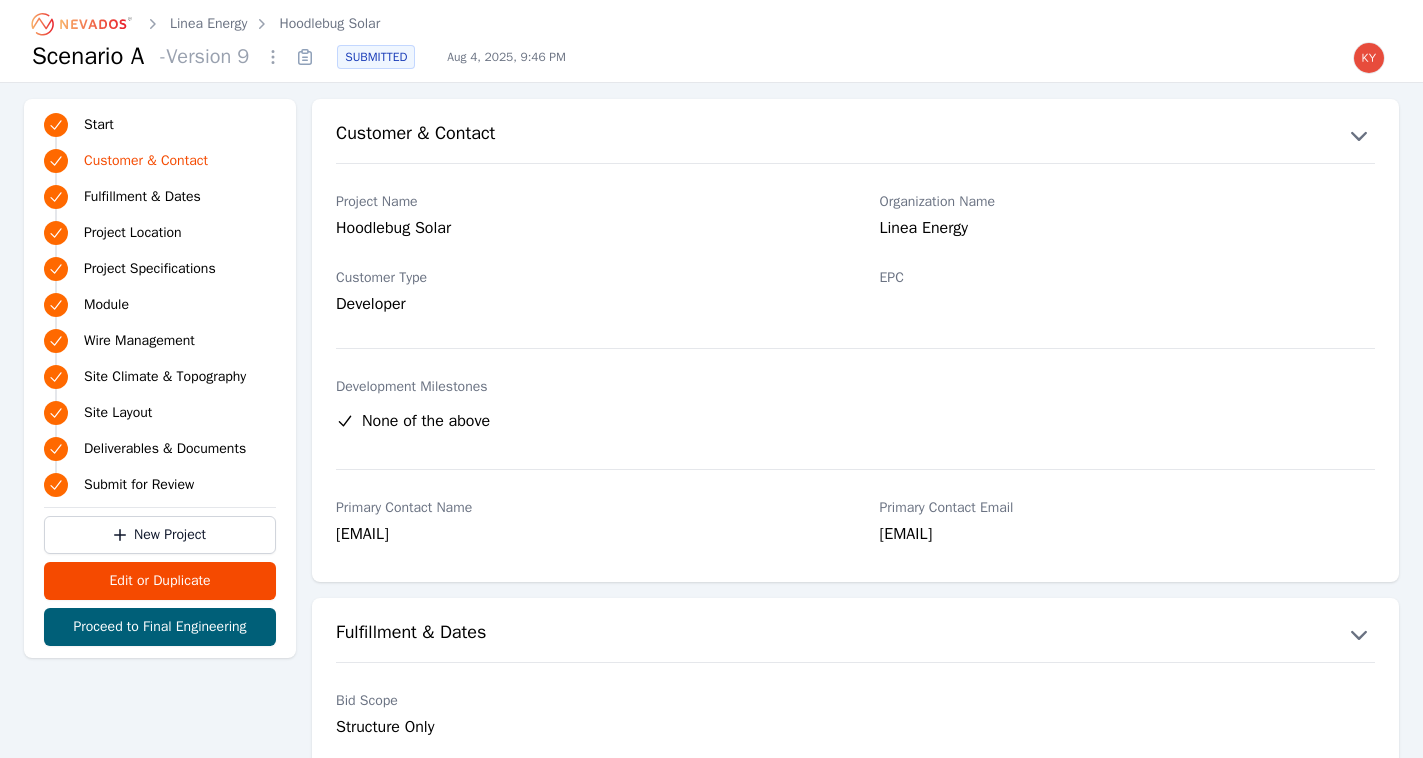click 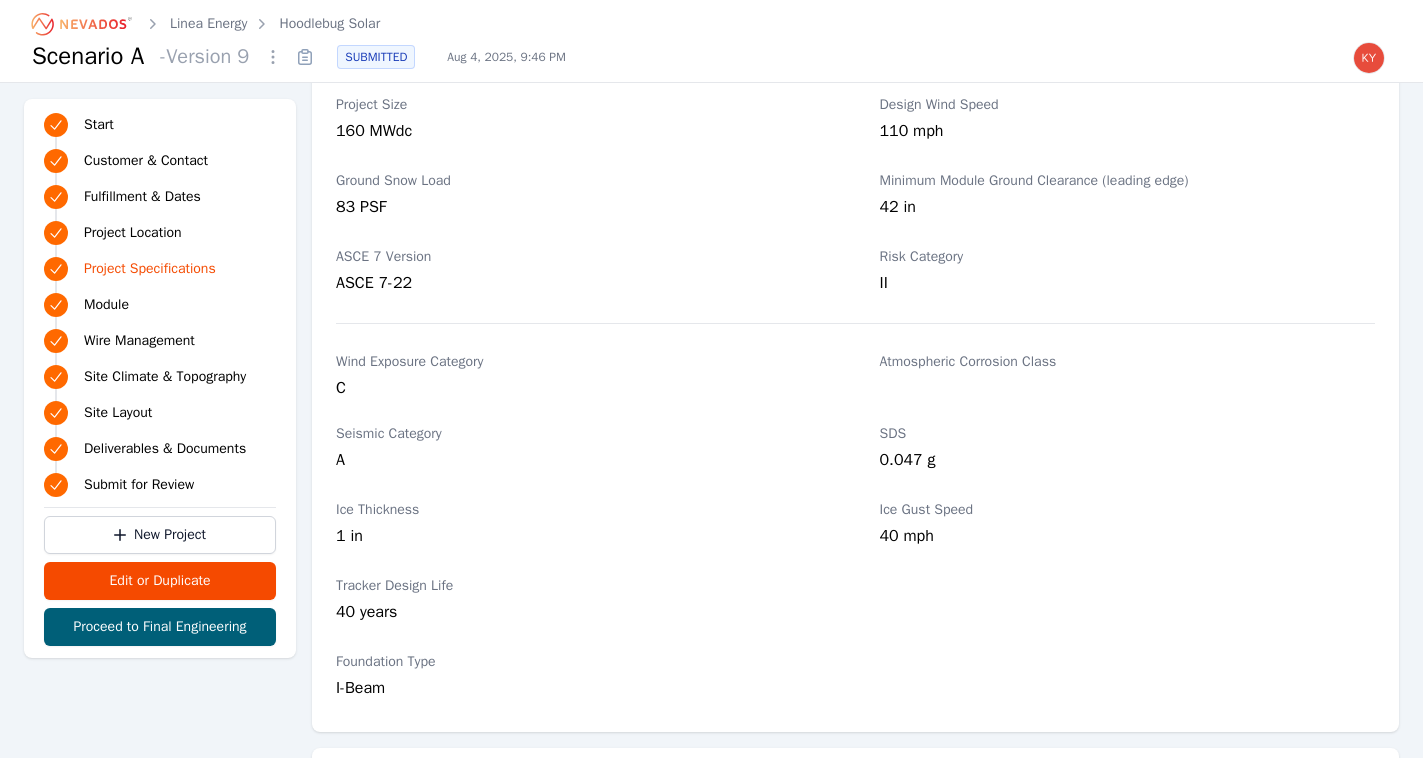 scroll, scrollTop: 1408, scrollLeft: 0, axis: vertical 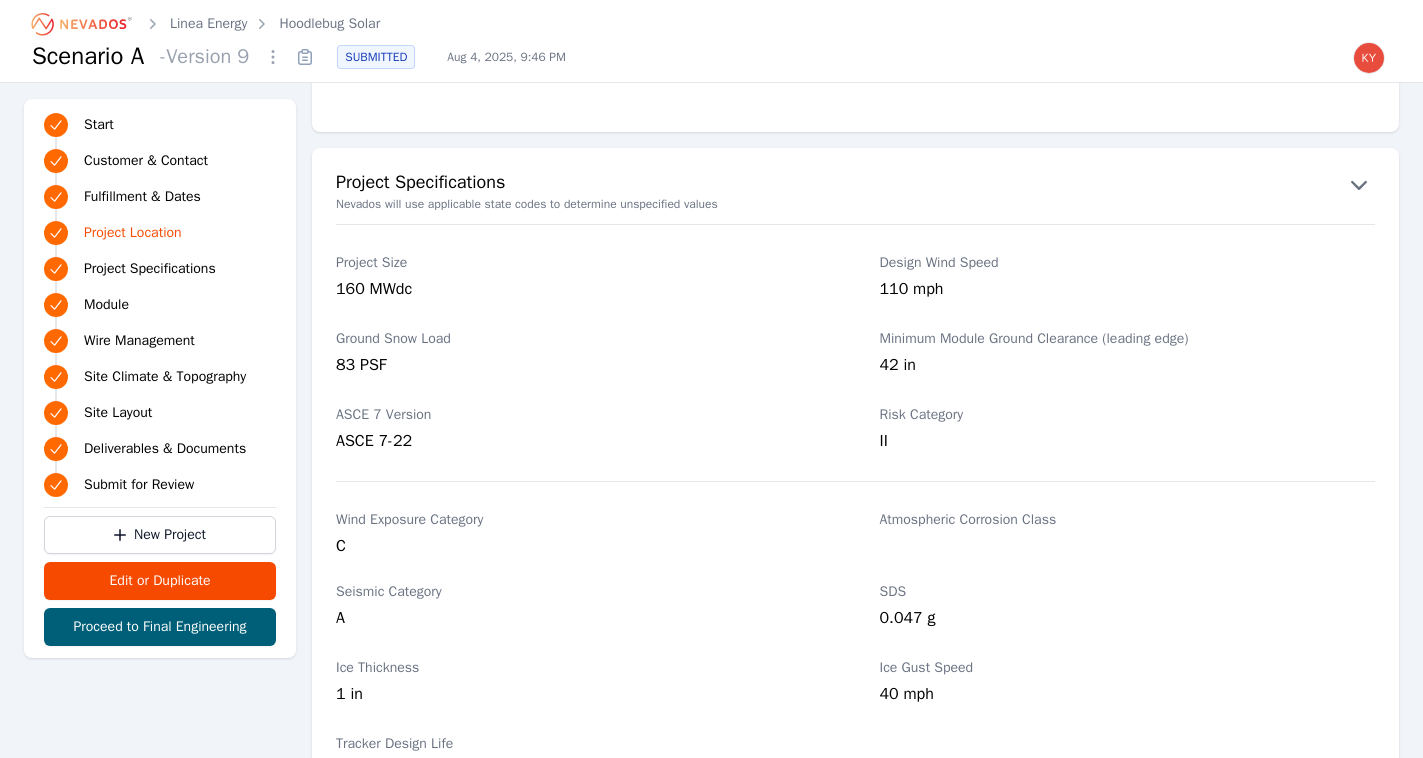 click 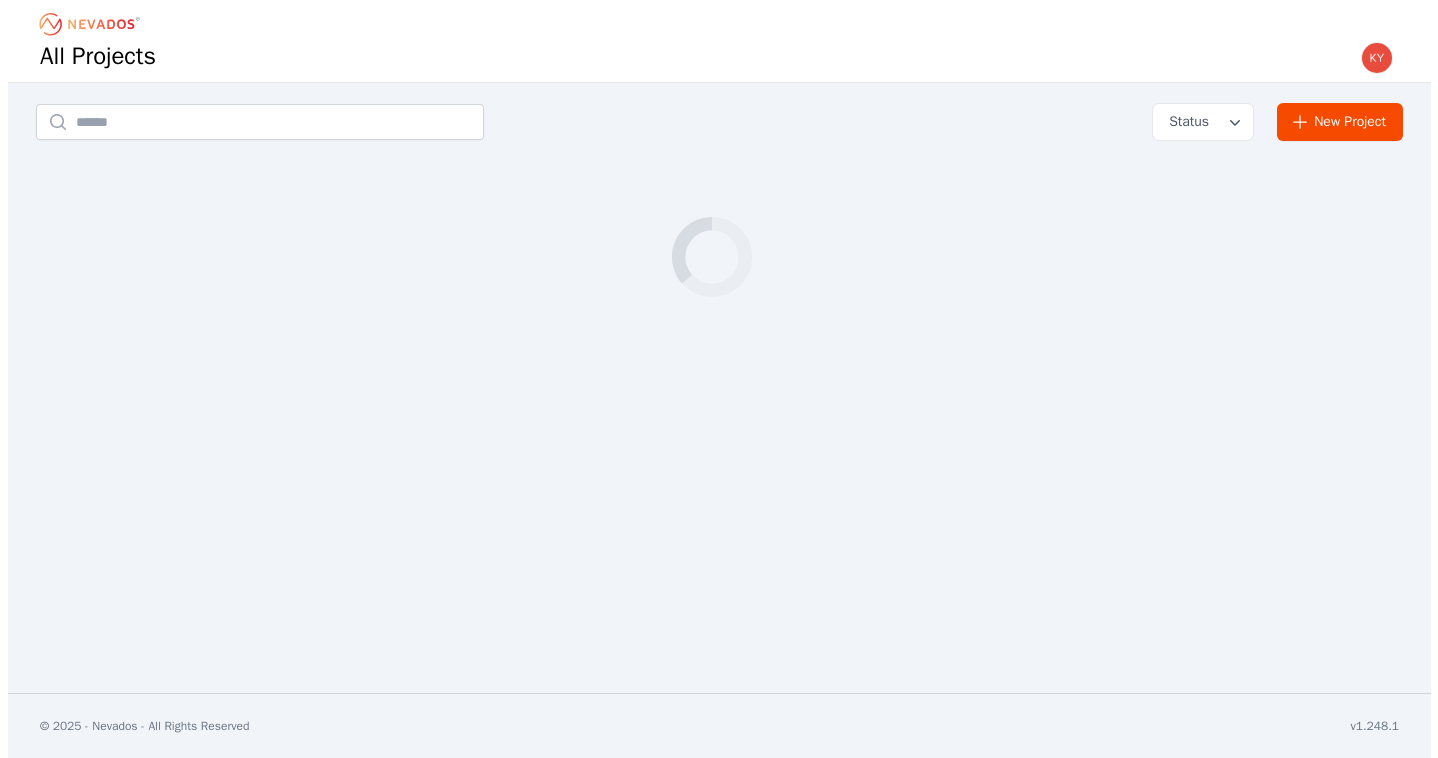 scroll, scrollTop: 0, scrollLeft: 0, axis: both 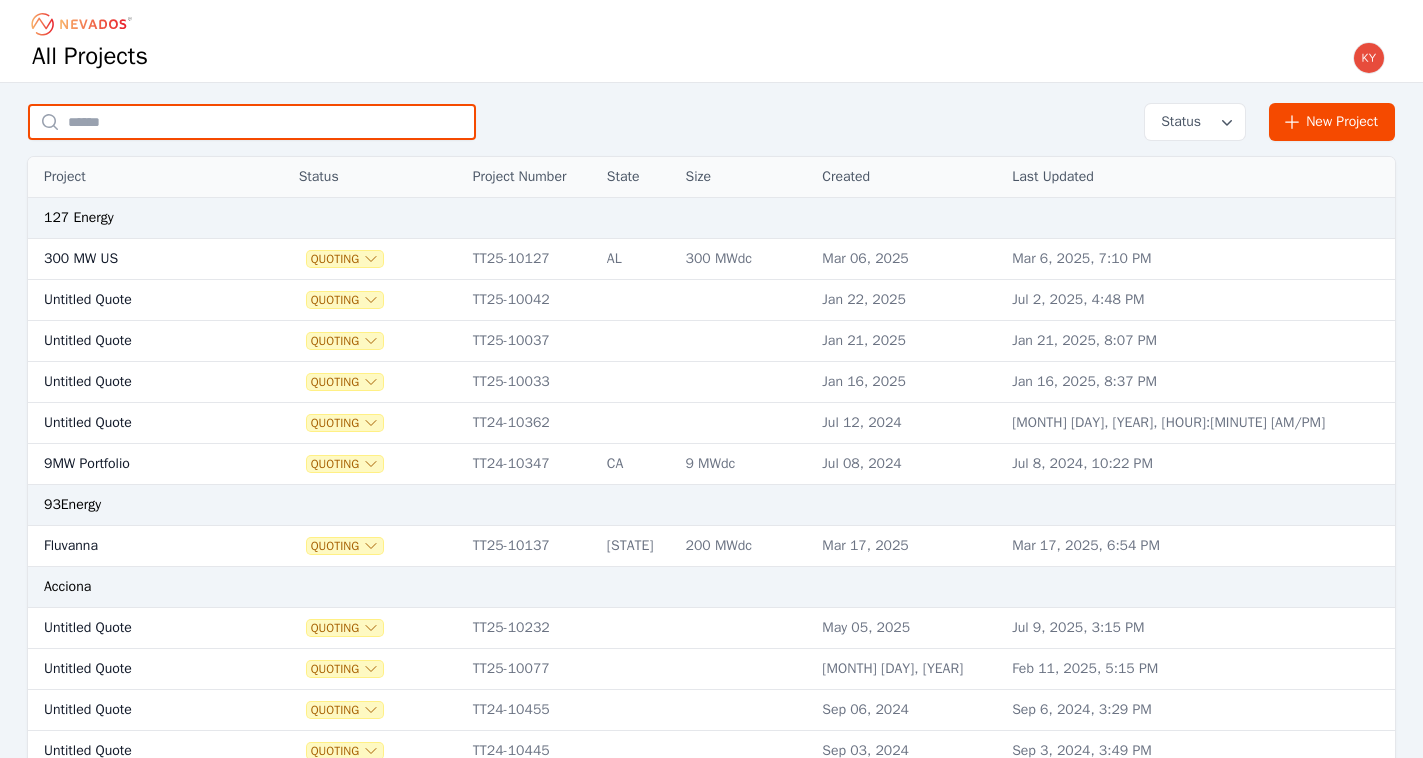 click at bounding box center [252, 122] 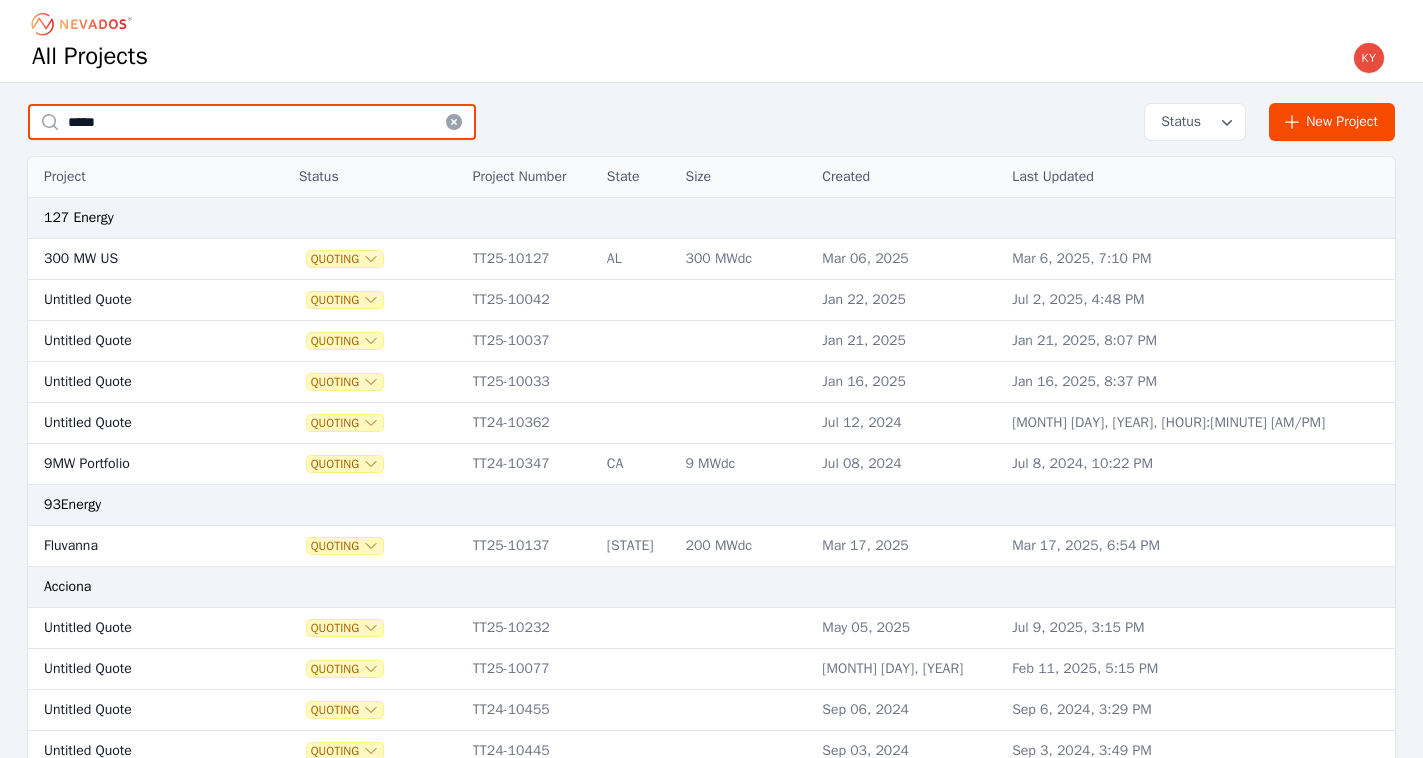 type on "*****" 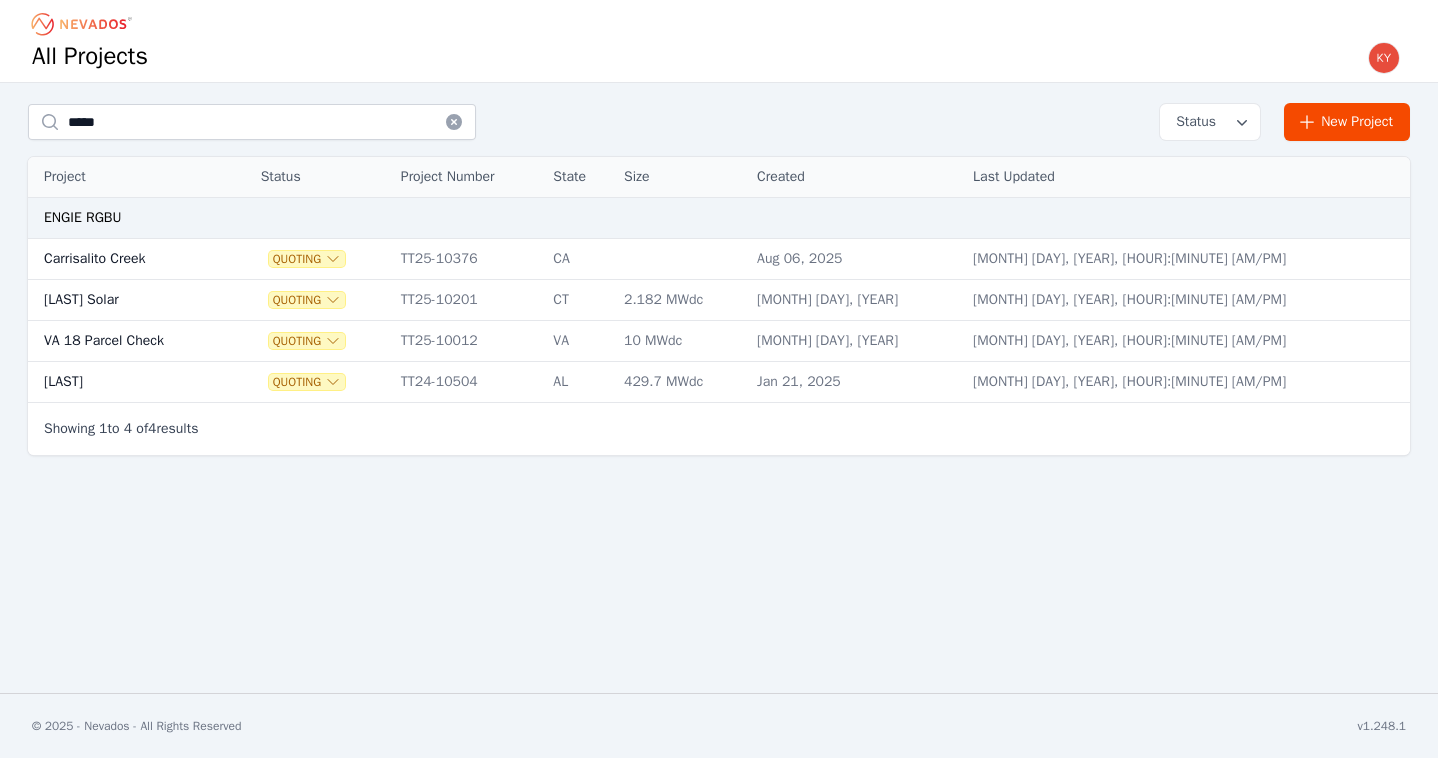 click on "Carrisalito Creek" at bounding box center [126, 259] 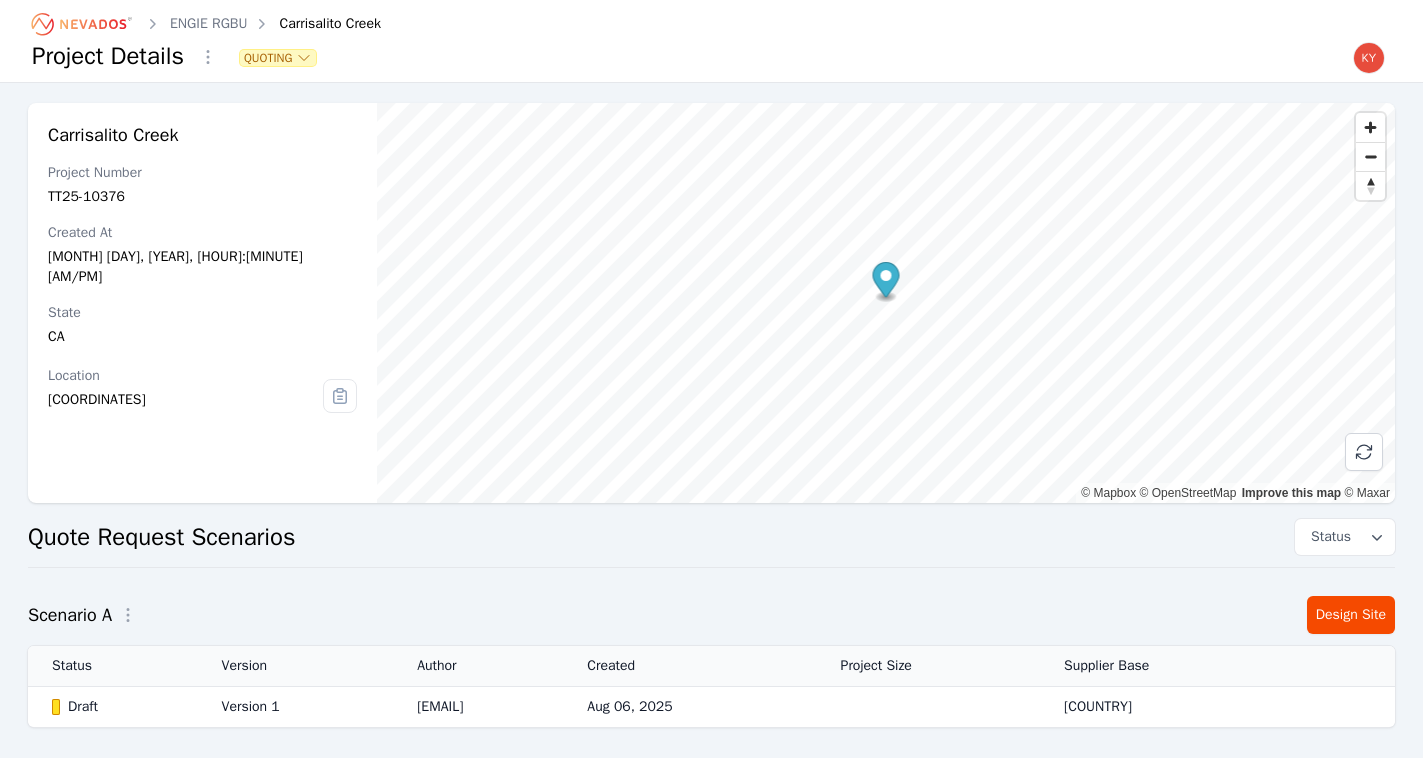 click on "Version 1" at bounding box center [296, 707] 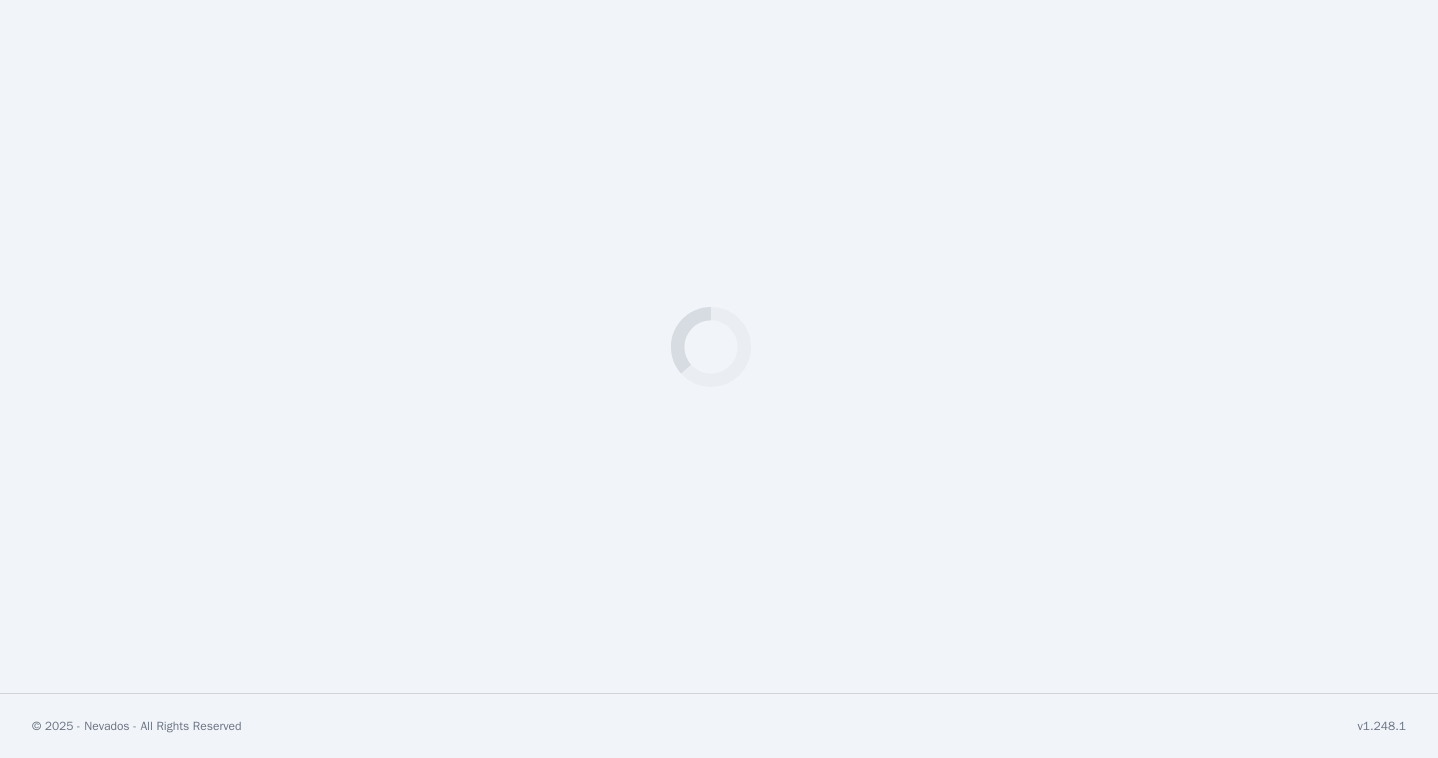 select on "*********" 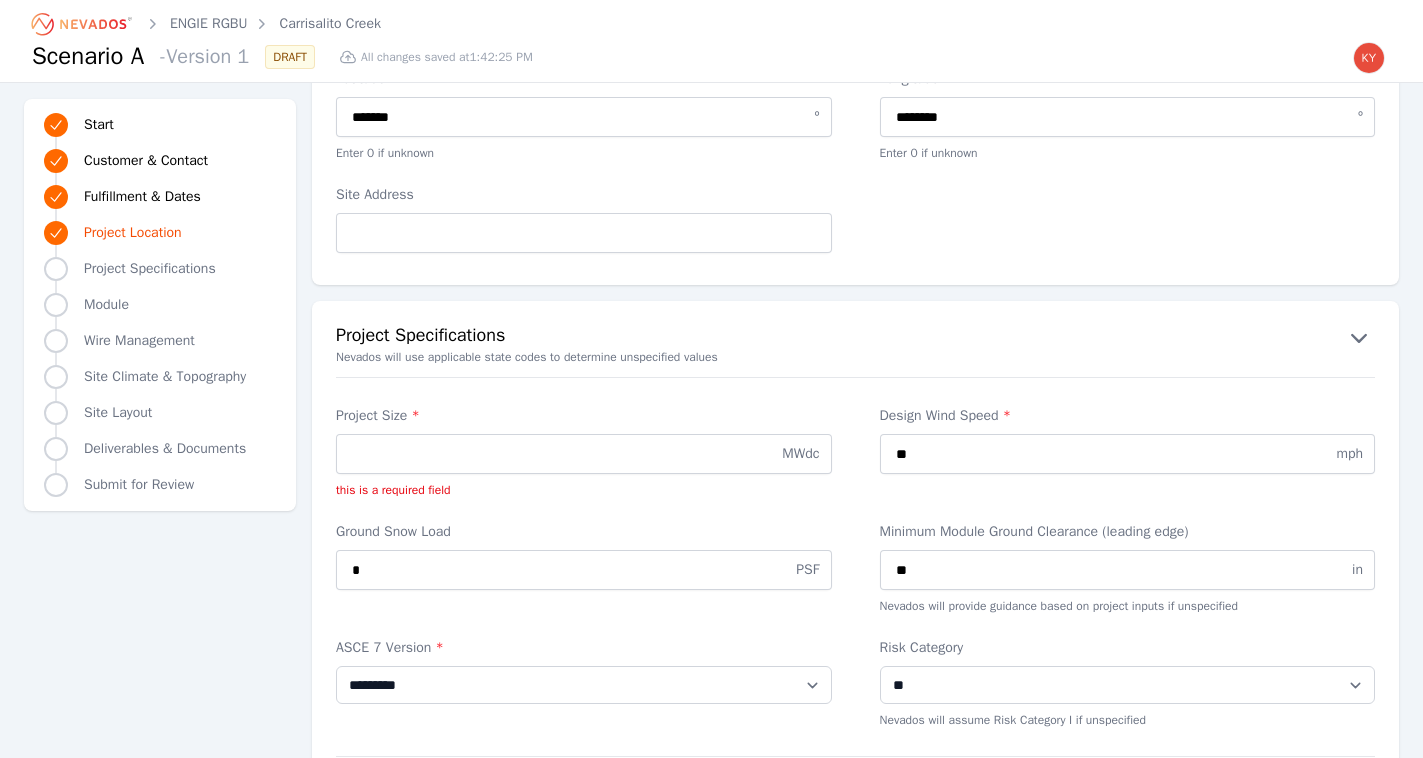 scroll, scrollTop: 1641, scrollLeft: 0, axis: vertical 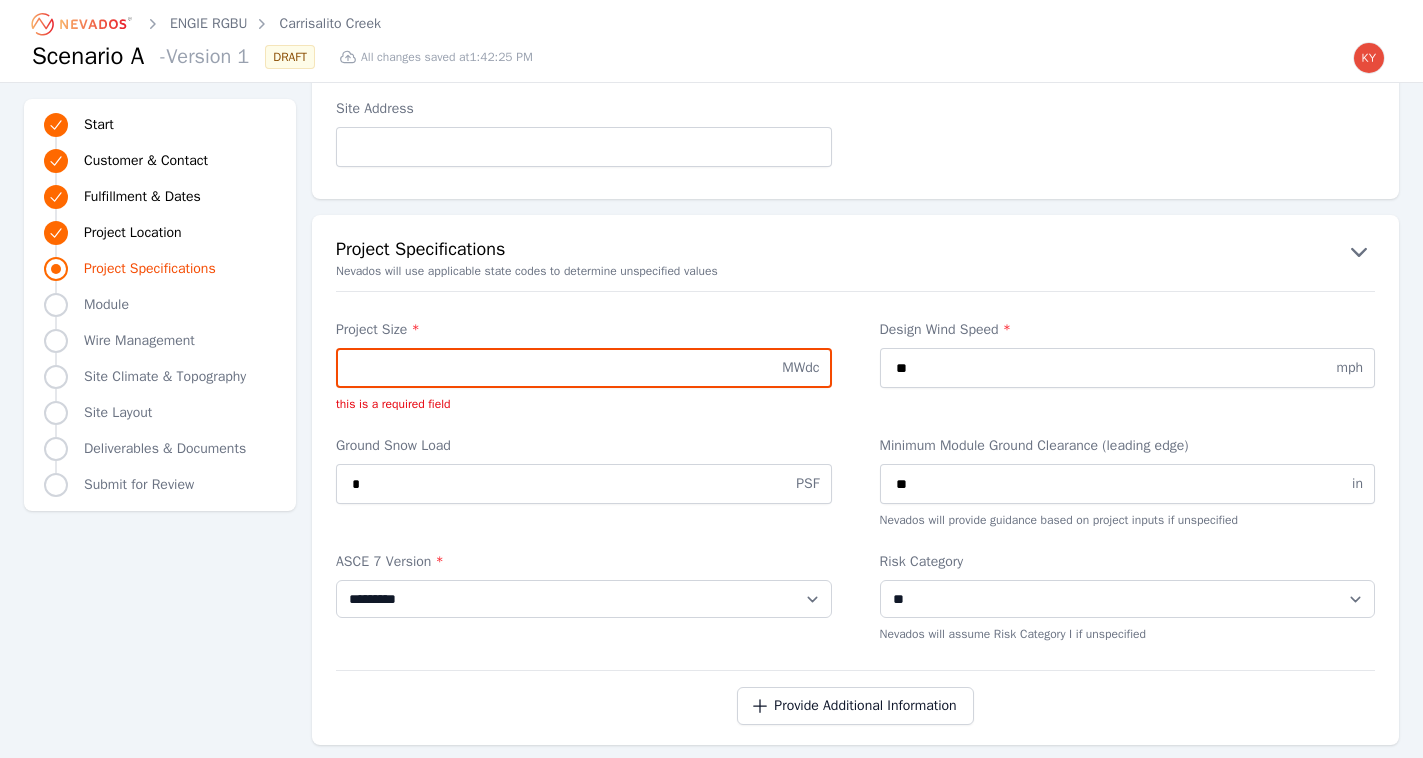 click on "Project Size   *" at bounding box center (584, 368) 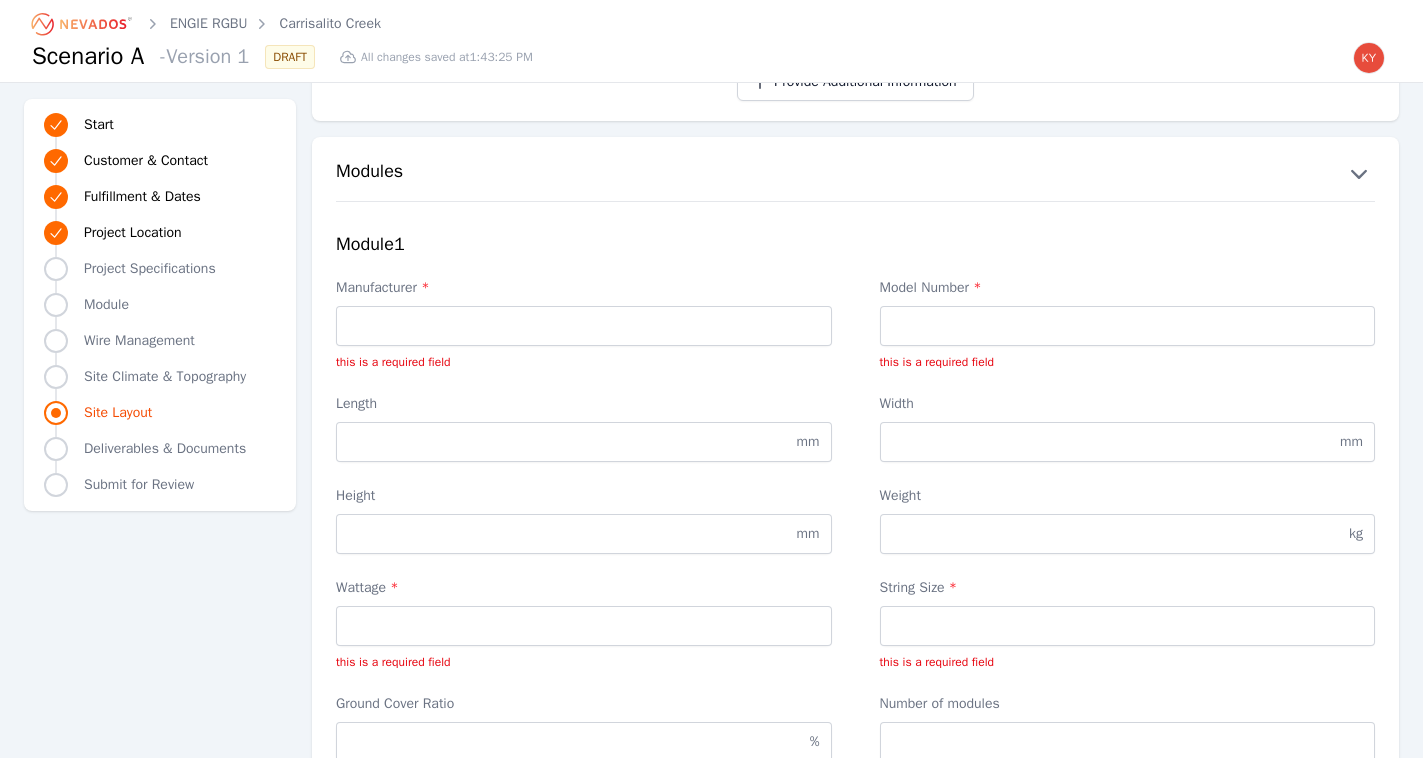 scroll, scrollTop: 2154, scrollLeft: 0, axis: vertical 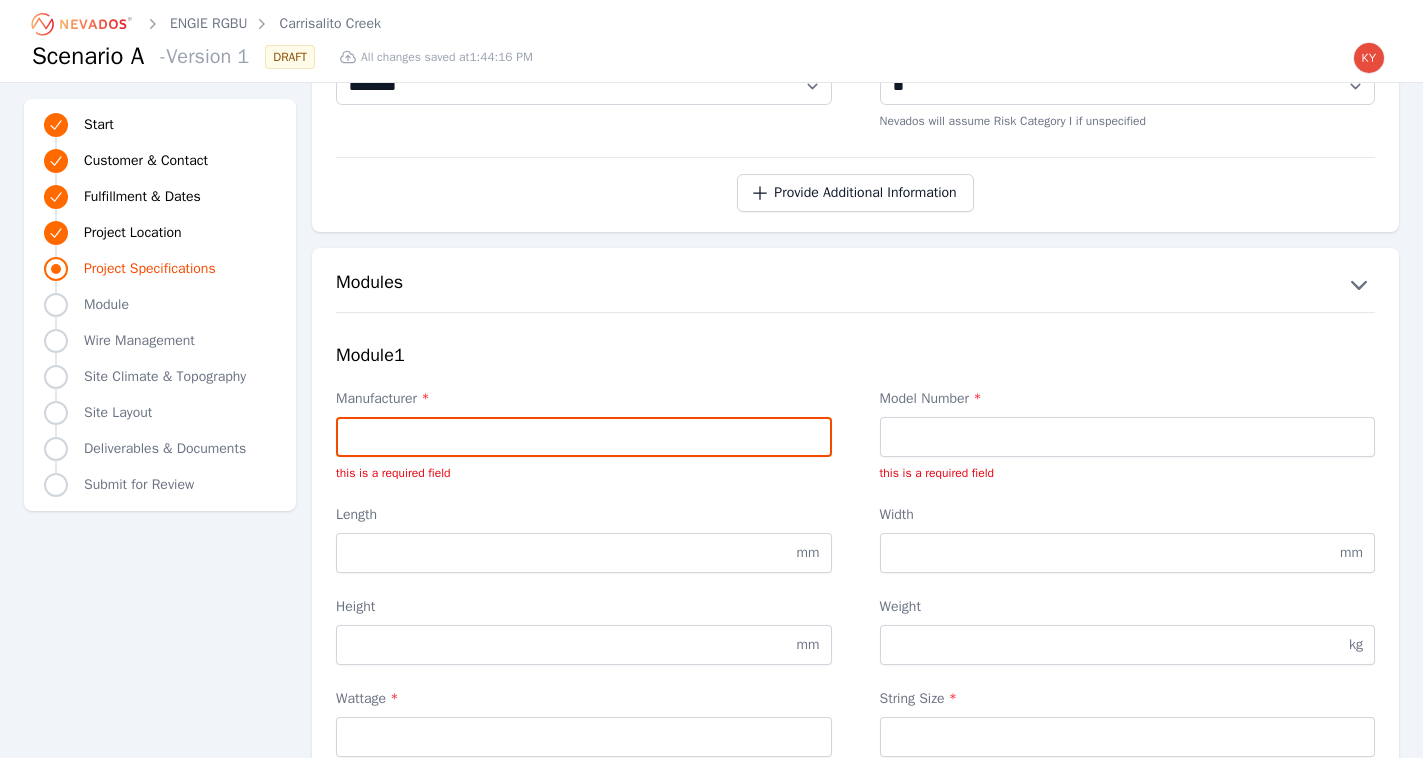 click on "Manufacturer   *" at bounding box center (584, 437) 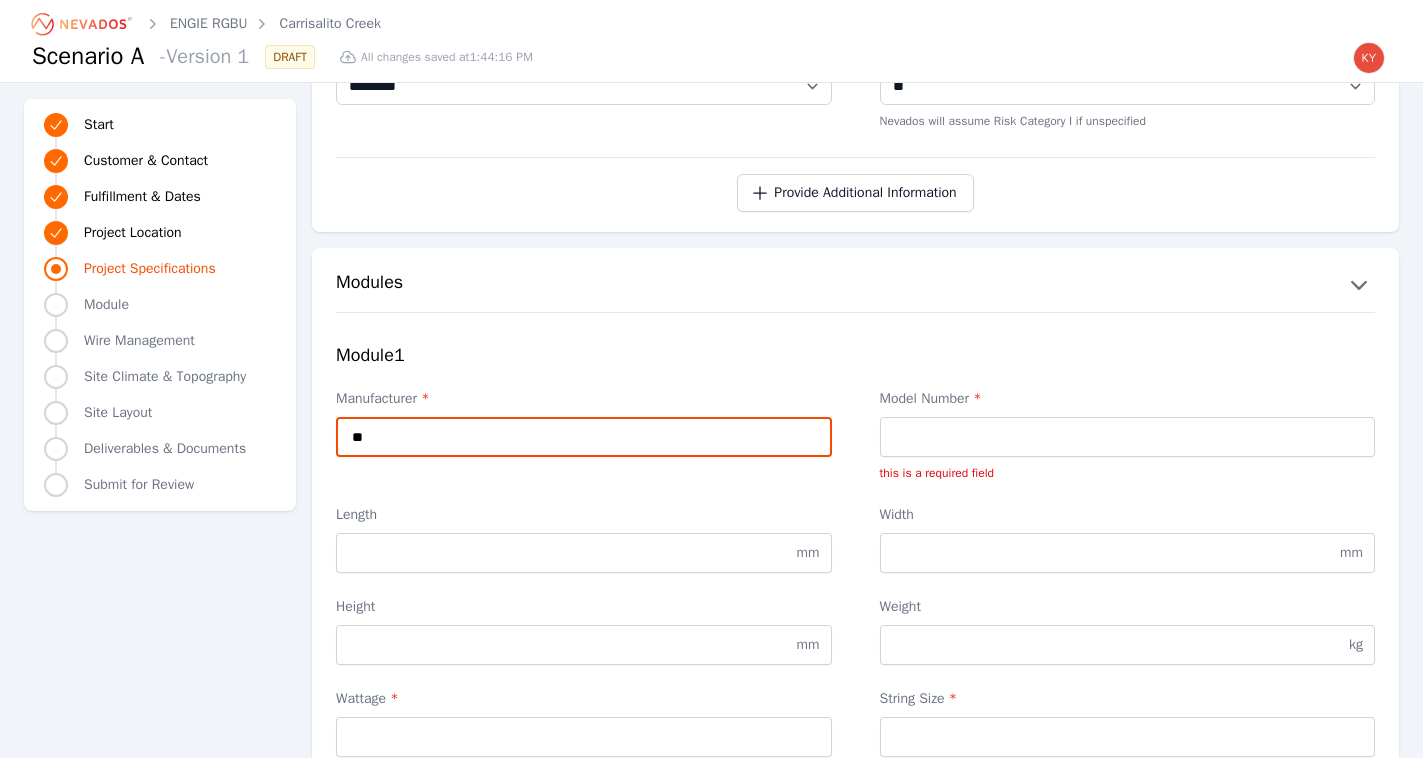 type on "*" 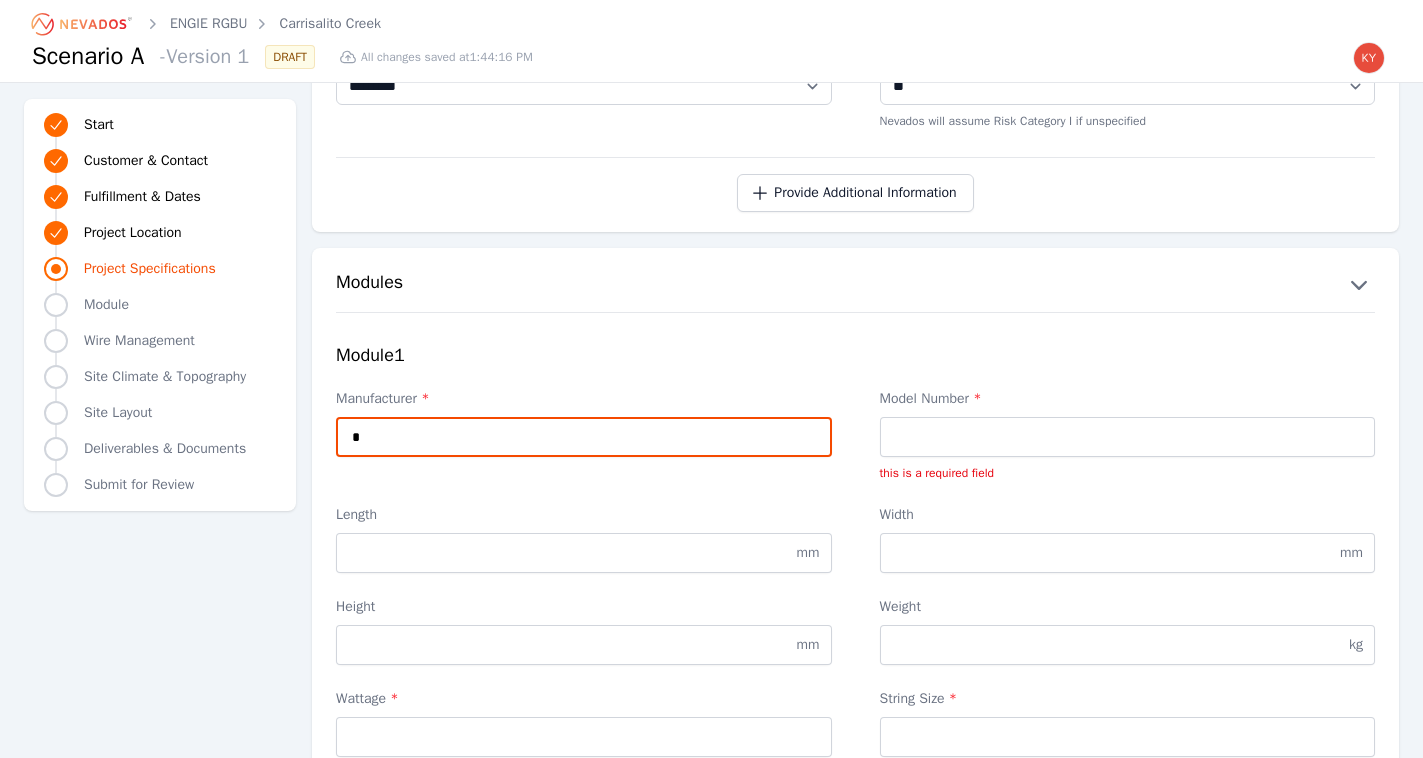 type 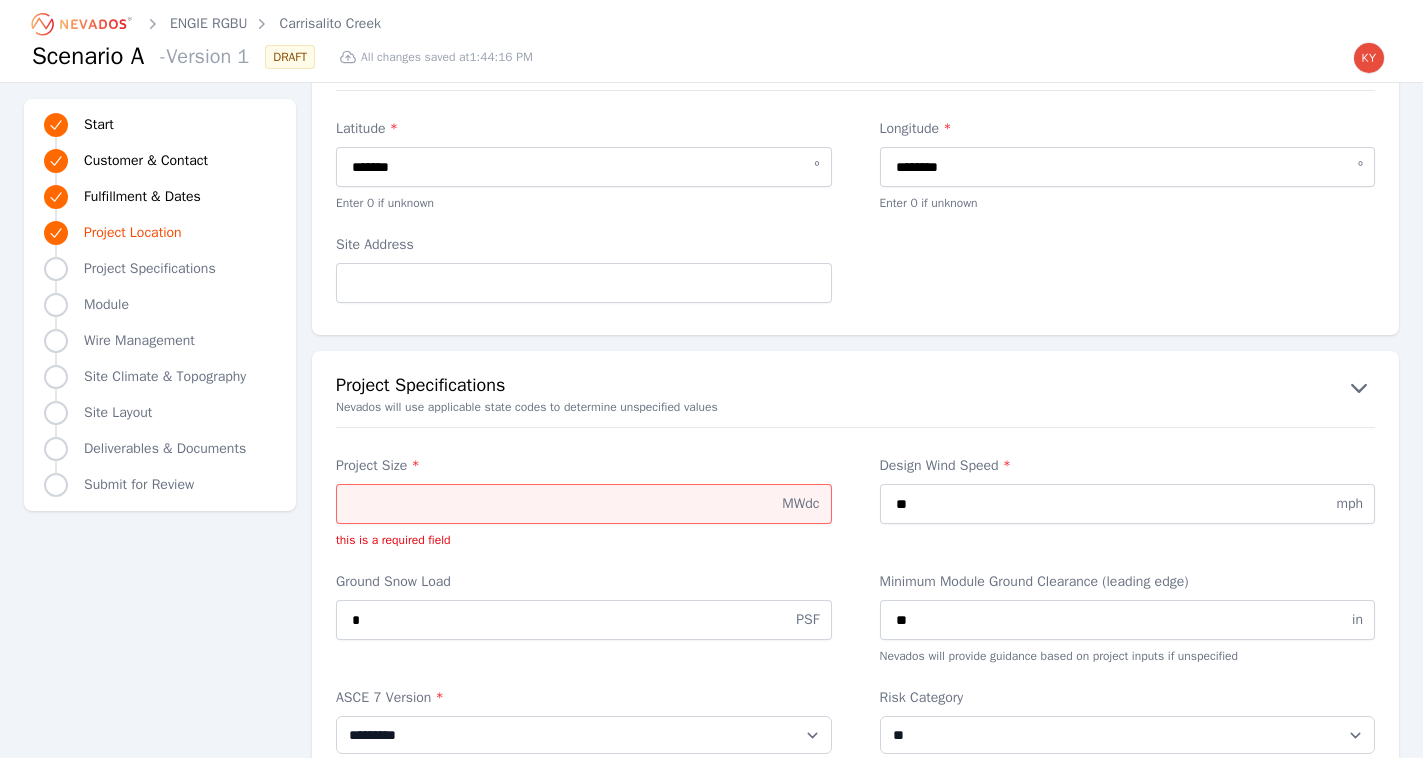 scroll, scrollTop: 1496, scrollLeft: 0, axis: vertical 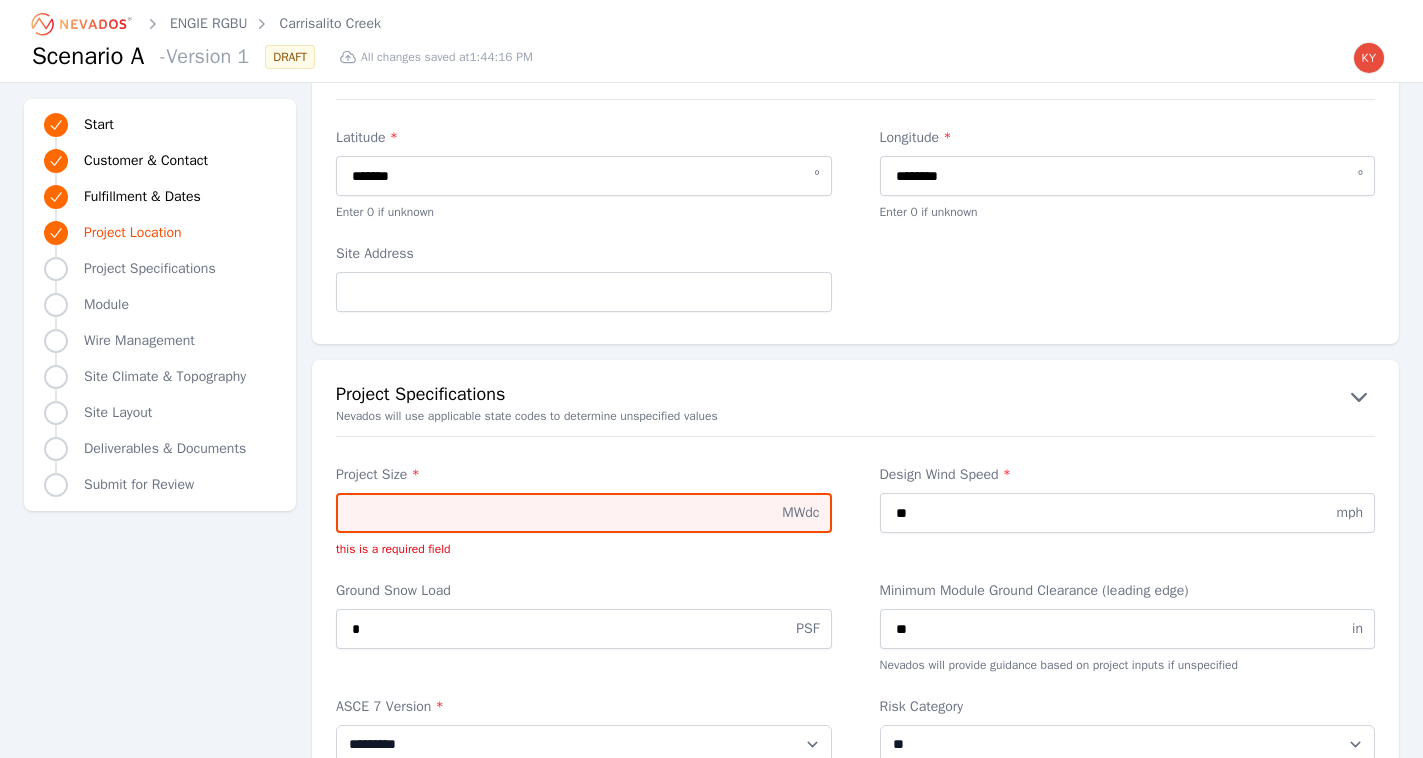 click on "Project Size   *" at bounding box center [584, 513] 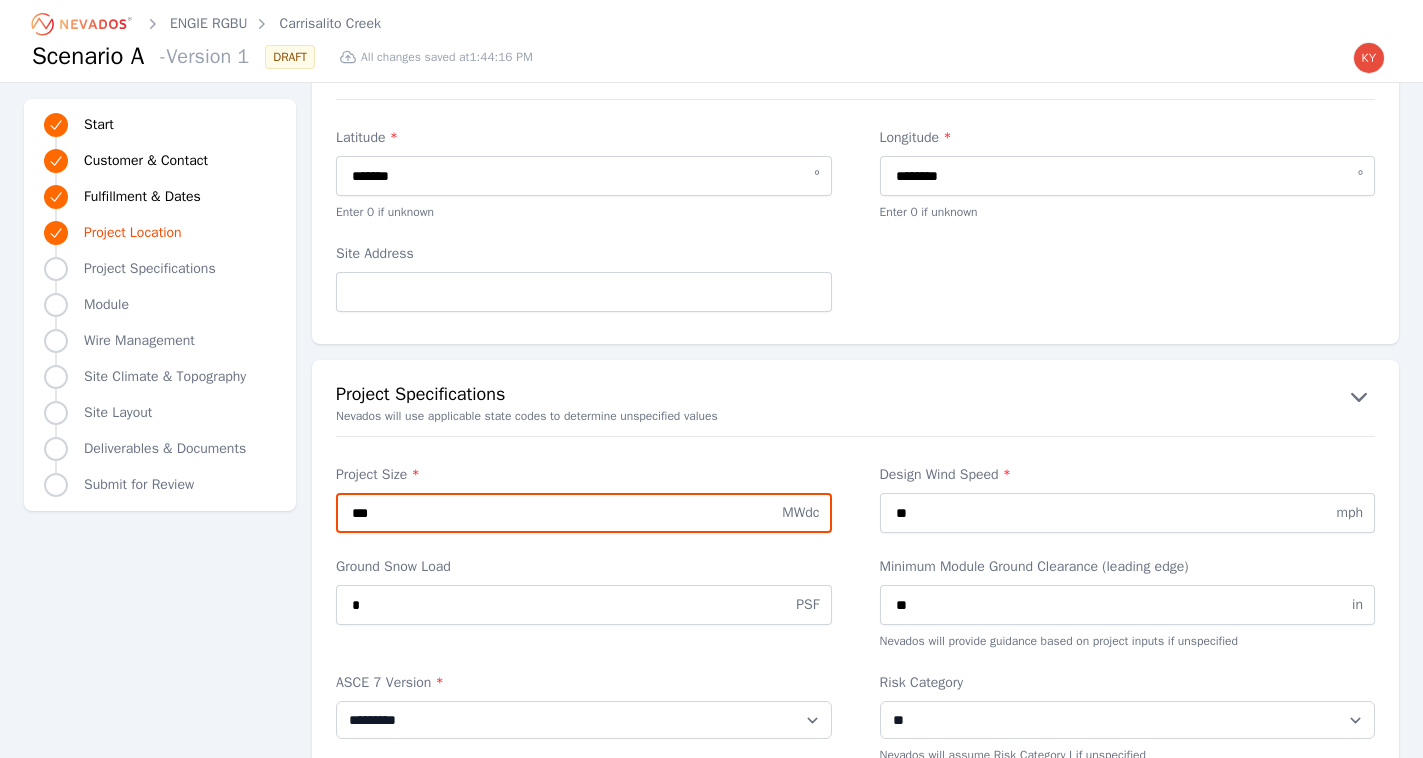 type on "***" 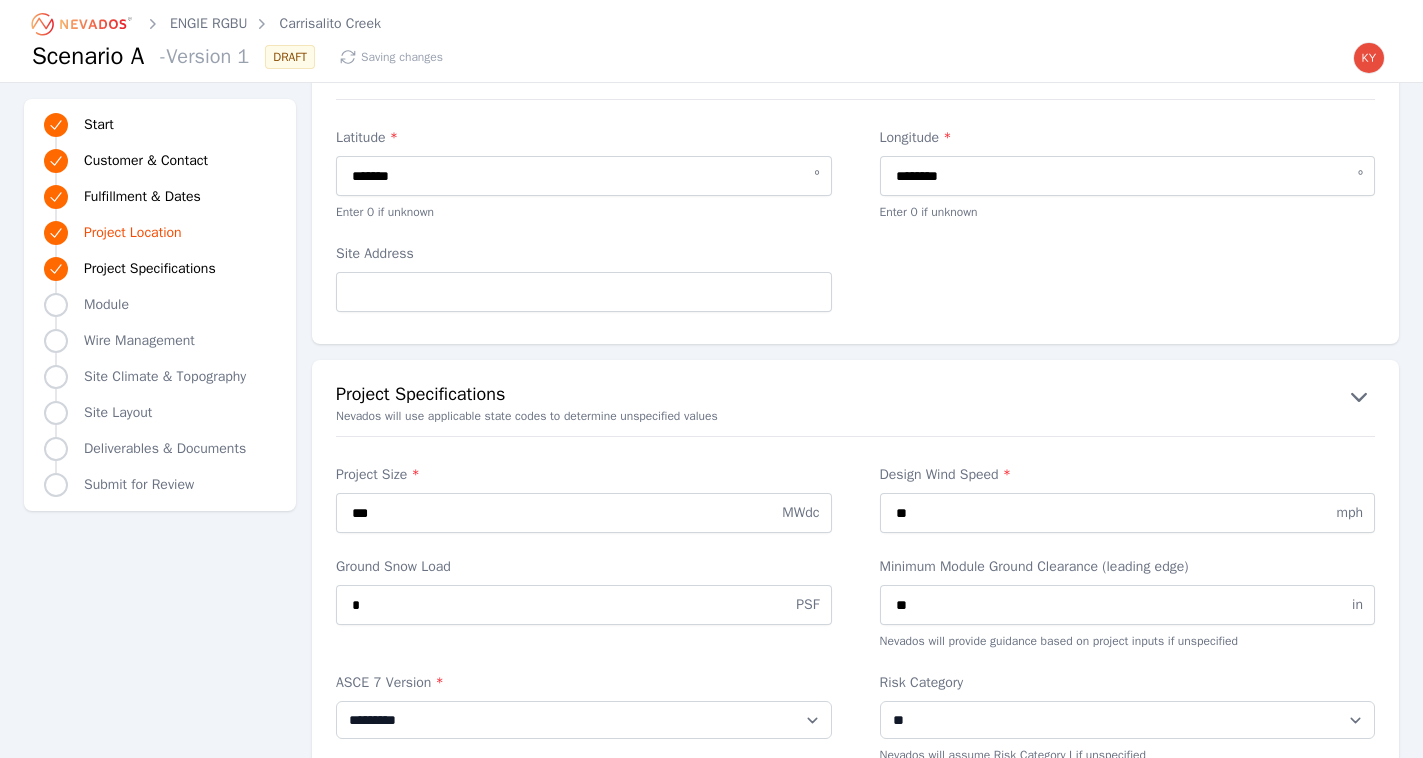click on "**********" at bounding box center [855, 613] 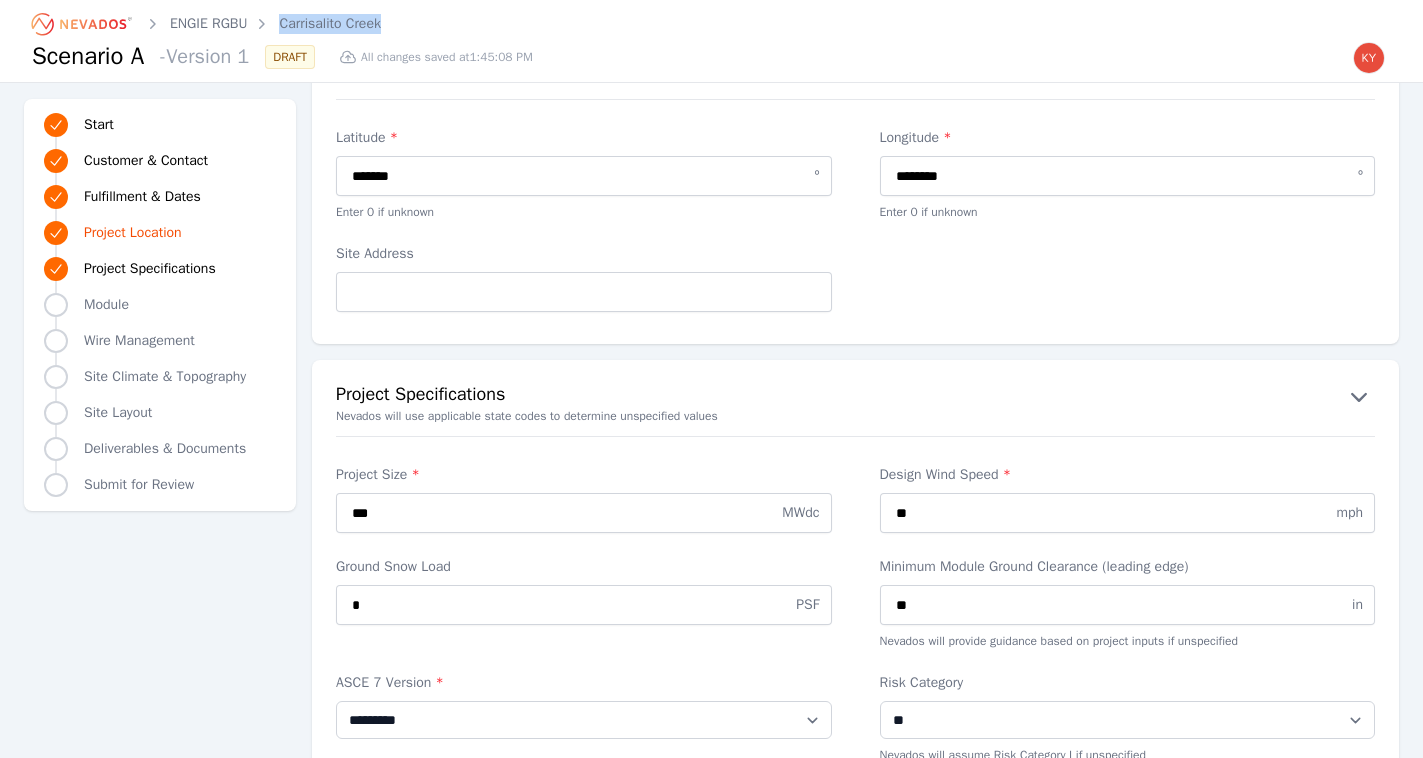 drag, startPoint x: 429, startPoint y: 24, endPoint x: 277, endPoint y: 24, distance: 152 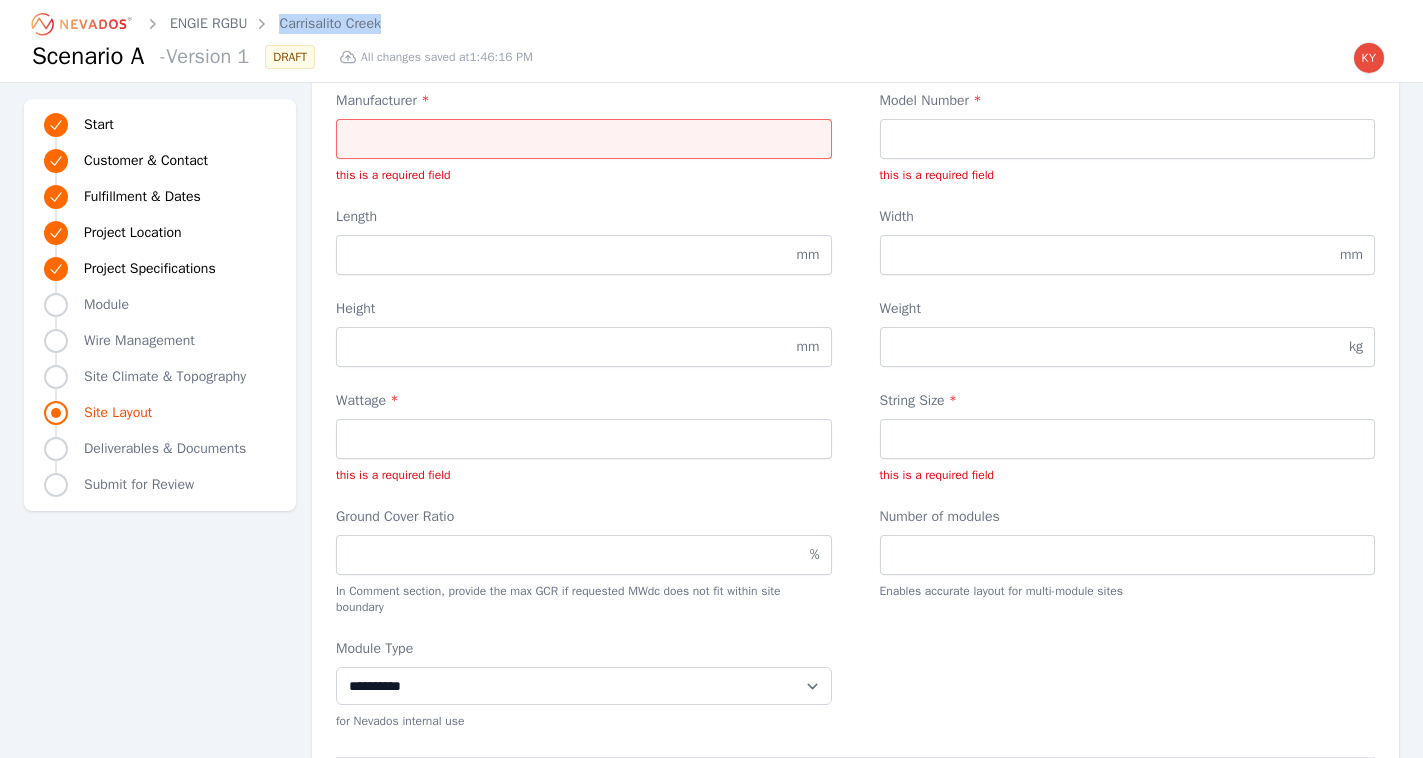 scroll, scrollTop: 2260, scrollLeft: 0, axis: vertical 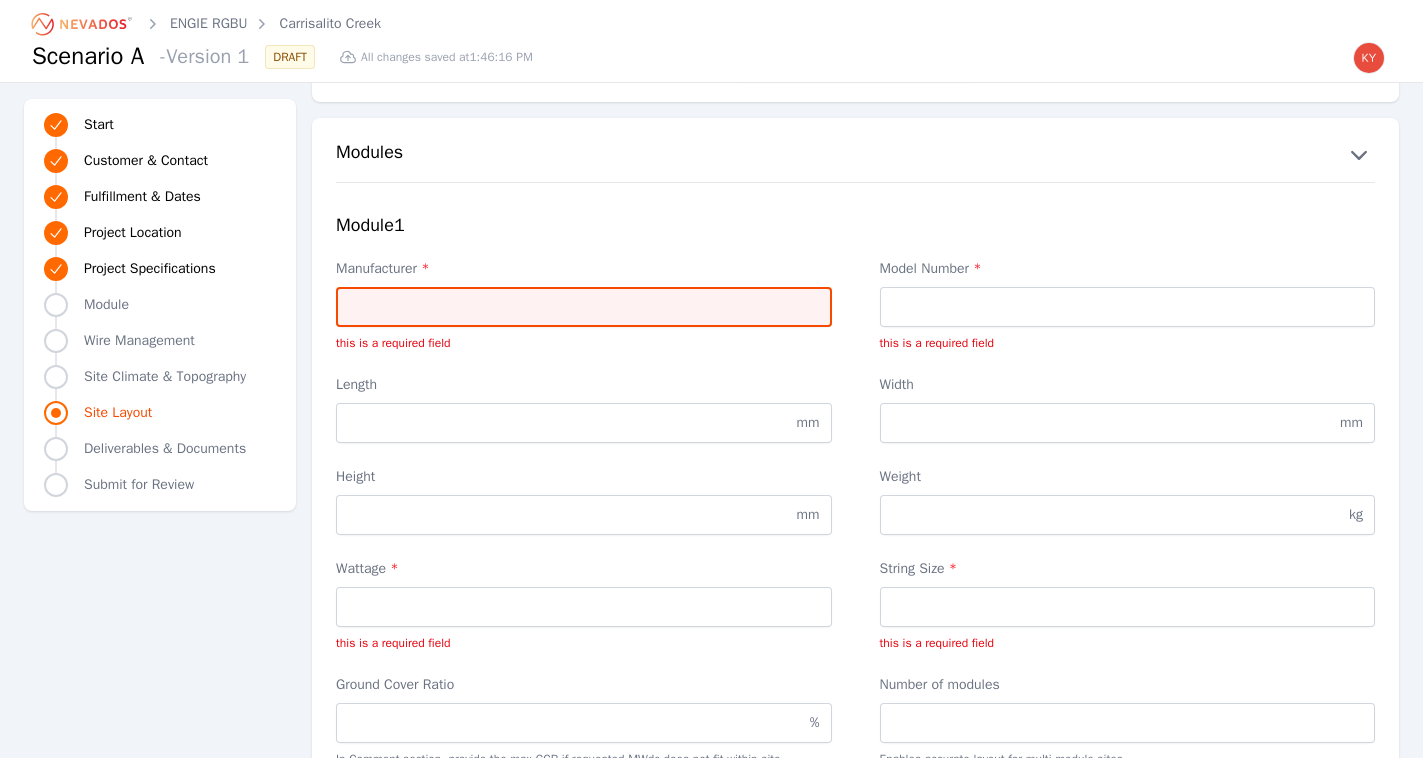 click on "Manufacturer   *" at bounding box center [584, 307] 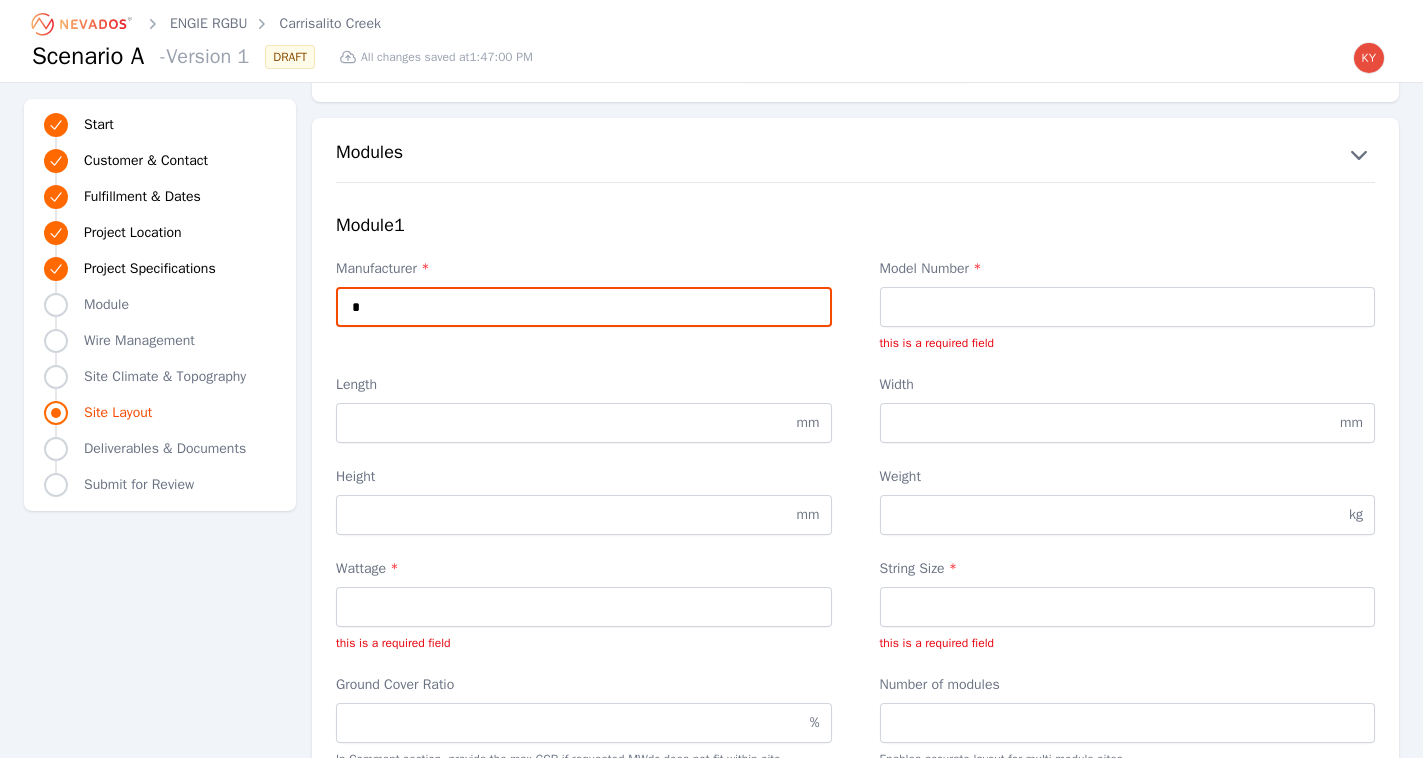 type on "*" 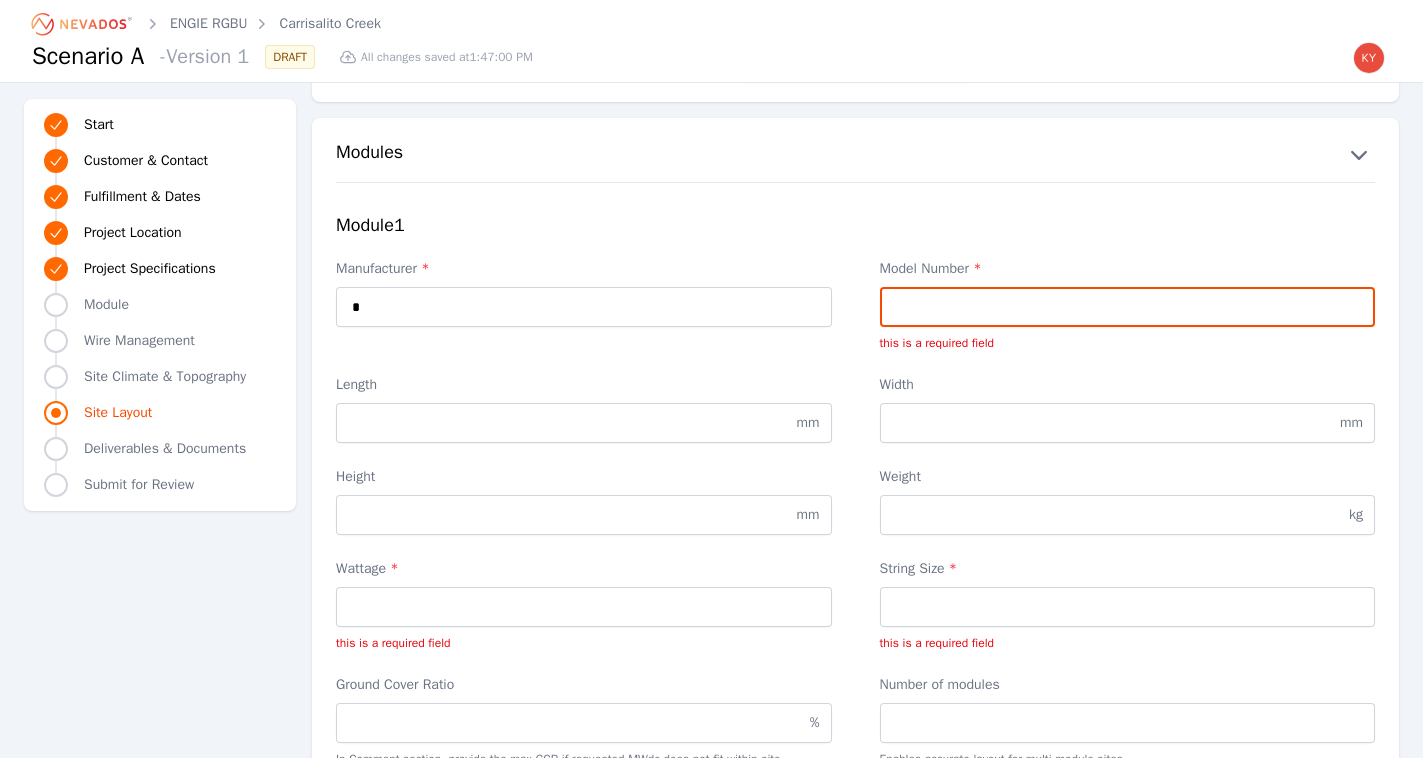 click on "Model Number   *" at bounding box center (1128, 307) 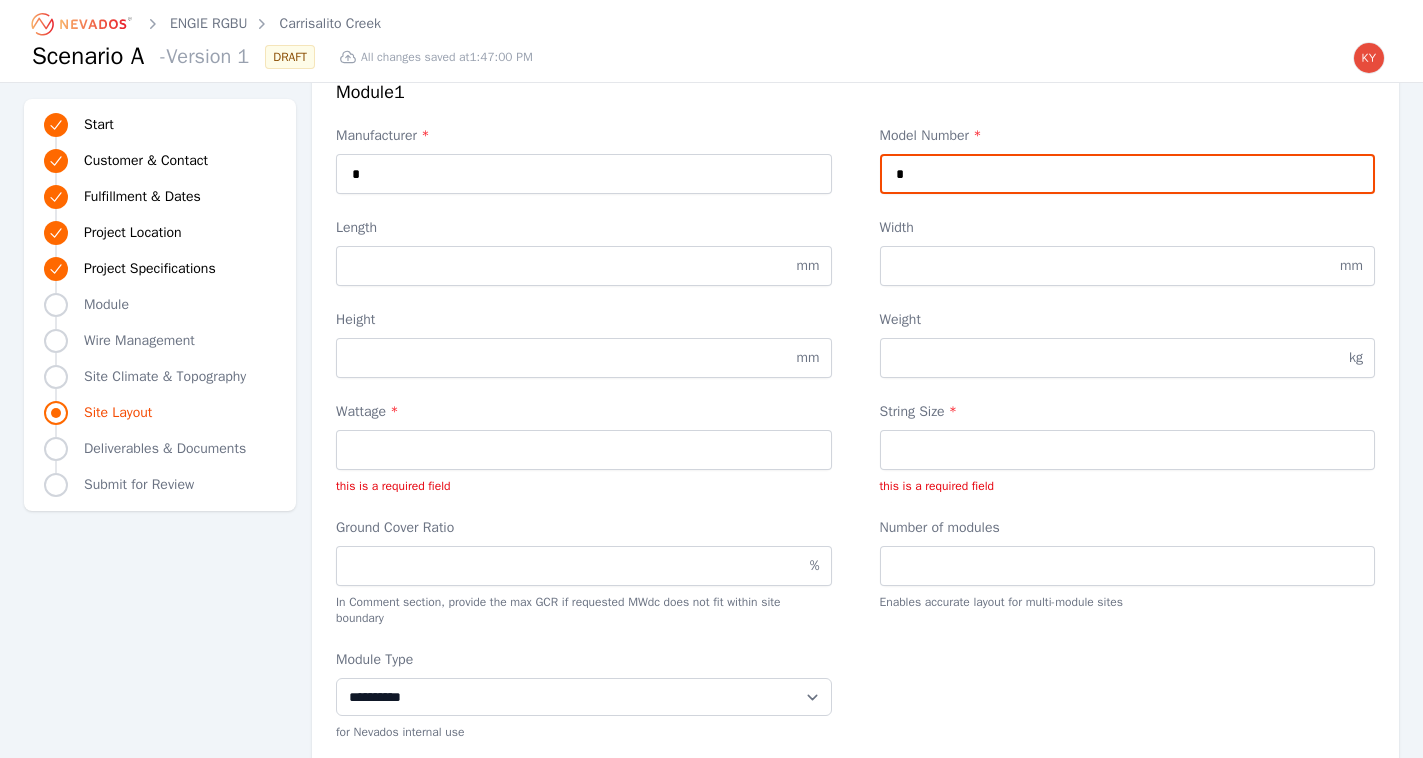 scroll, scrollTop: 2561, scrollLeft: 0, axis: vertical 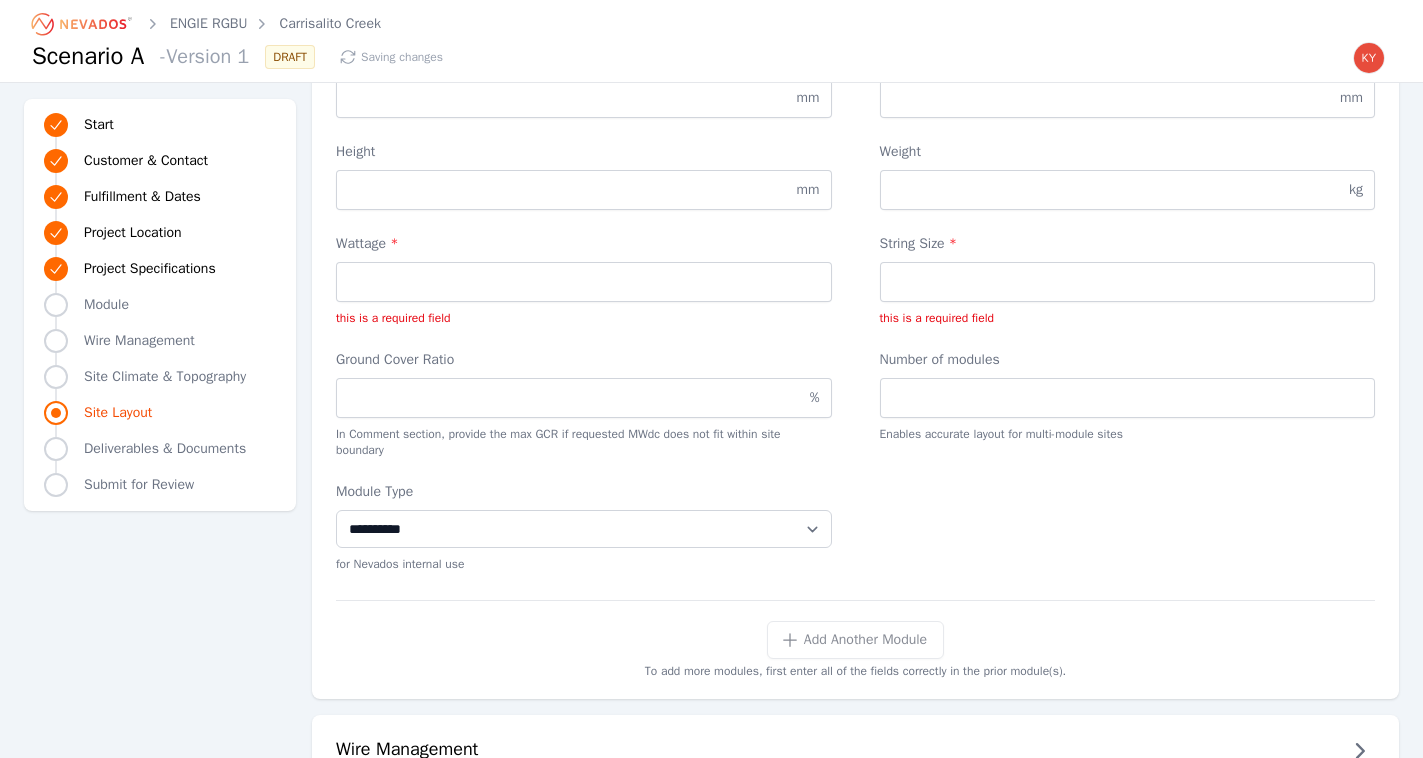 type on "*" 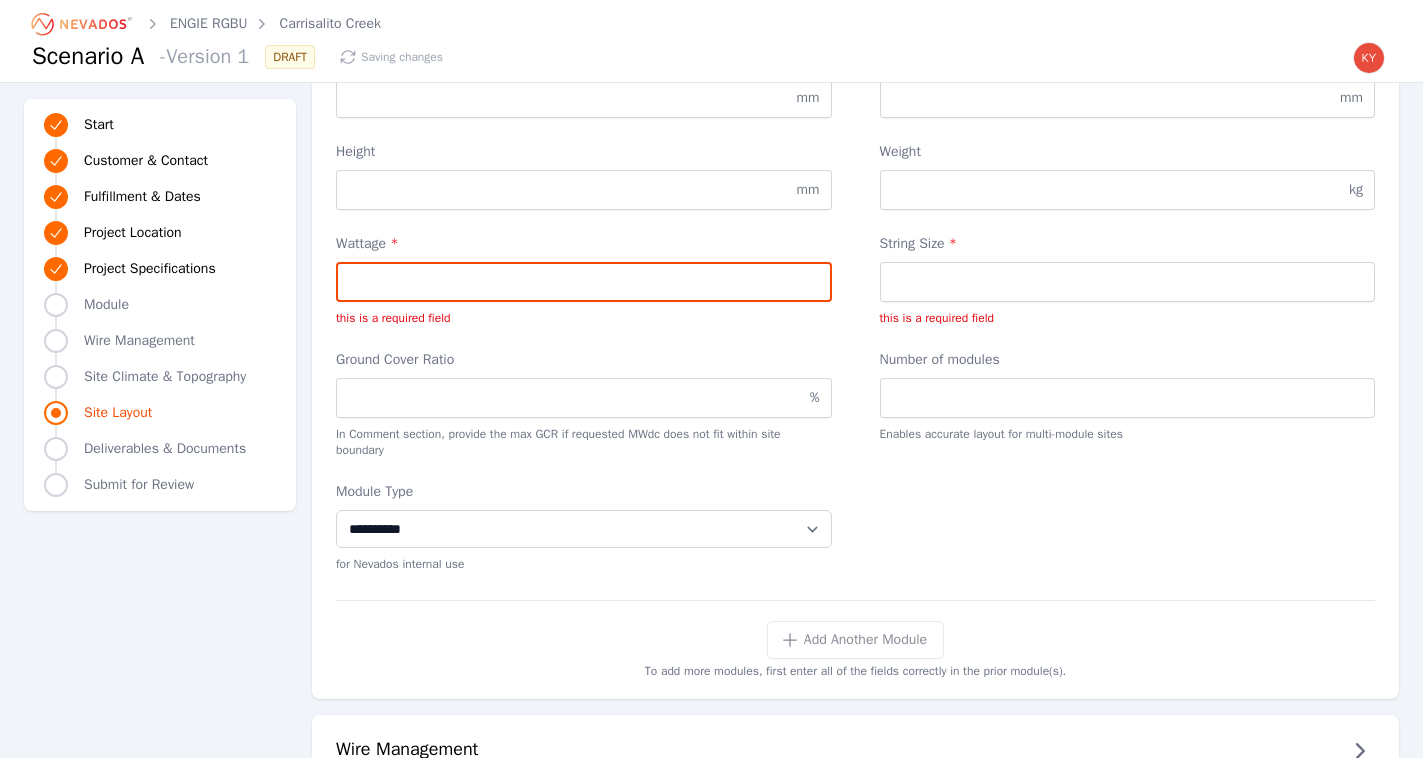 click on "Wattage   *" at bounding box center [584, 282] 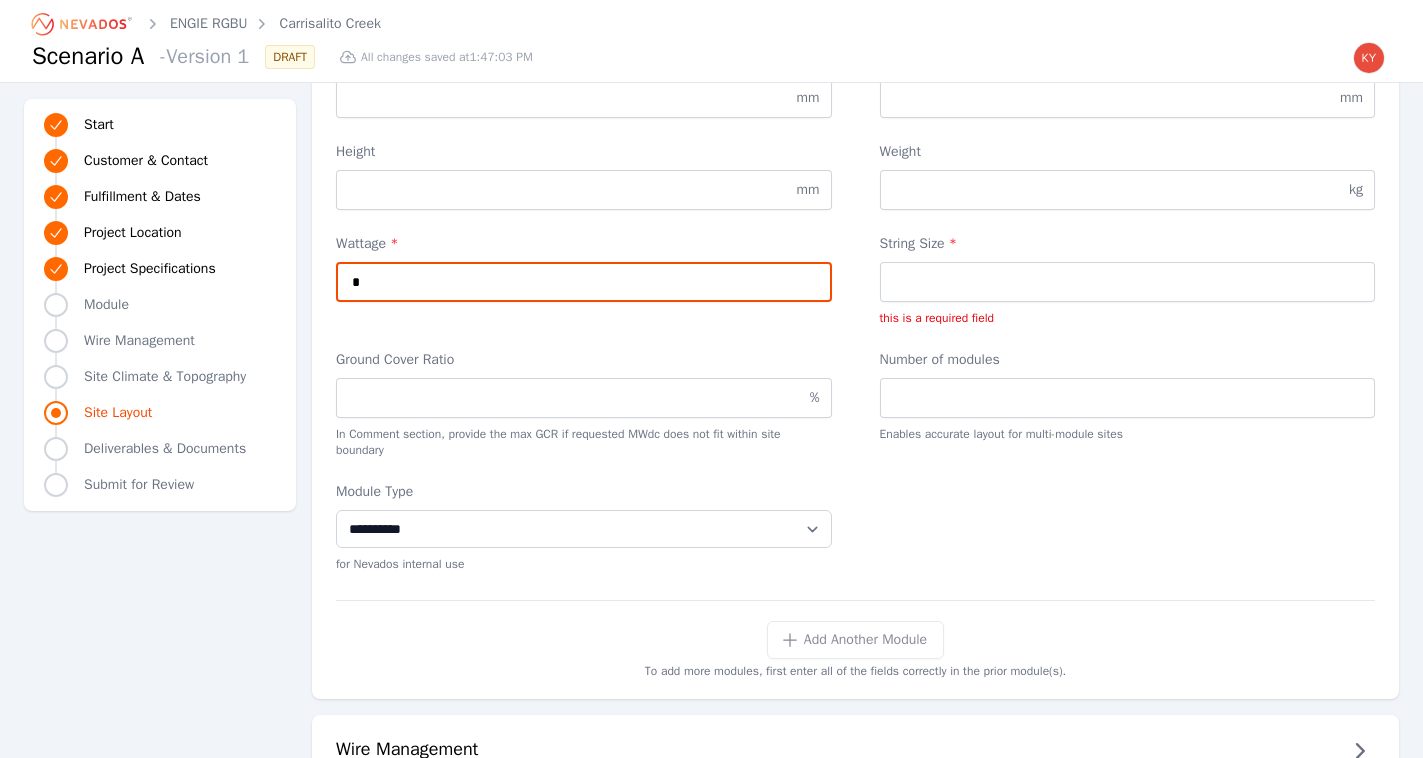 scroll, scrollTop: 2565, scrollLeft: 0, axis: vertical 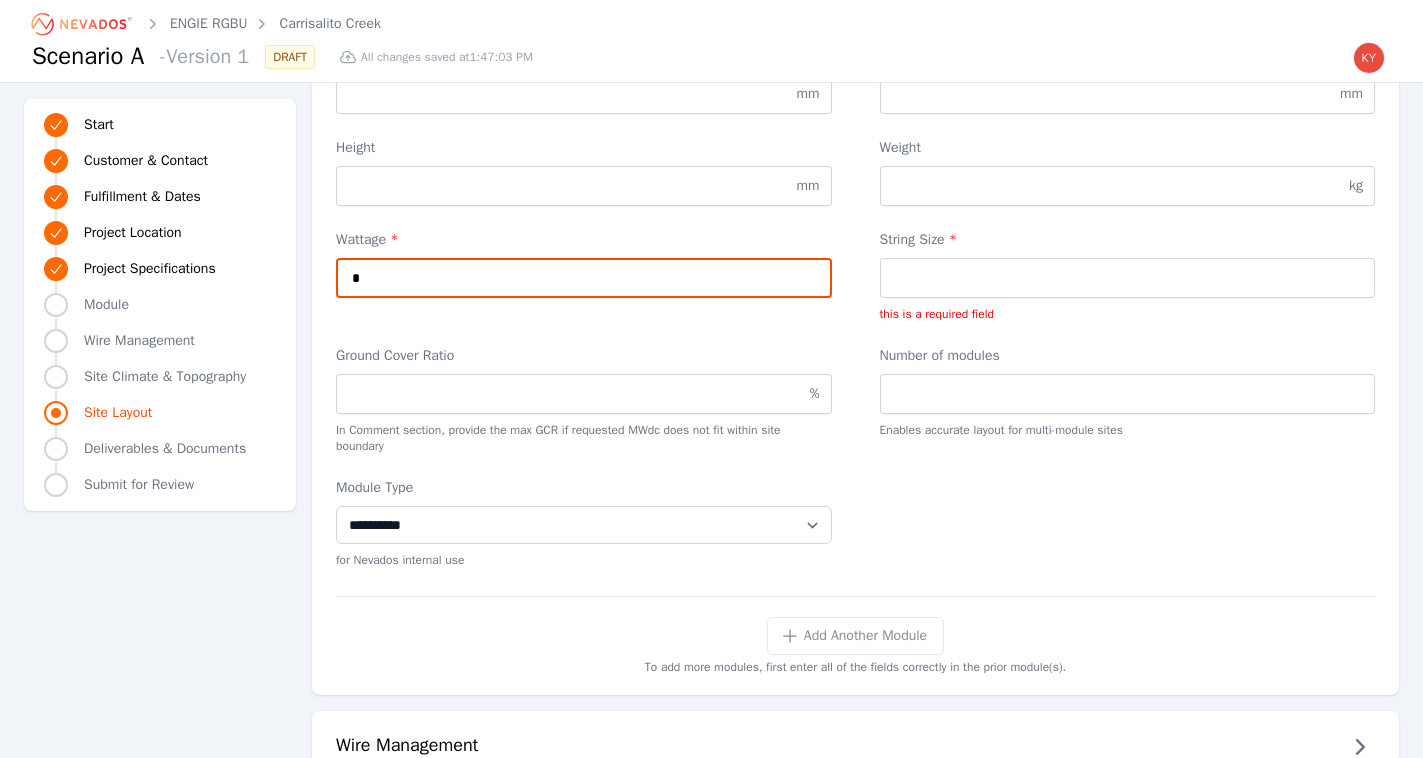 type on "*" 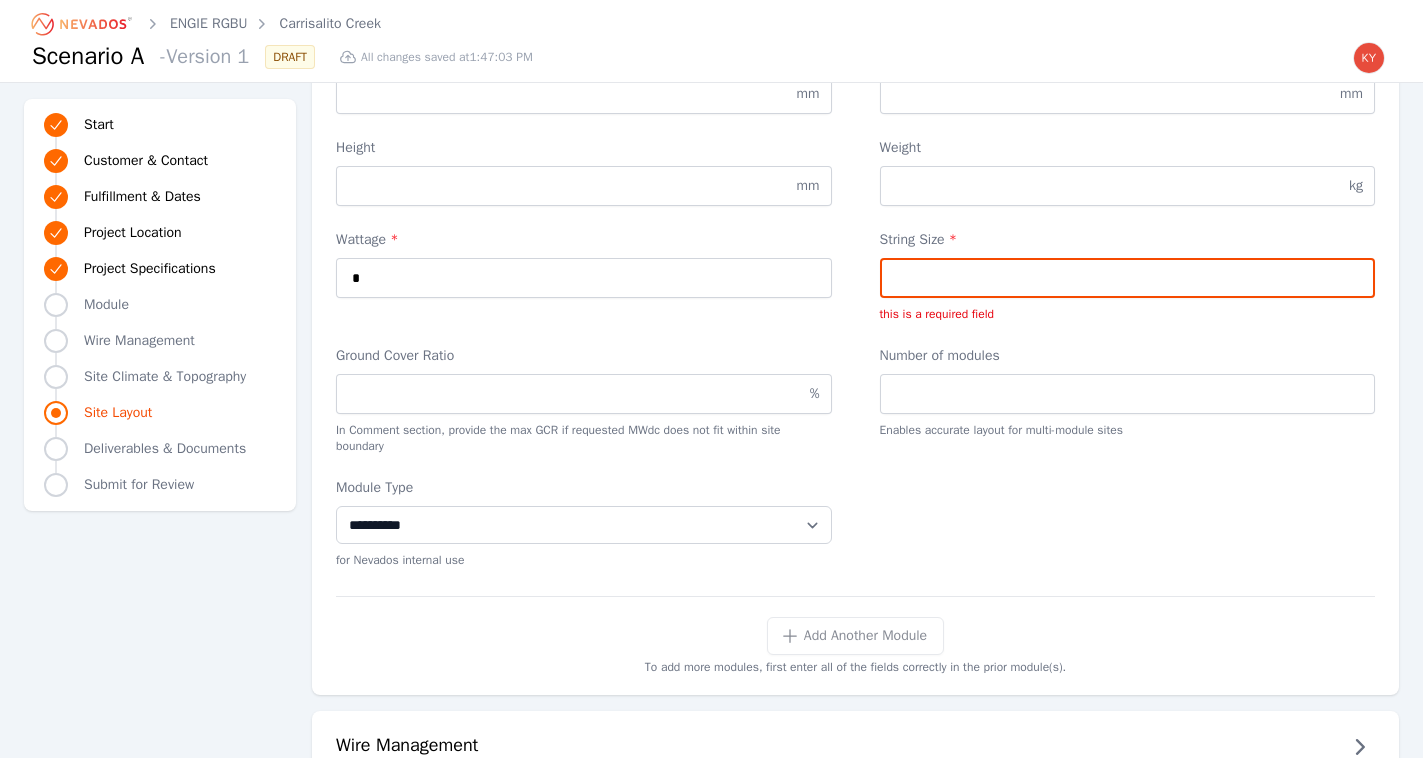 click on "String Size   *" at bounding box center (1128, 278) 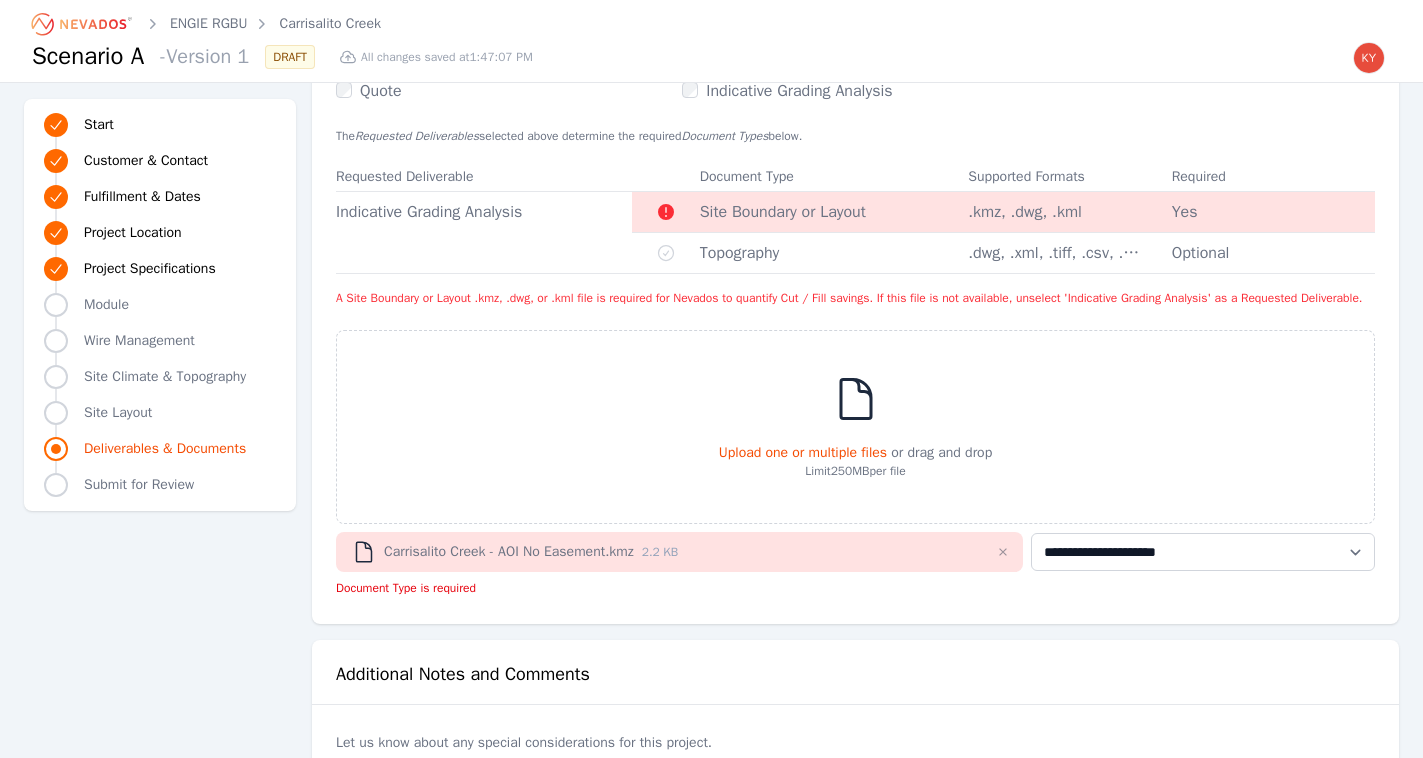 scroll, scrollTop: 3571, scrollLeft: 0, axis: vertical 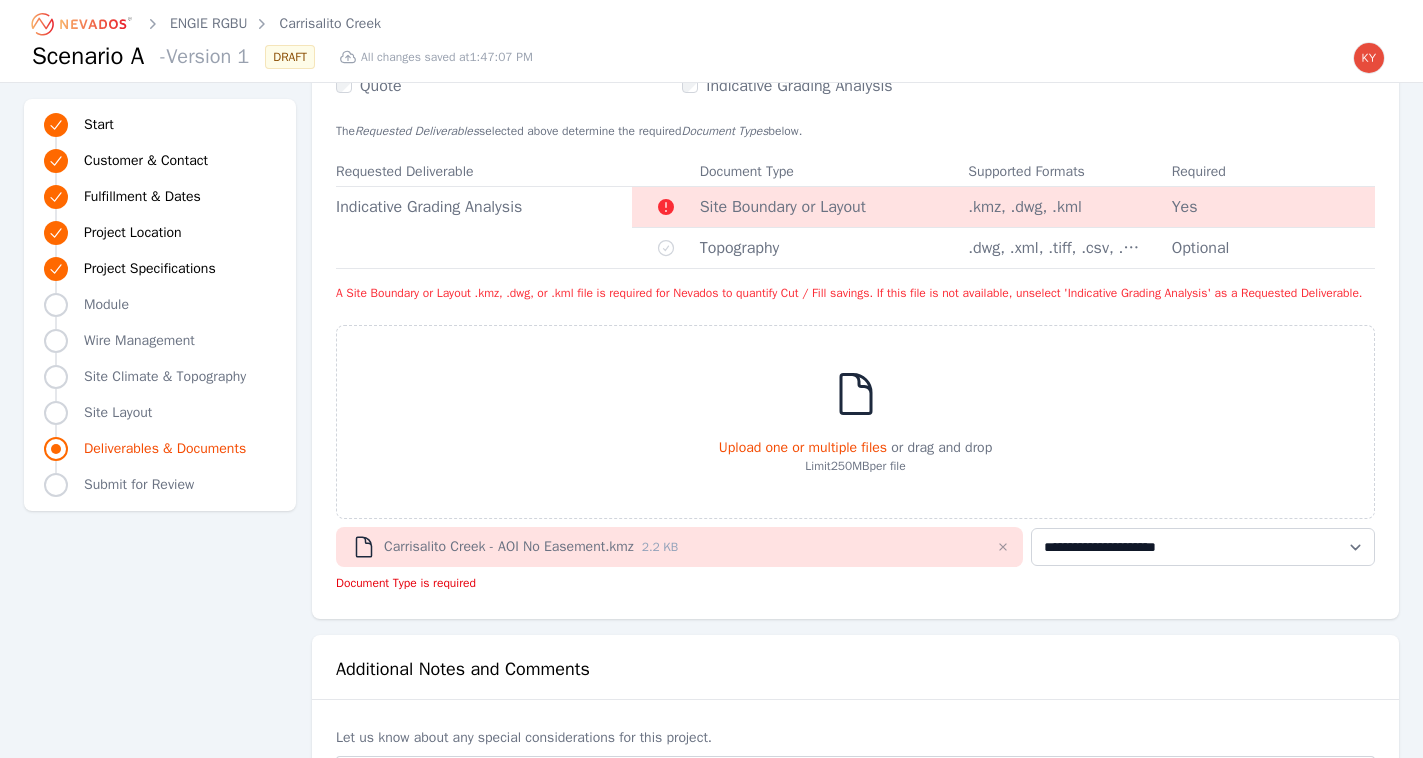 type on "*" 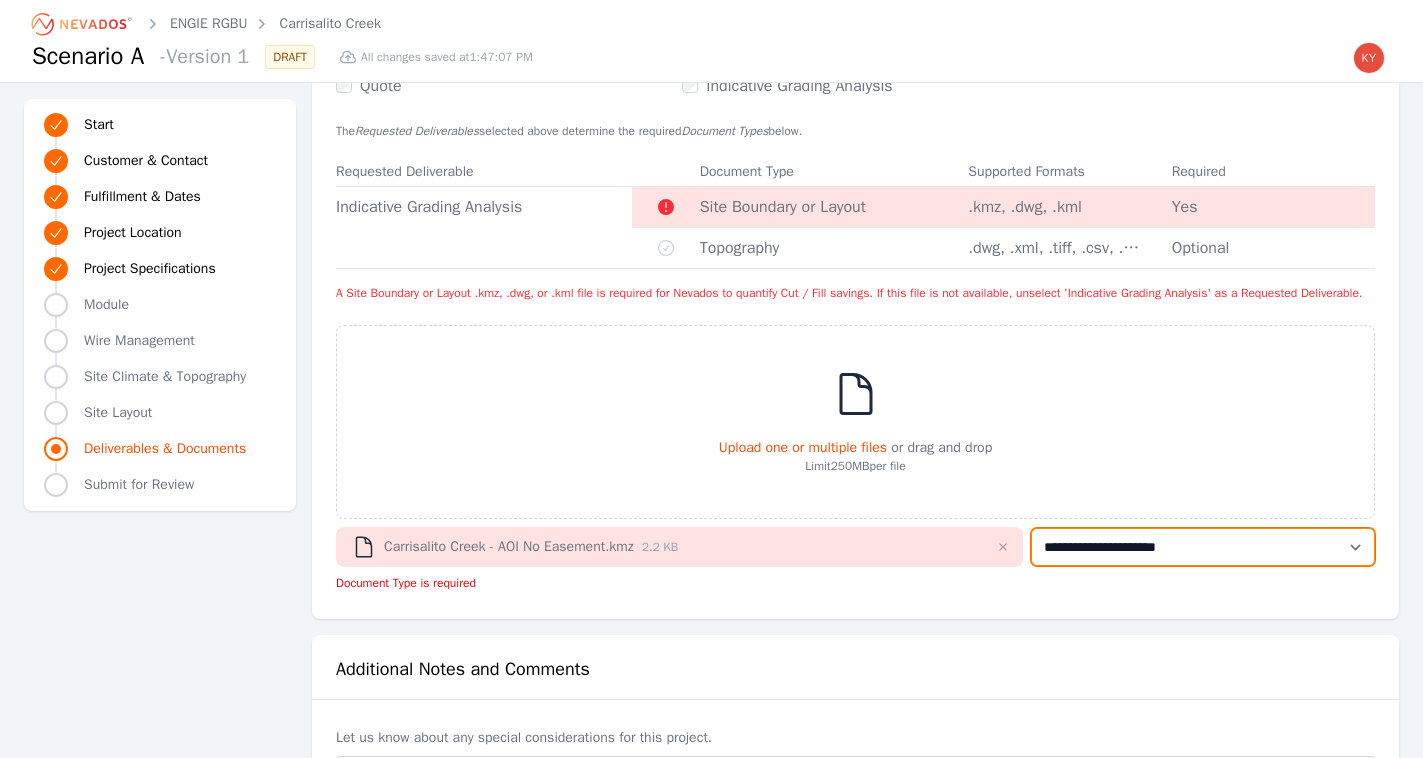 click on "**********" at bounding box center (1203, 547) 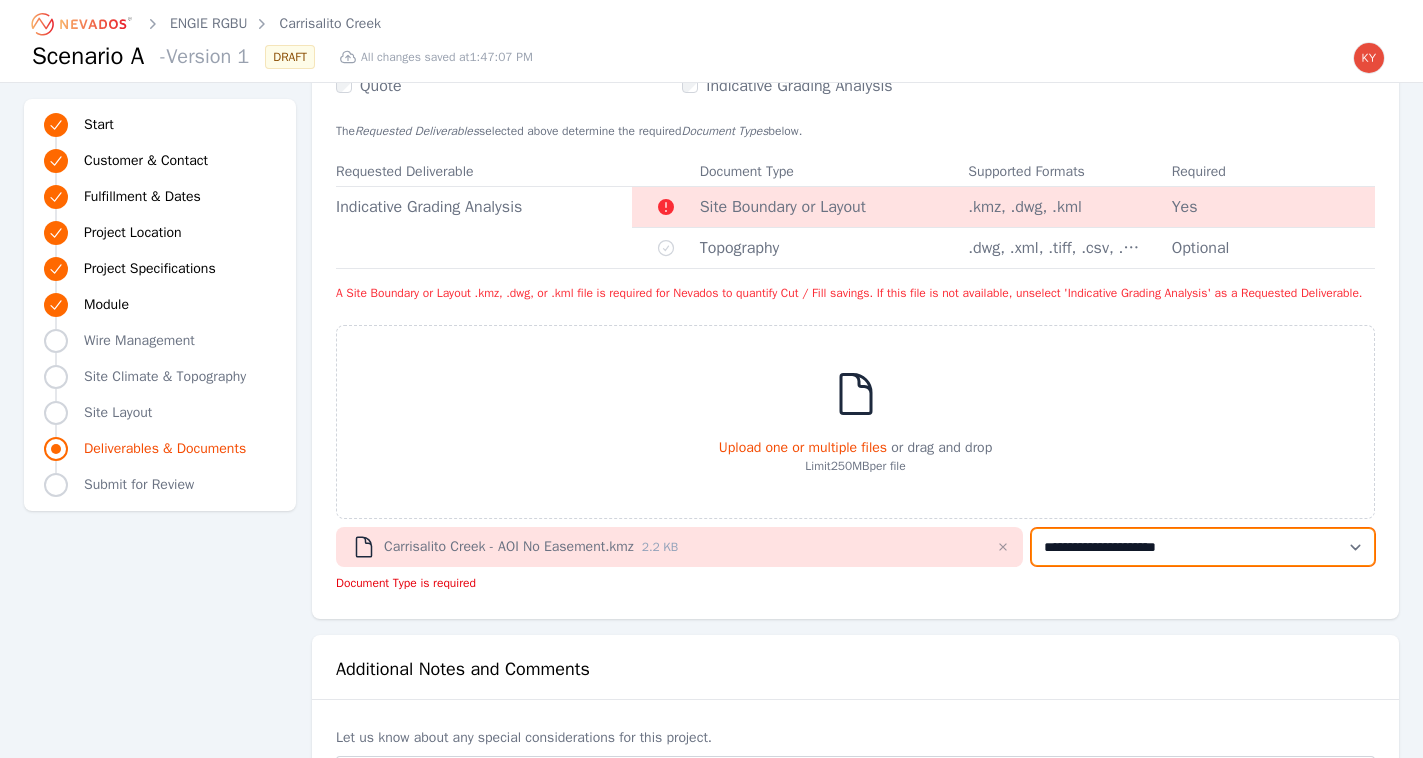 select on "**********" 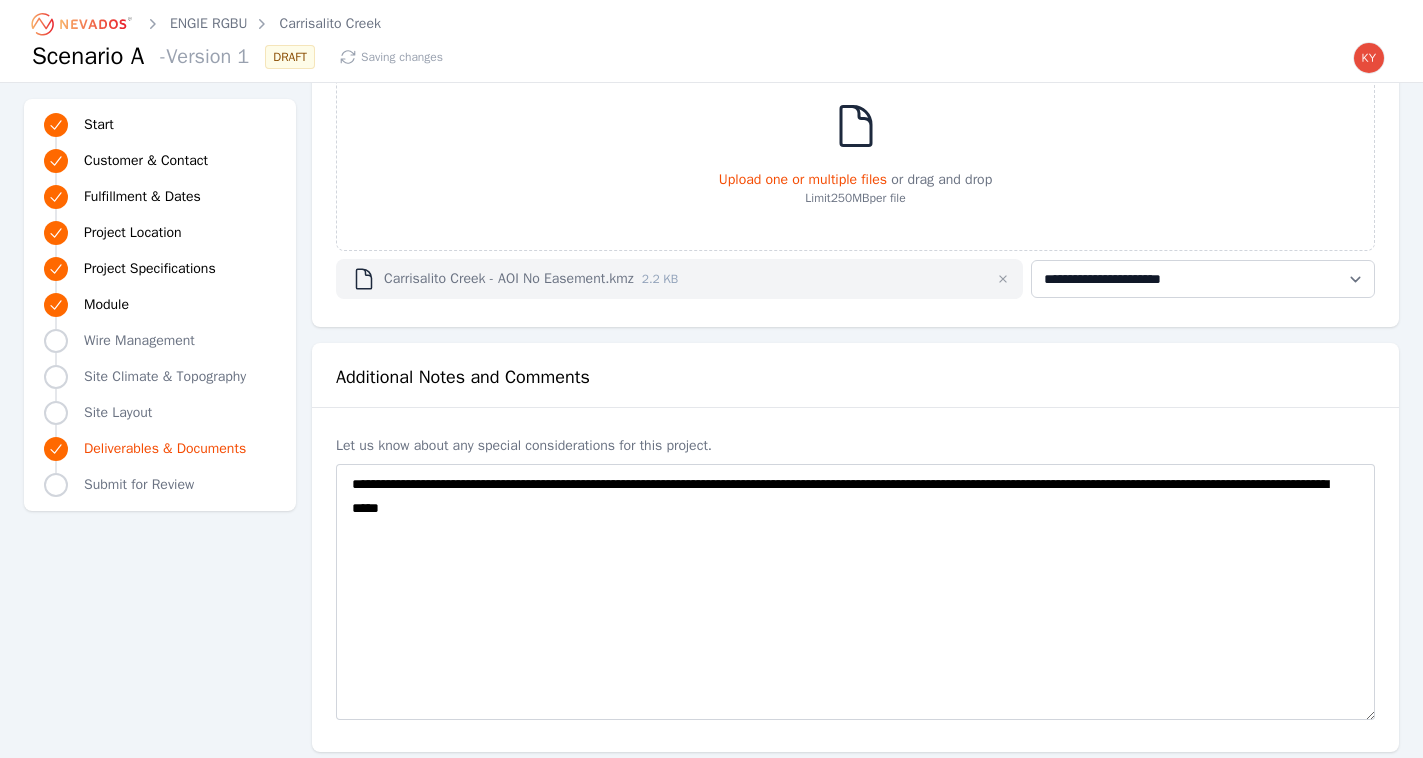 scroll, scrollTop: 3870, scrollLeft: 0, axis: vertical 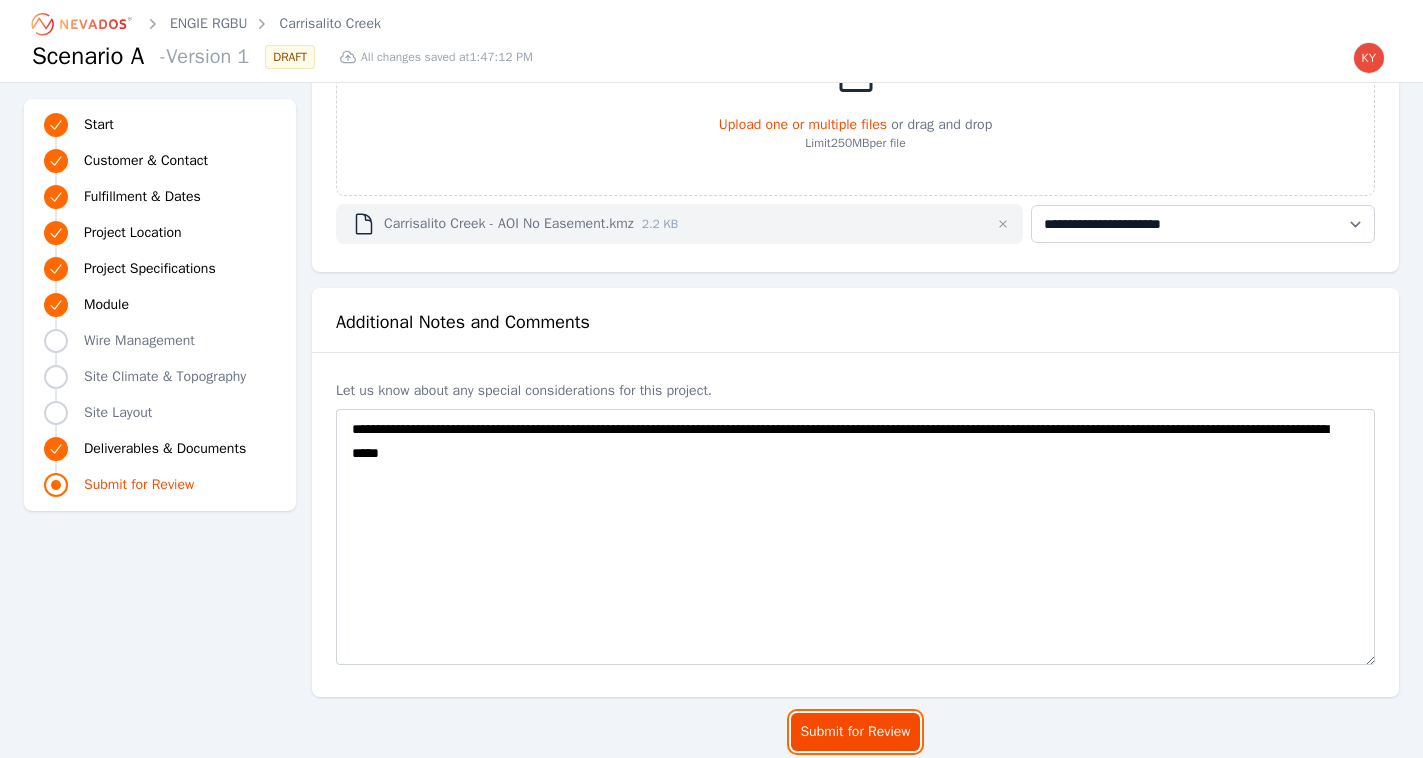 click on "Submit for Review" at bounding box center (855, 732) 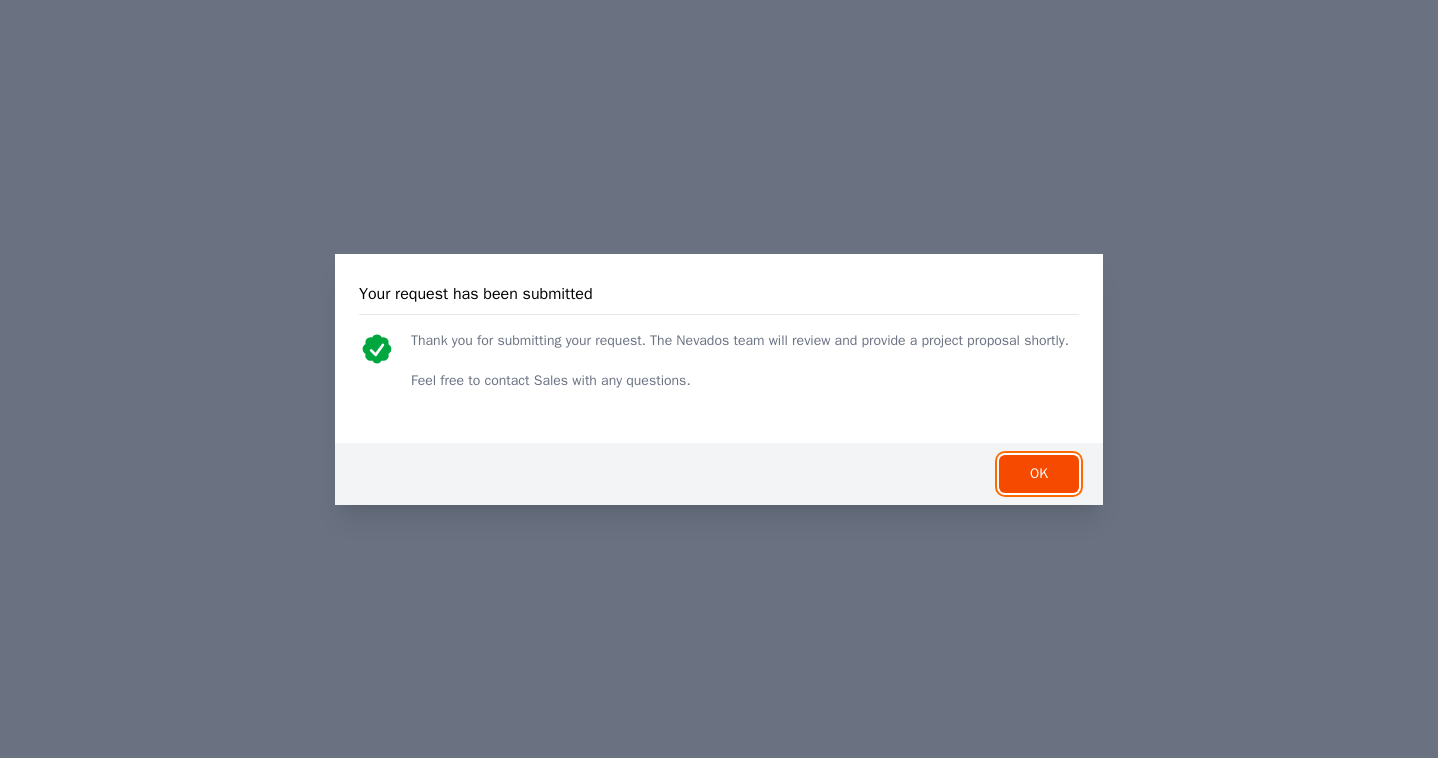 click on "OK" at bounding box center (1039, 474) 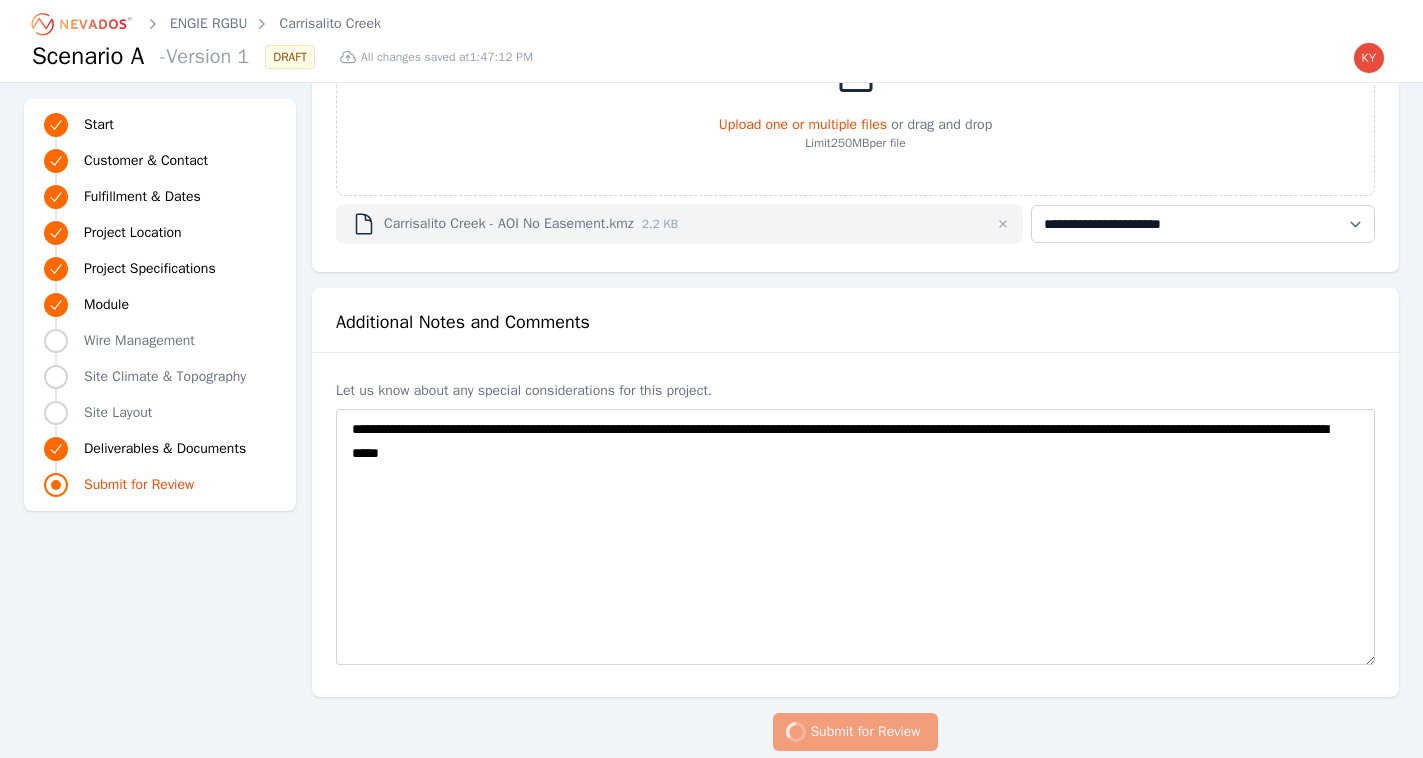 scroll, scrollTop: 0, scrollLeft: 0, axis: both 